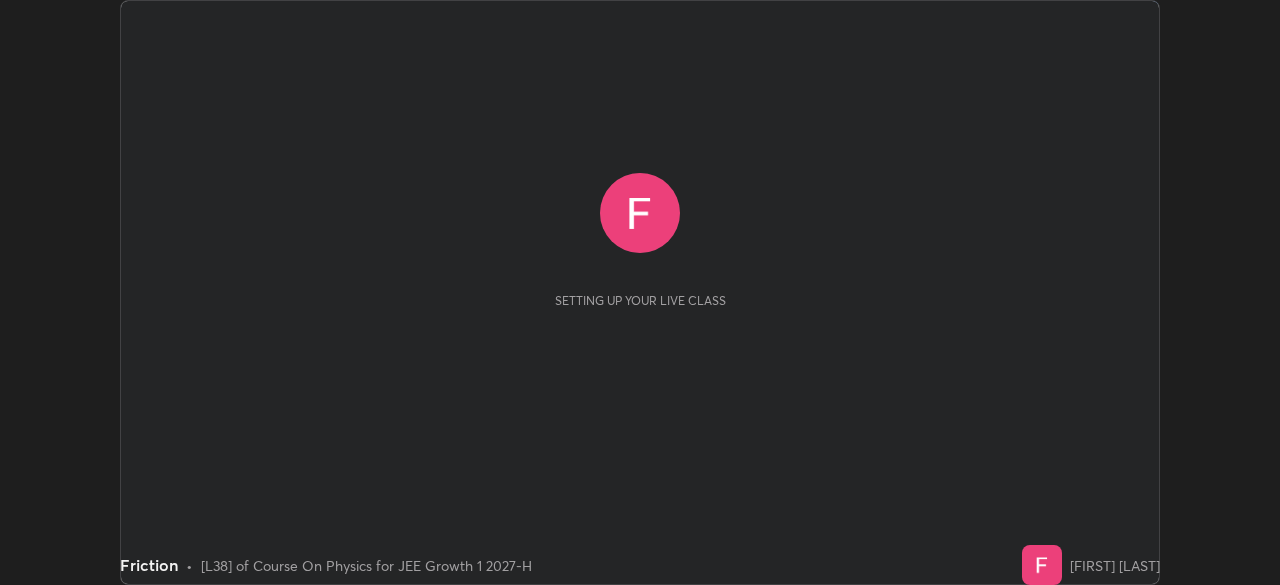 scroll, scrollTop: 0, scrollLeft: 0, axis: both 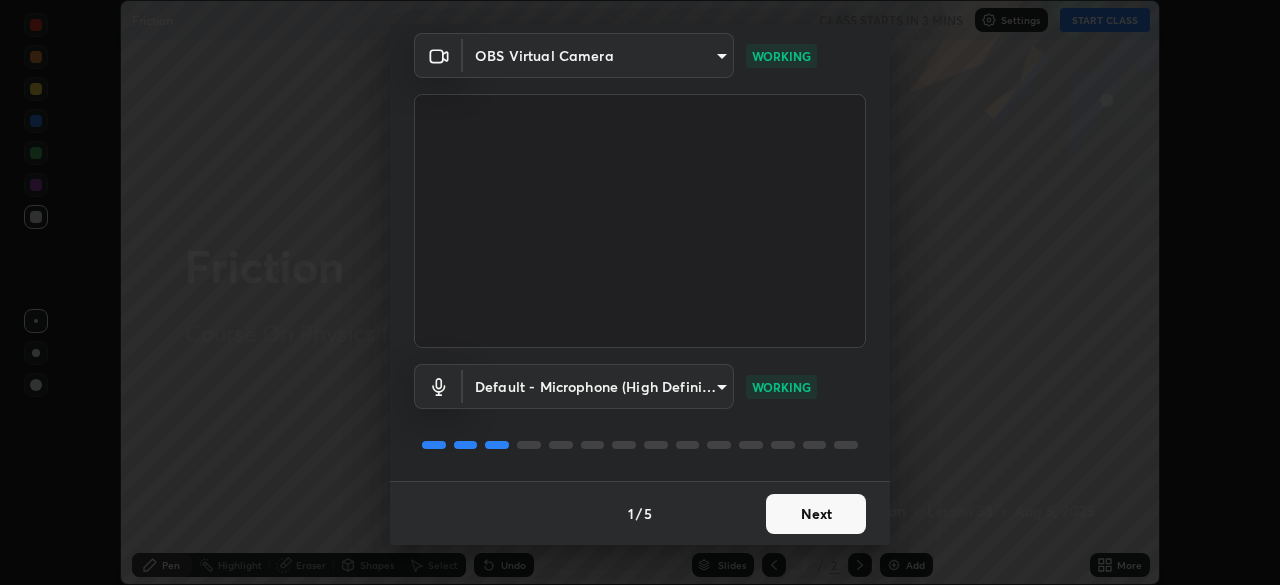 click on "Next" at bounding box center [816, 514] 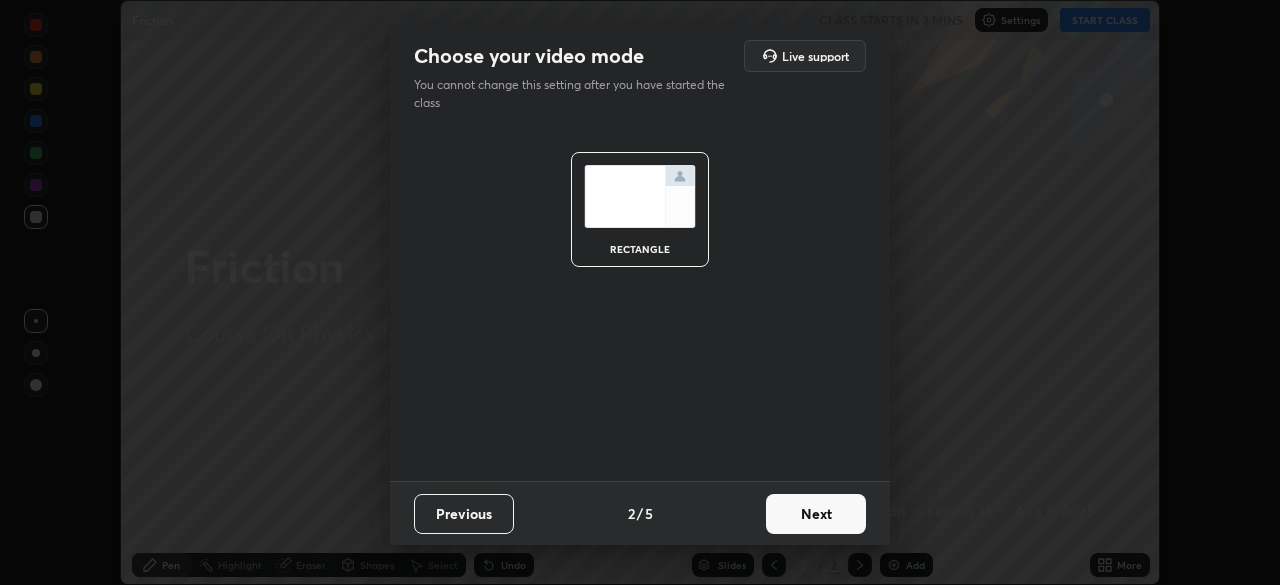 scroll, scrollTop: 0, scrollLeft: 0, axis: both 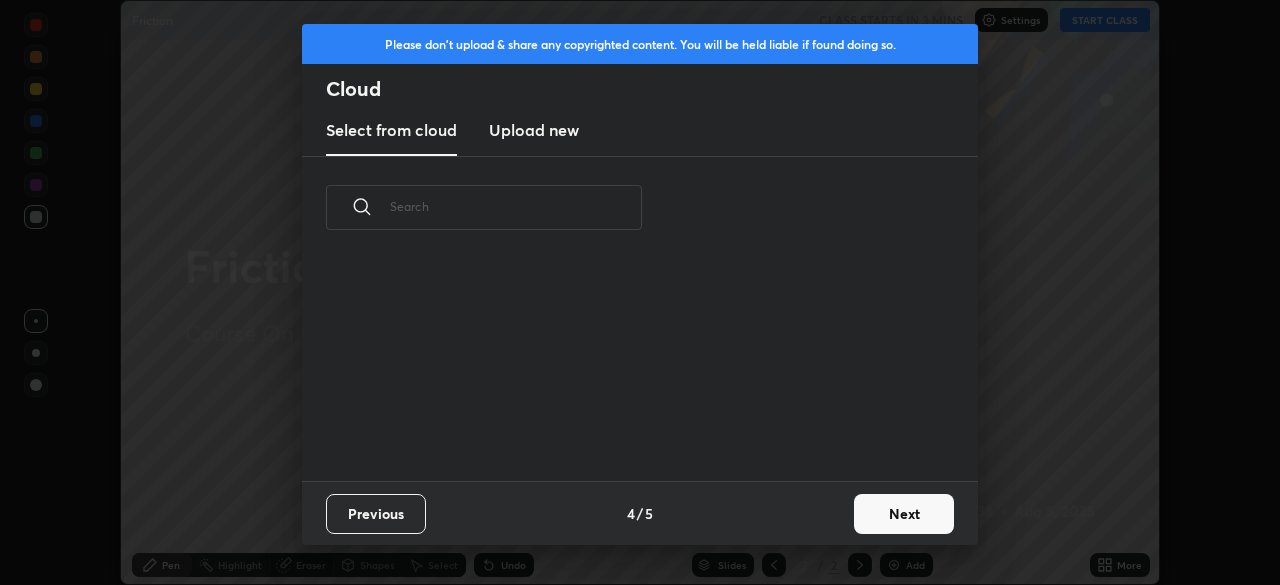 click on "Next" at bounding box center [904, 514] 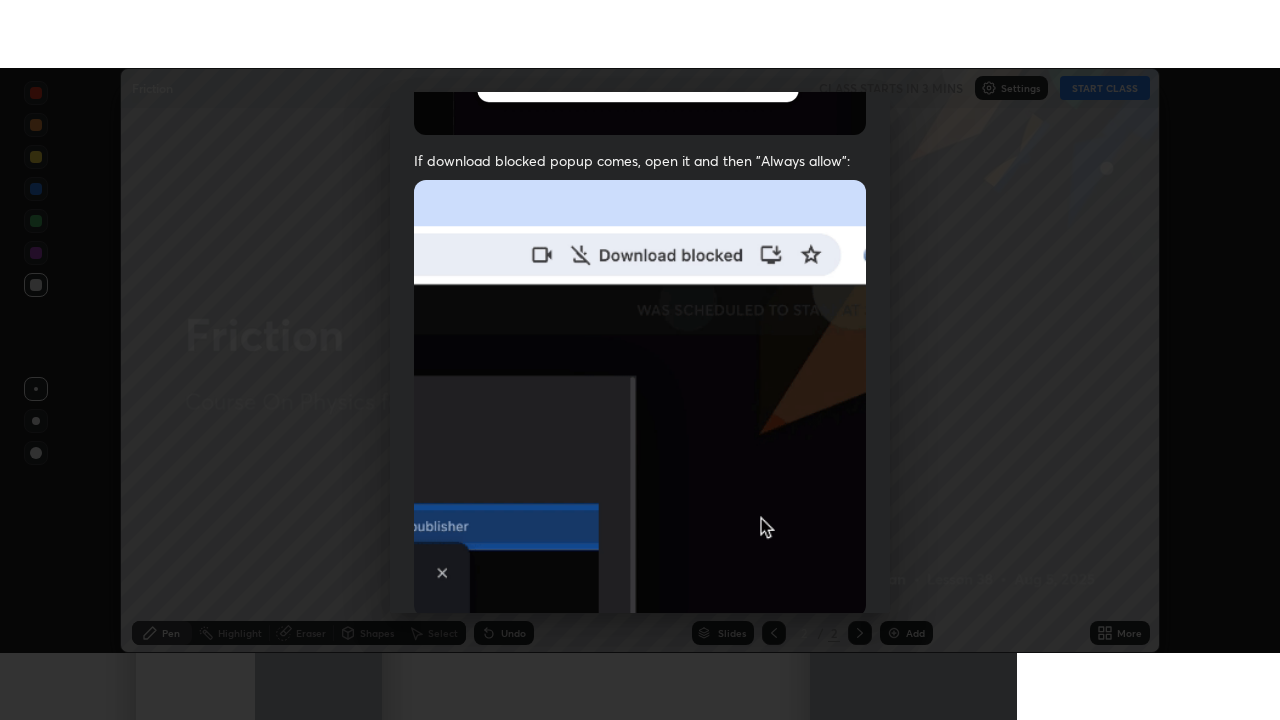 scroll, scrollTop: 479, scrollLeft: 0, axis: vertical 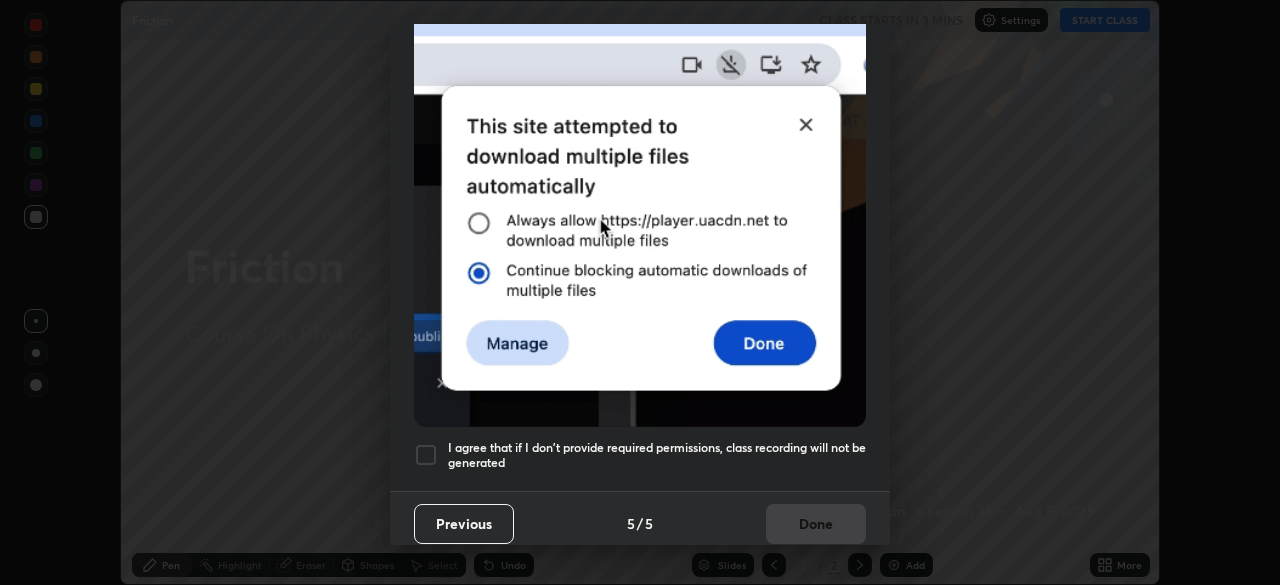 click on "I agree that if I don't provide required permissions, class recording will not be generated" at bounding box center [657, 455] 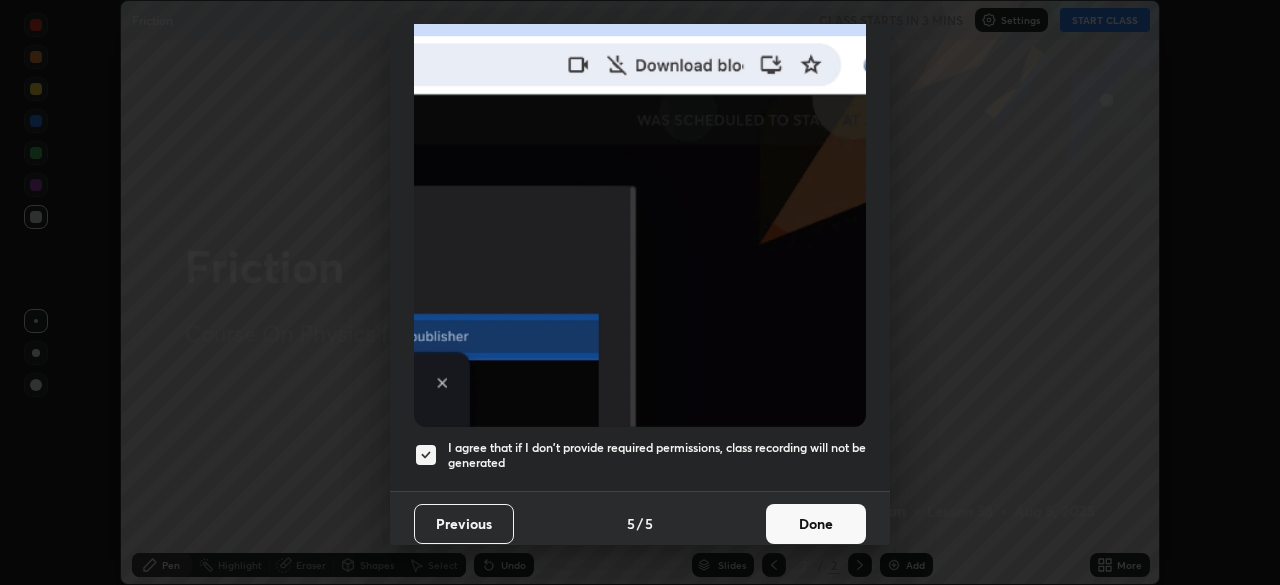 click on "Done" at bounding box center (816, 524) 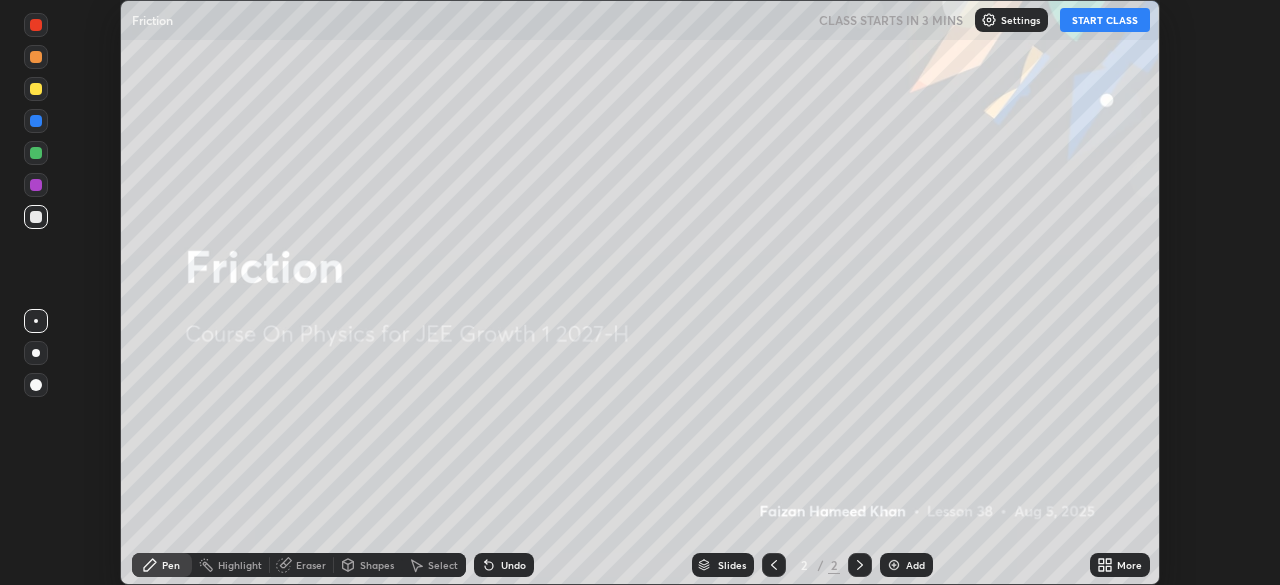 click 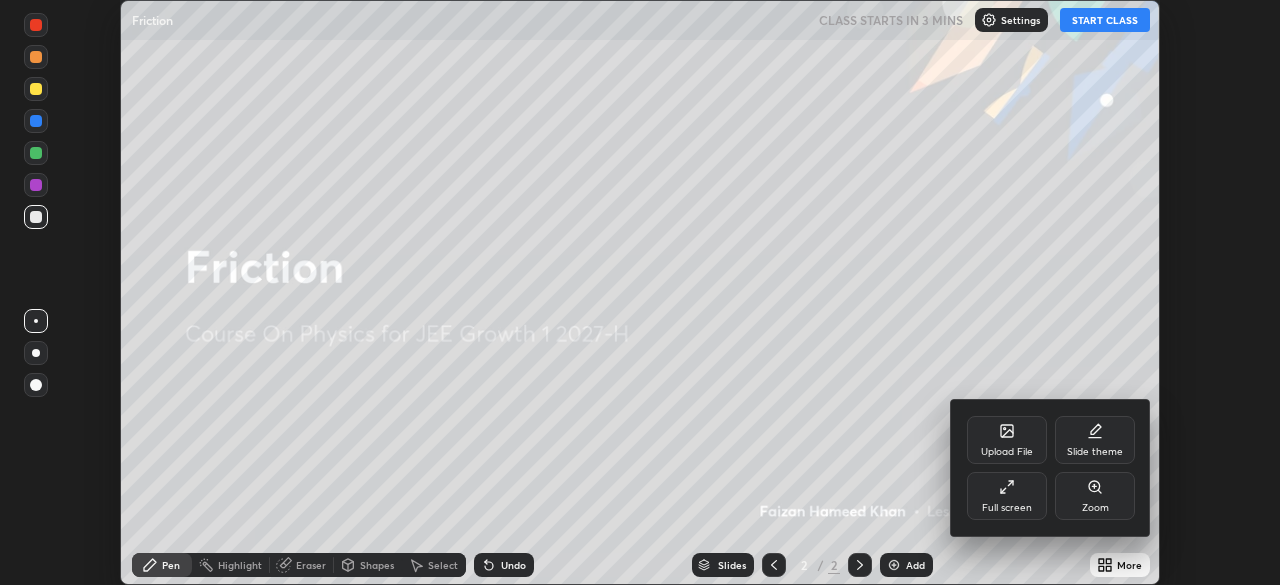 click on "Full screen" at bounding box center (1007, 496) 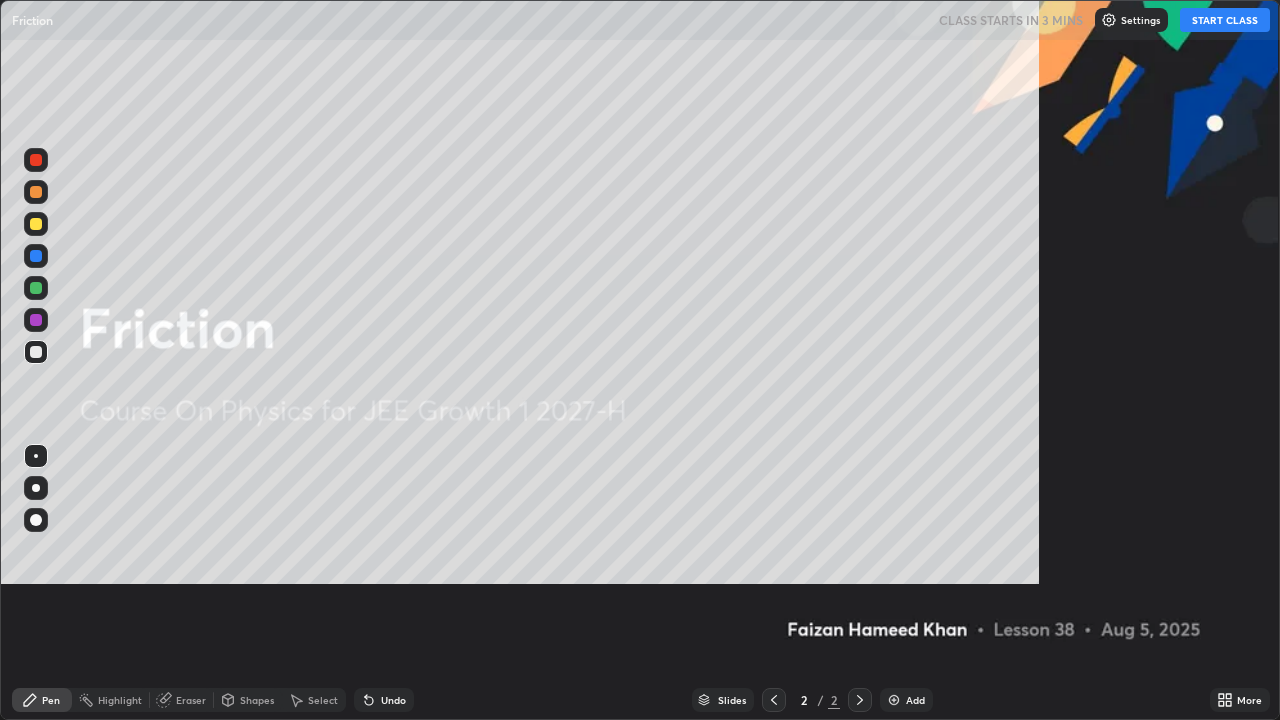 scroll, scrollTop: 99280, scrollLeft: 98720, axis: both 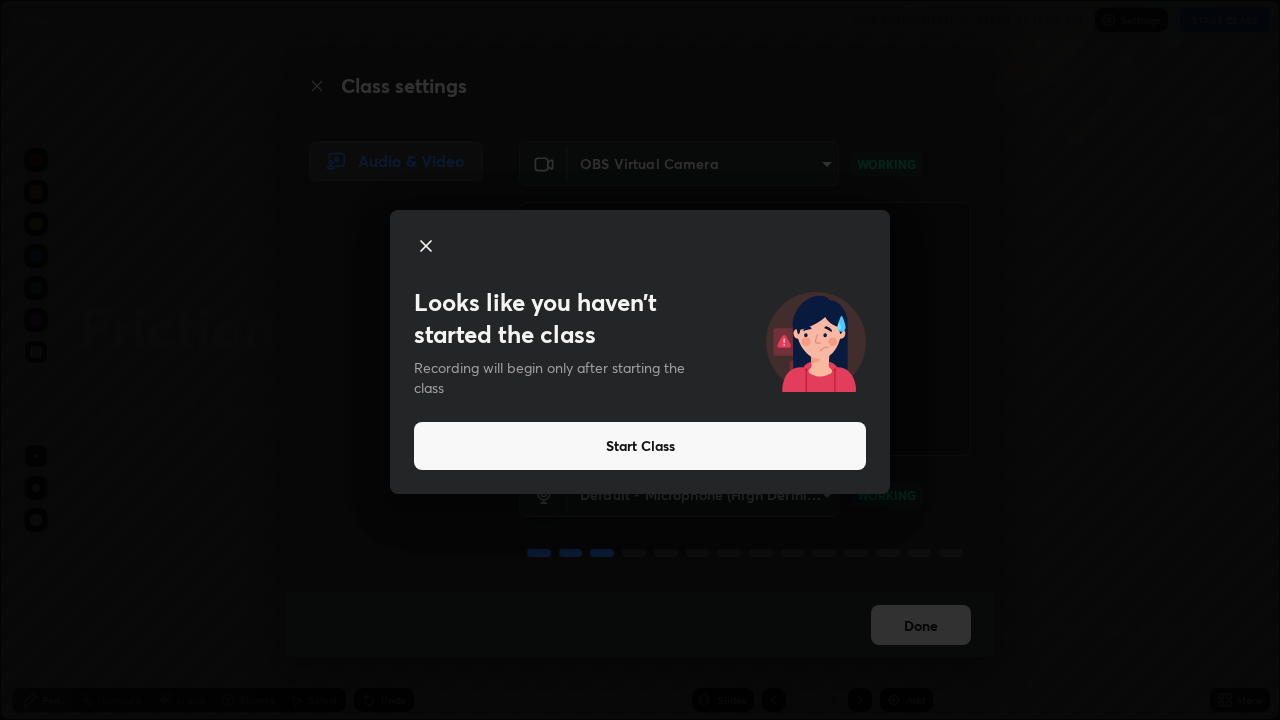 click on "Start Class" at bounding box center (640, 446) 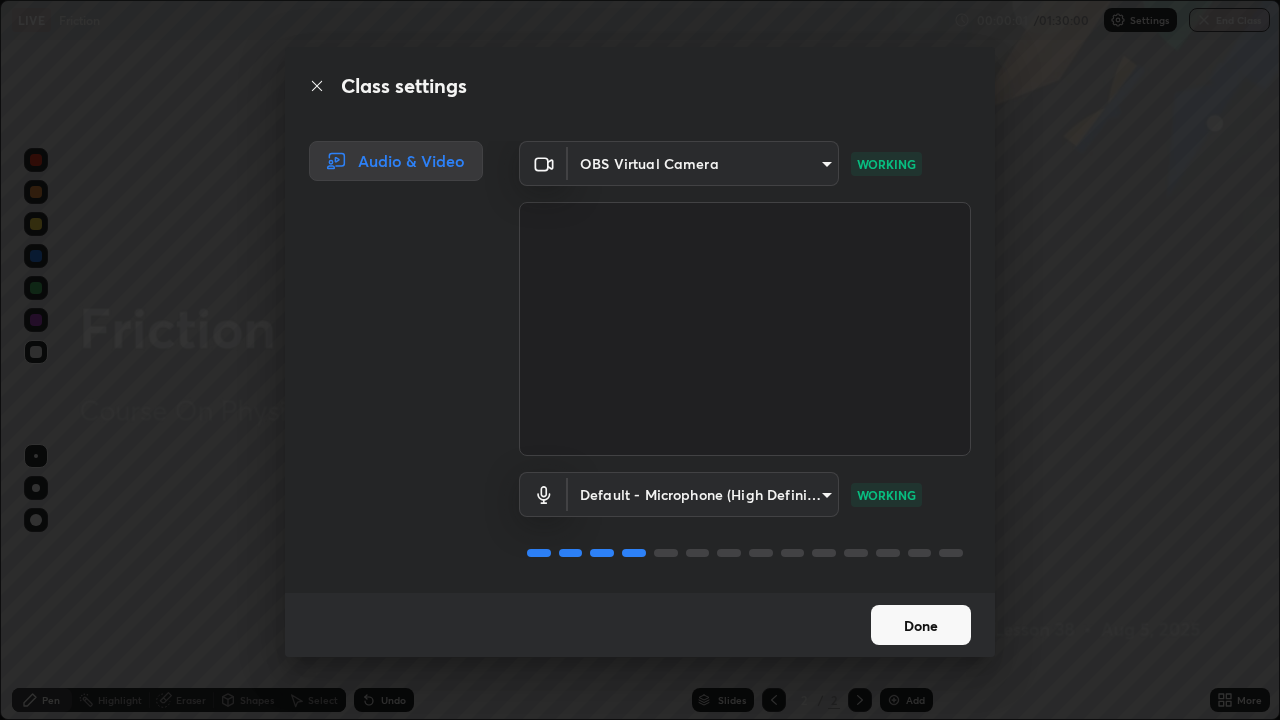 click on "Done" at bounding box center (921, 625) 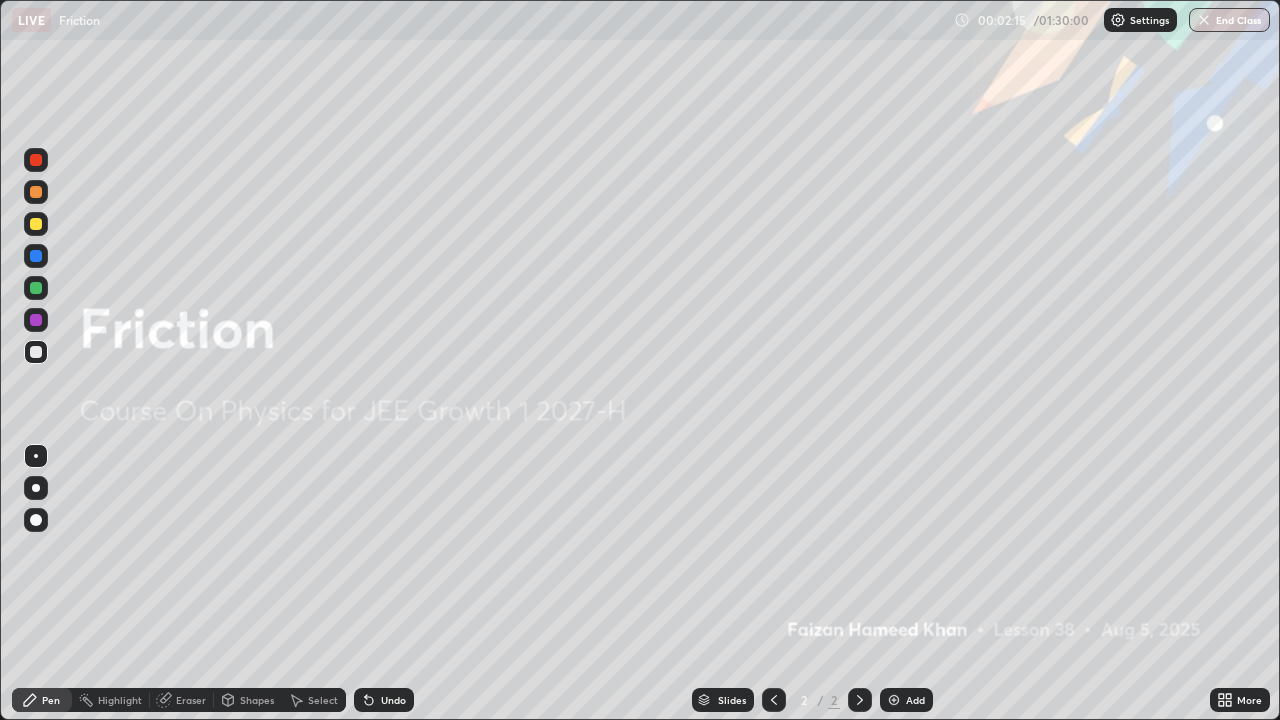click 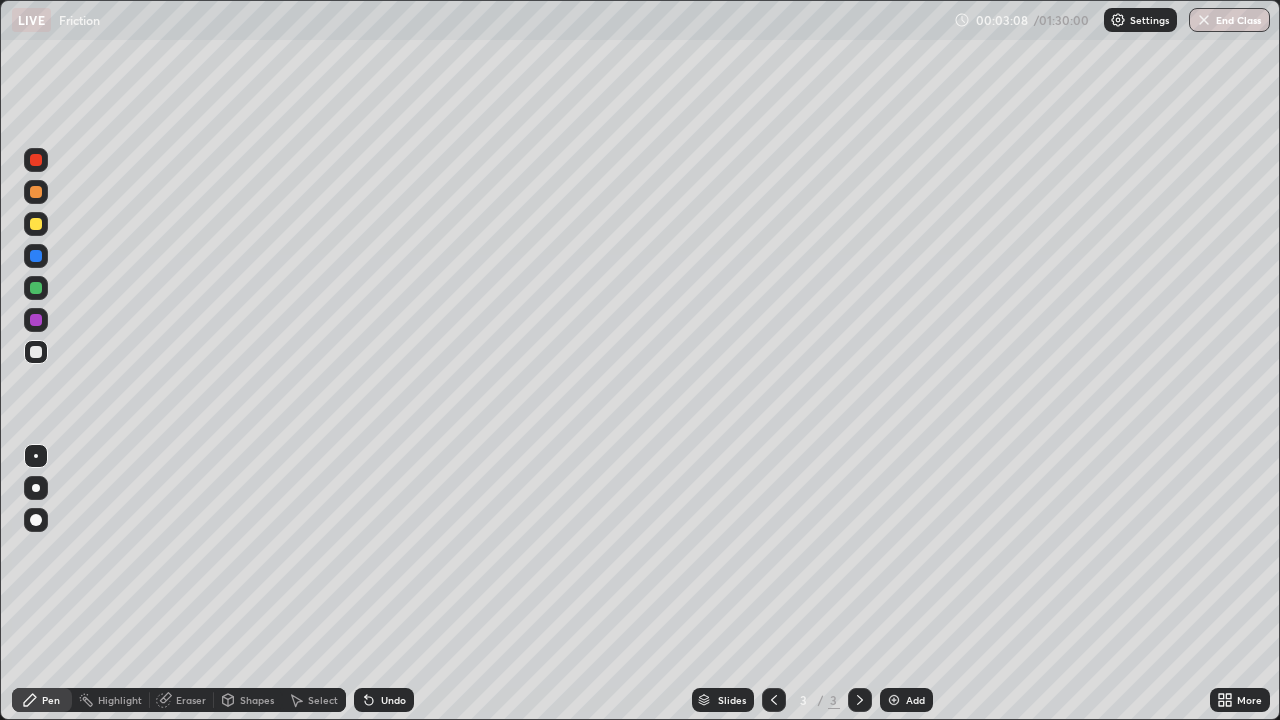 click on "Undo" at bounding box center [393, 700] 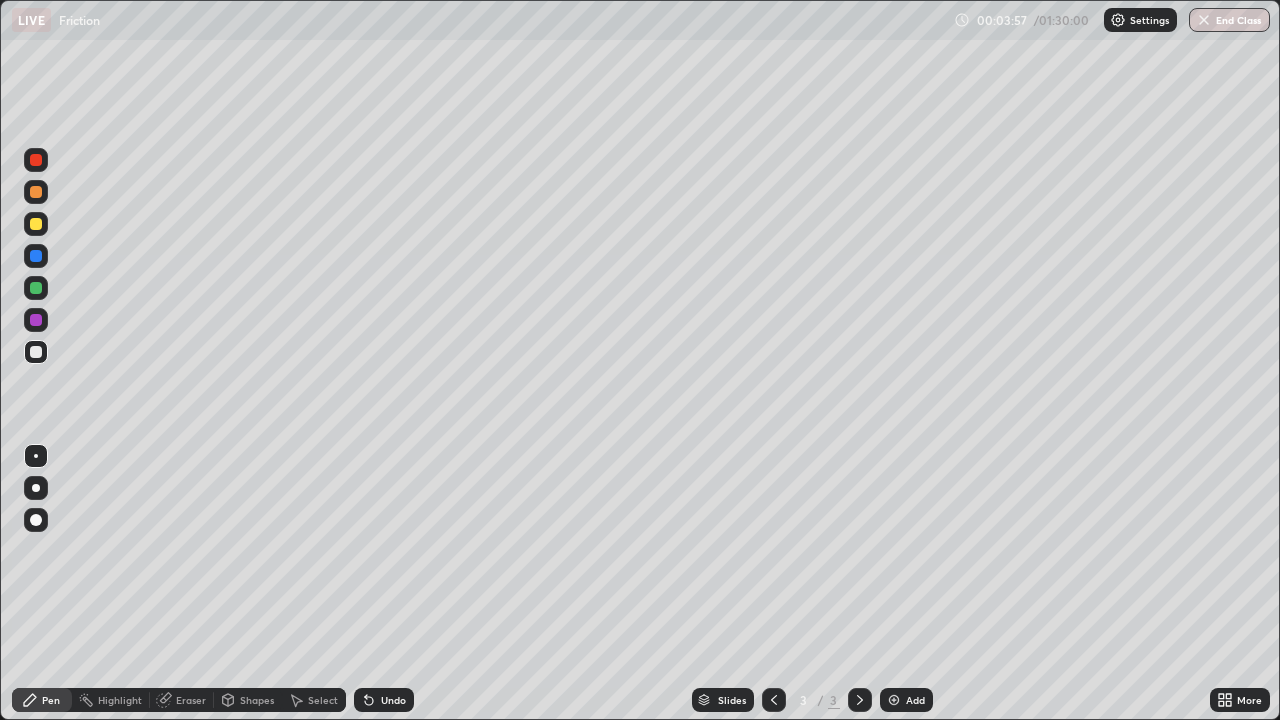 click on "Eraser" at bounding box center (191, 700) 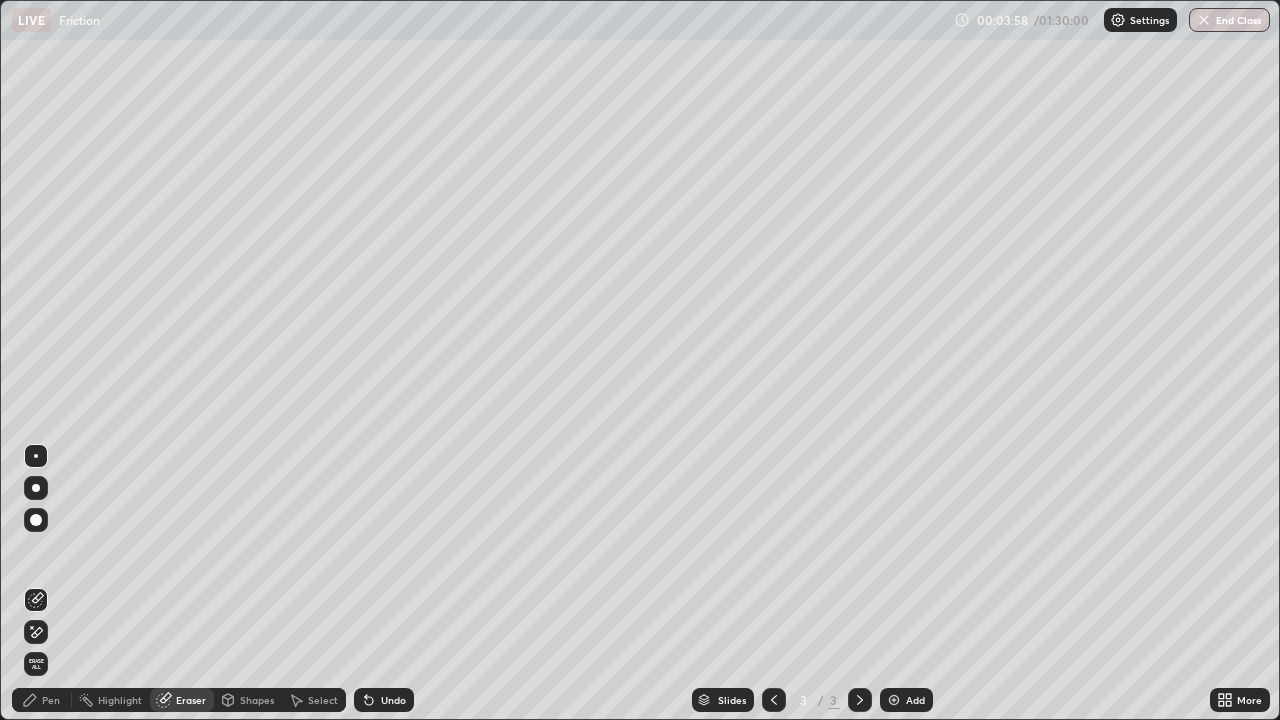 click on "Erase all" at bounding box center [36, 664] 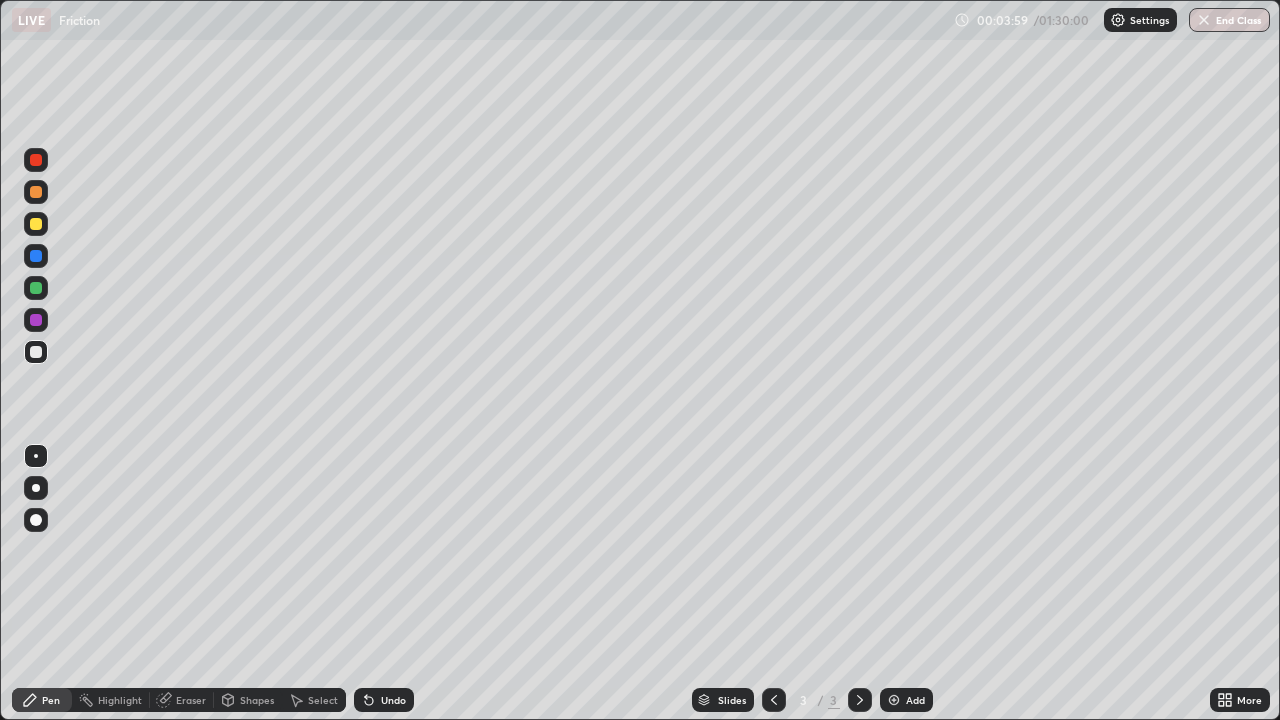 click on "Shapes" at bounding box center (257, 700) 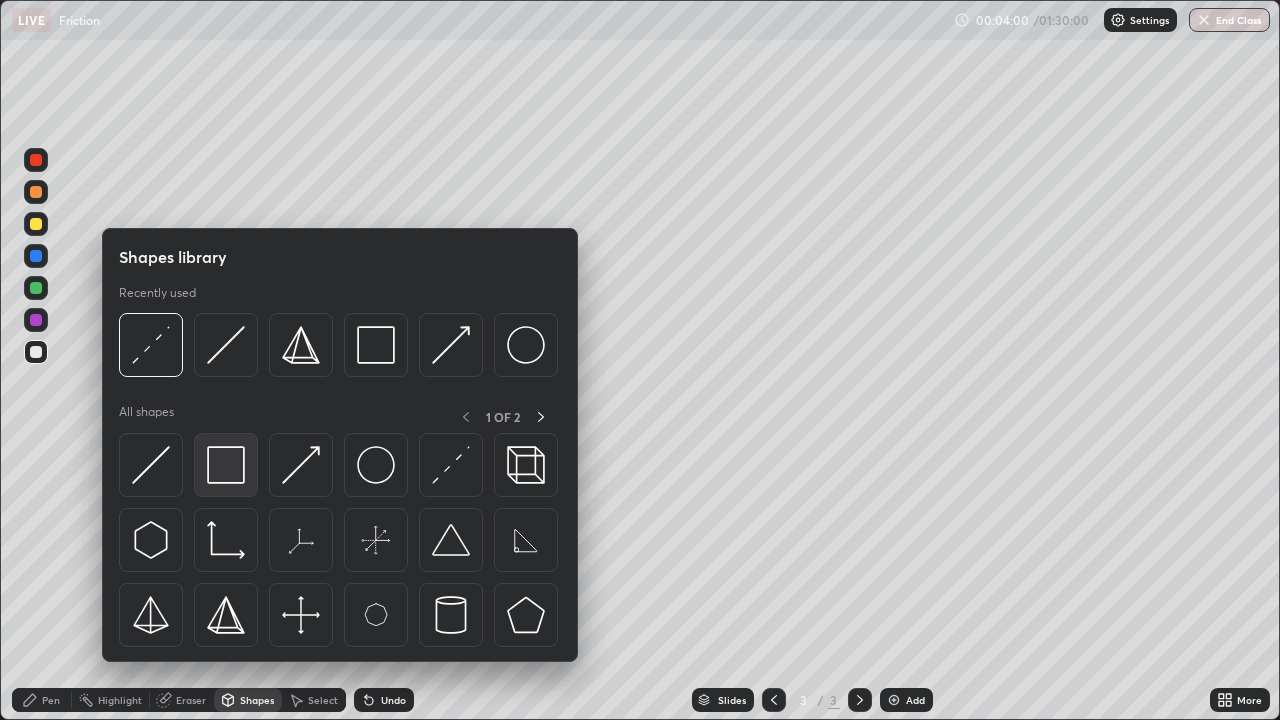 click at bounding box center [226, 465] 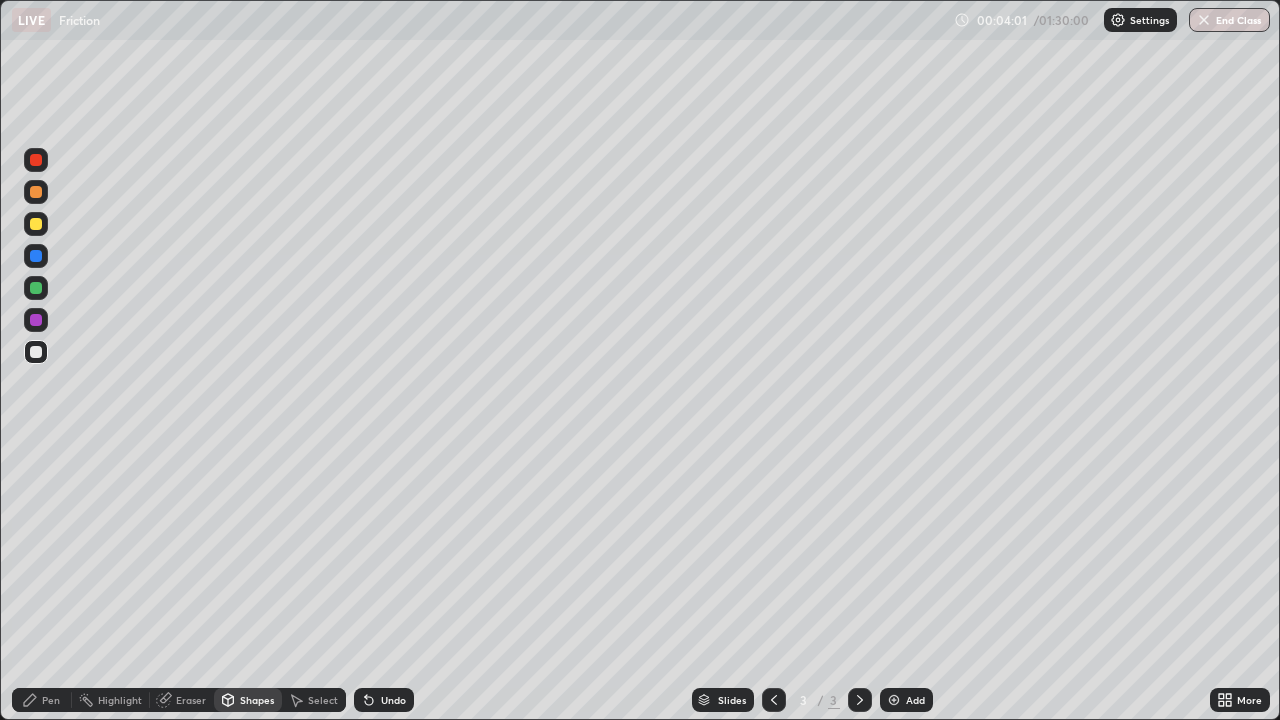 click 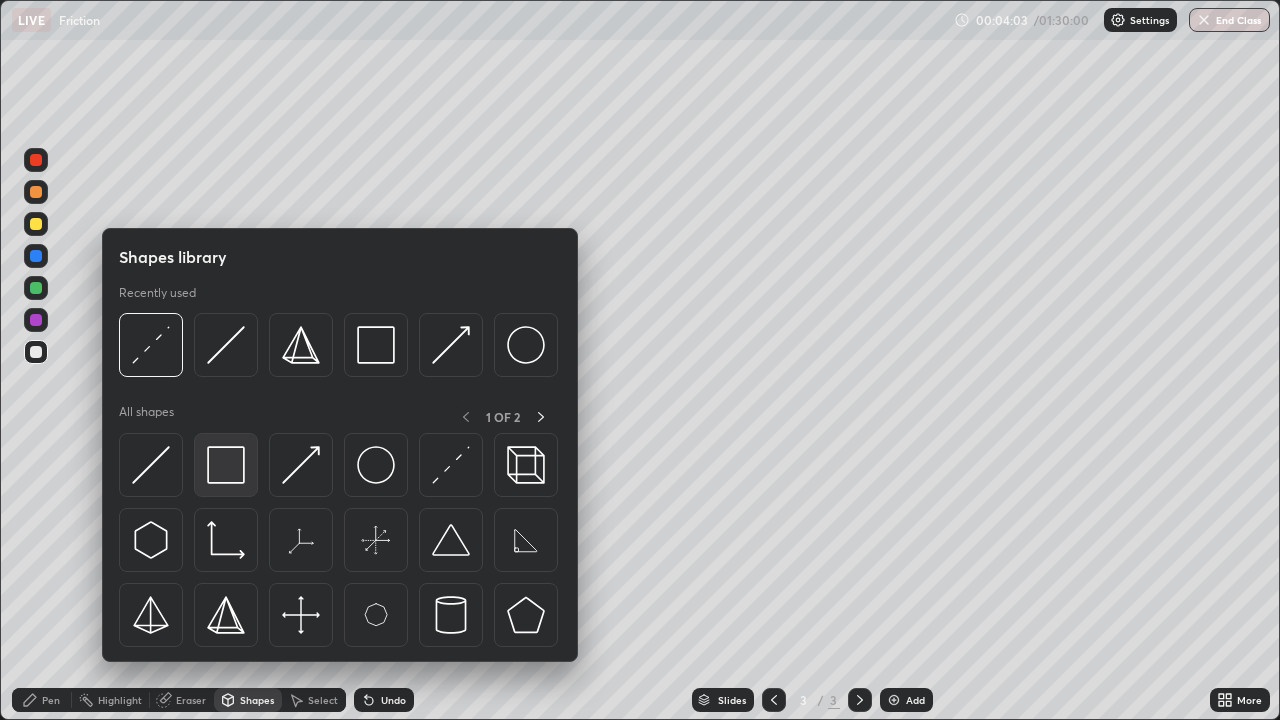 click at bounding box center (226, 465) 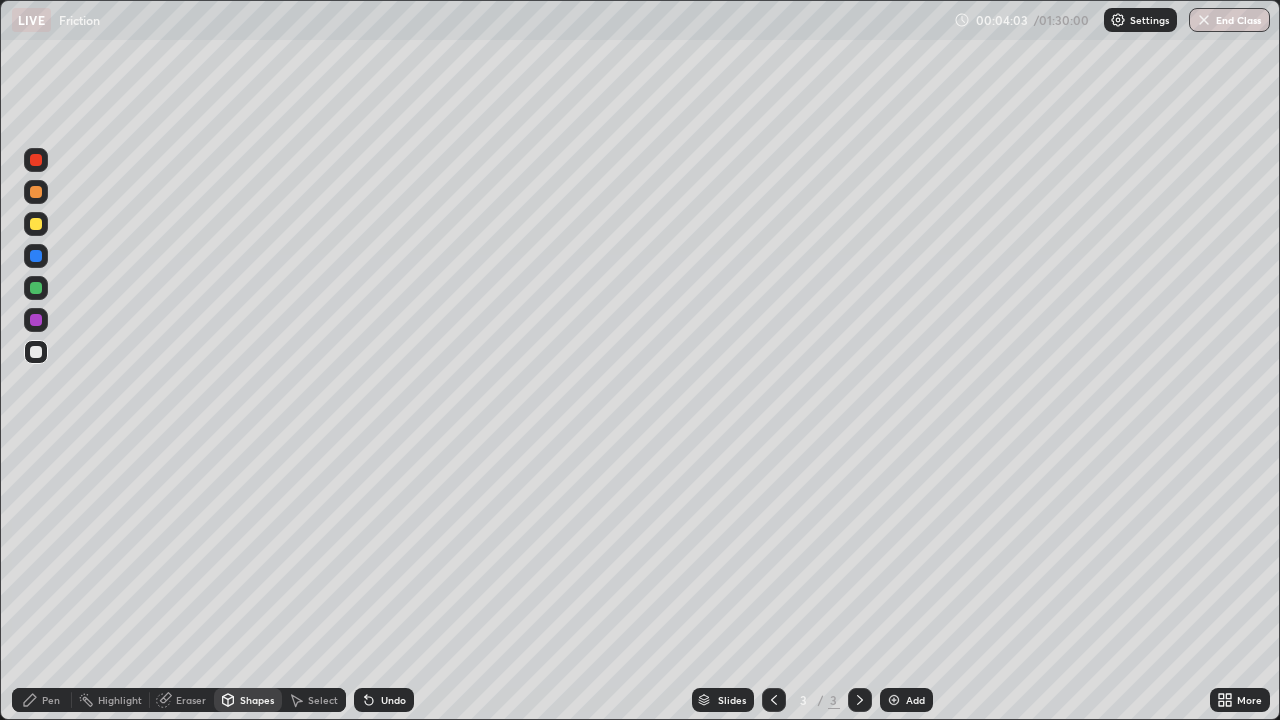 click at bounding box center (36, 288) 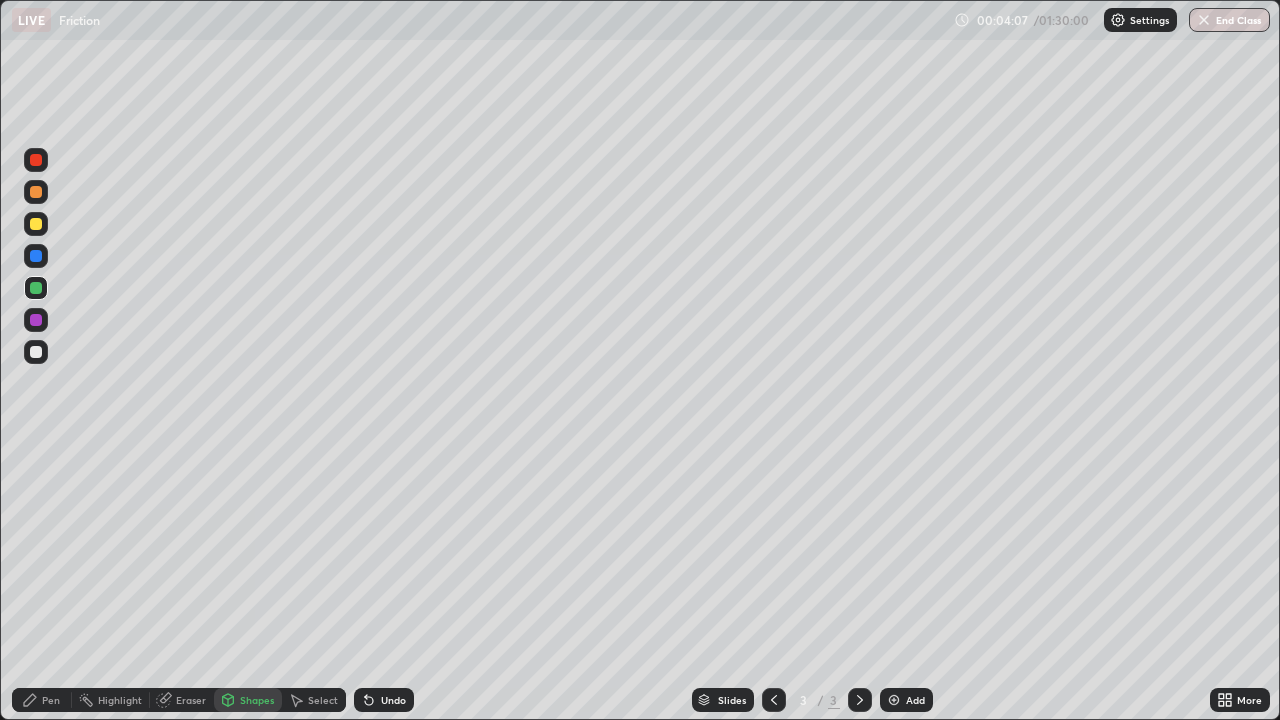 click on "Shapes" at bounding box center (257, 700) 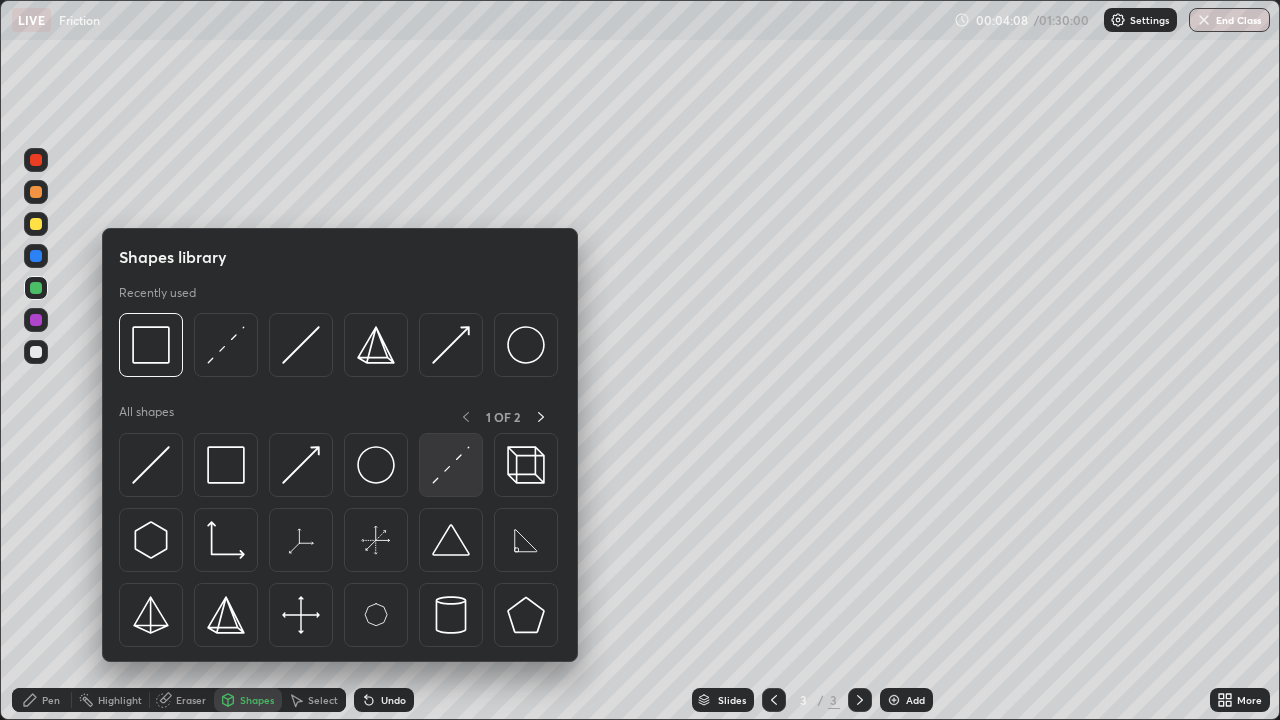 click at bounding box center [451, 465] 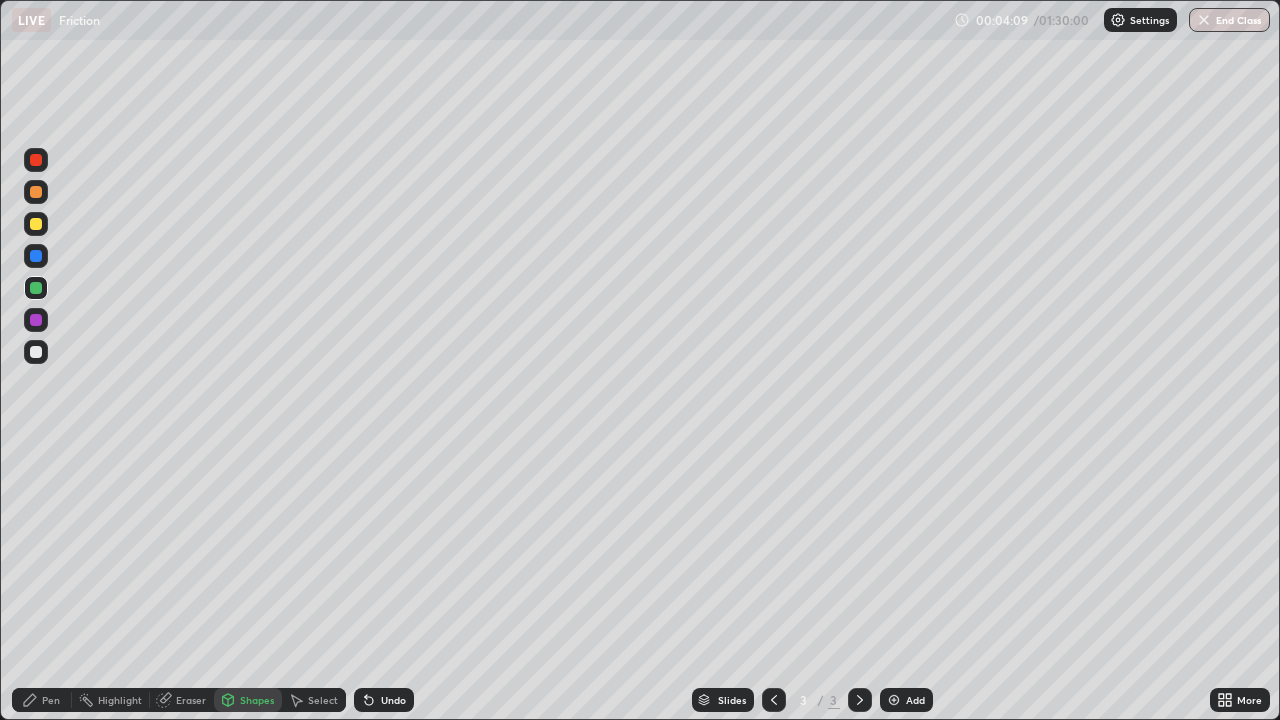 click at bounding box center [36, 256] 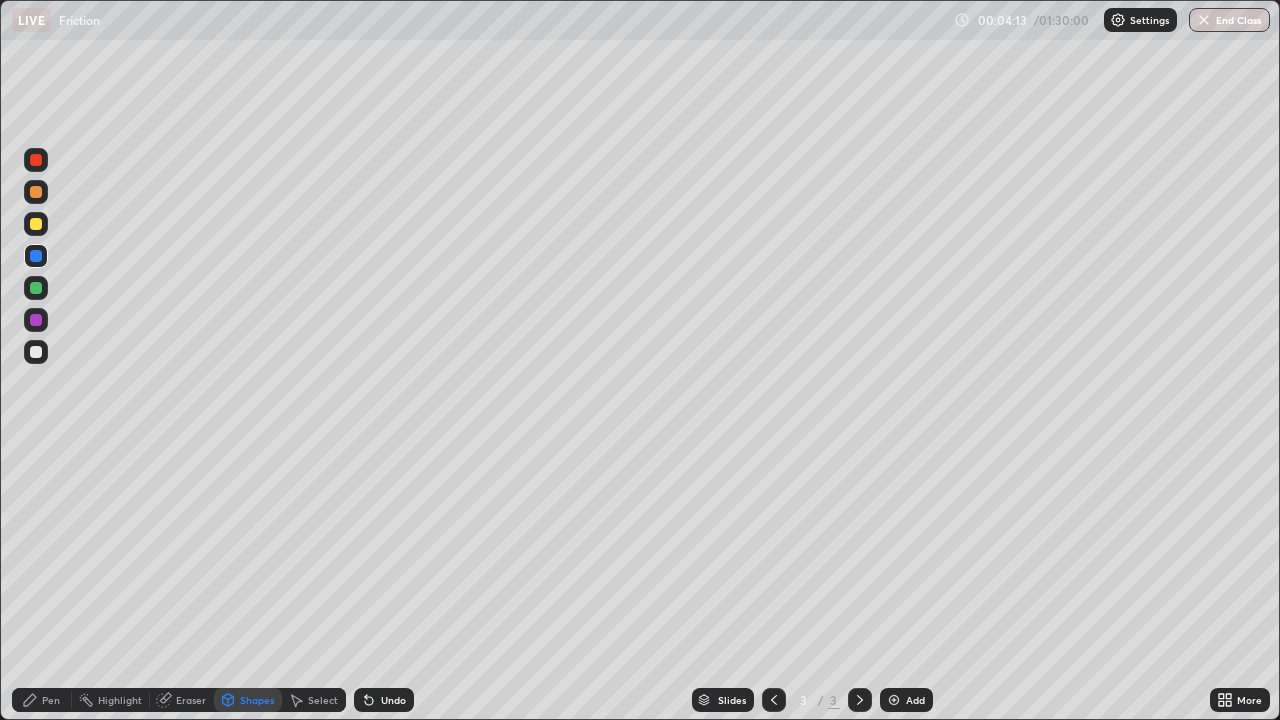 click on "Pen" at bounding box center [51, 700] 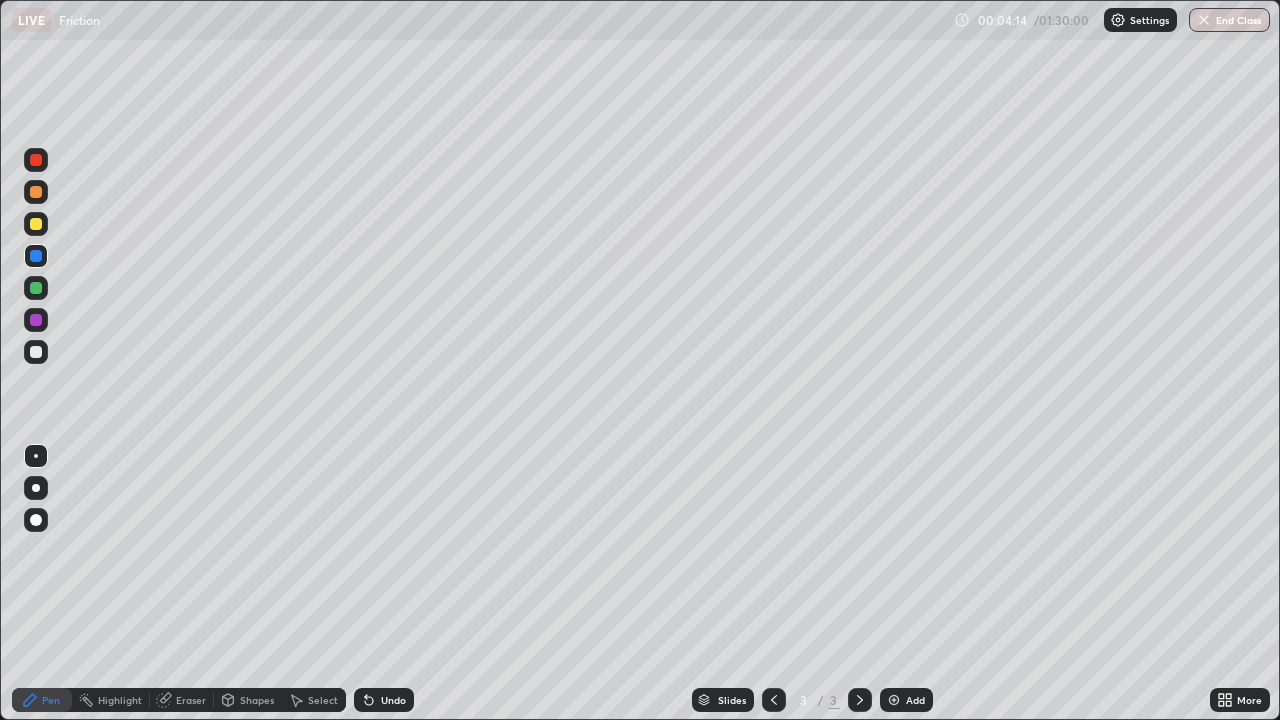 click at bounding box center [36, 352] 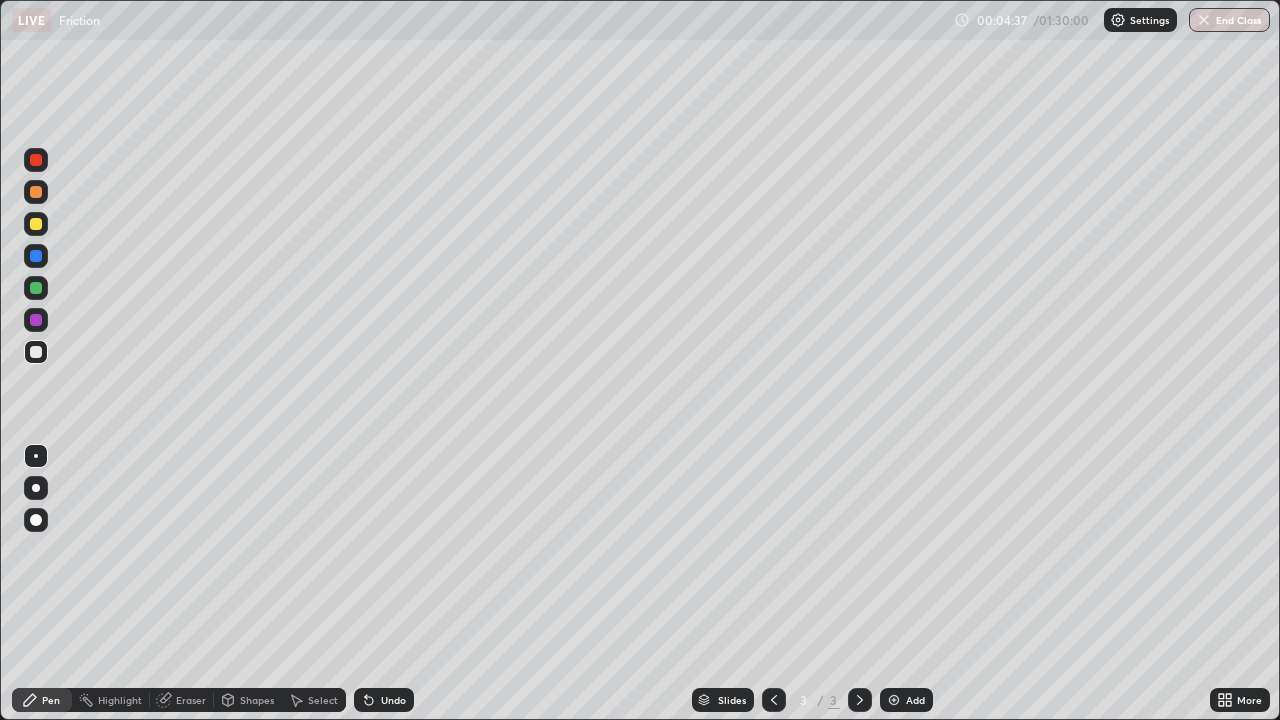 click on "Eraser" at bounding box center (191, 700) 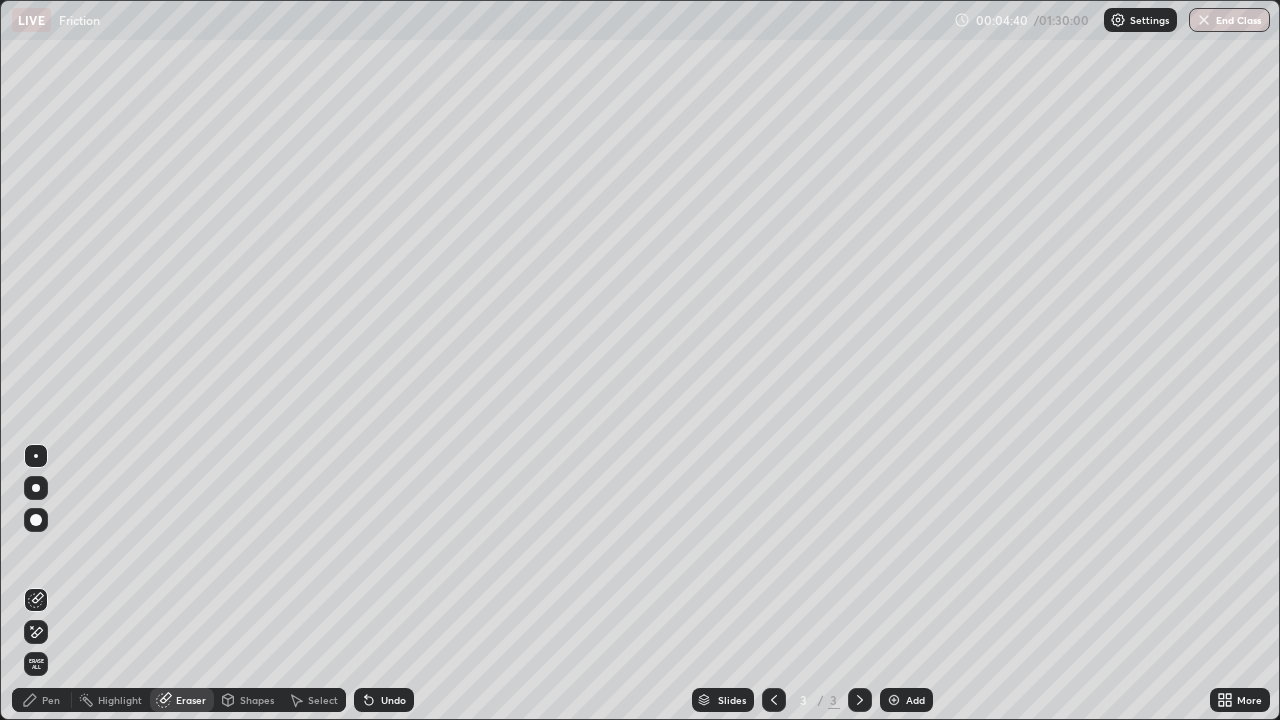 click on "Pen" at bounding box center (51, 700) 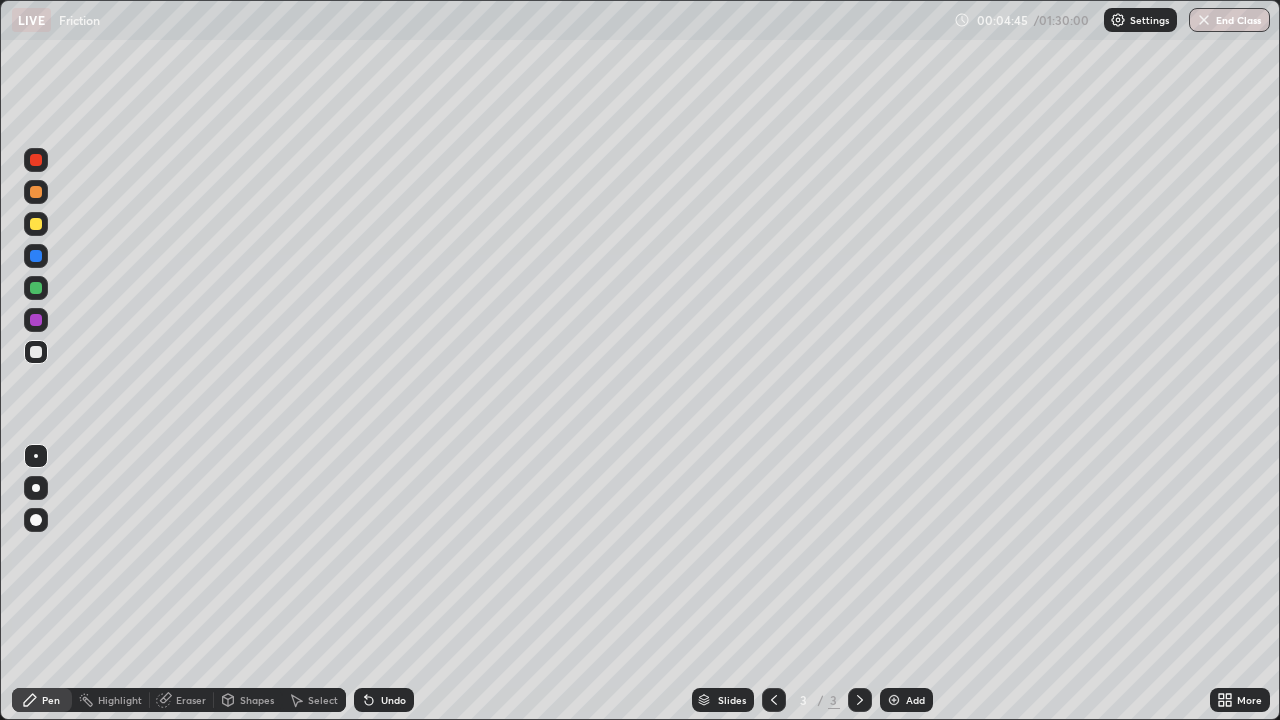 click at bounding box center [36, 192] 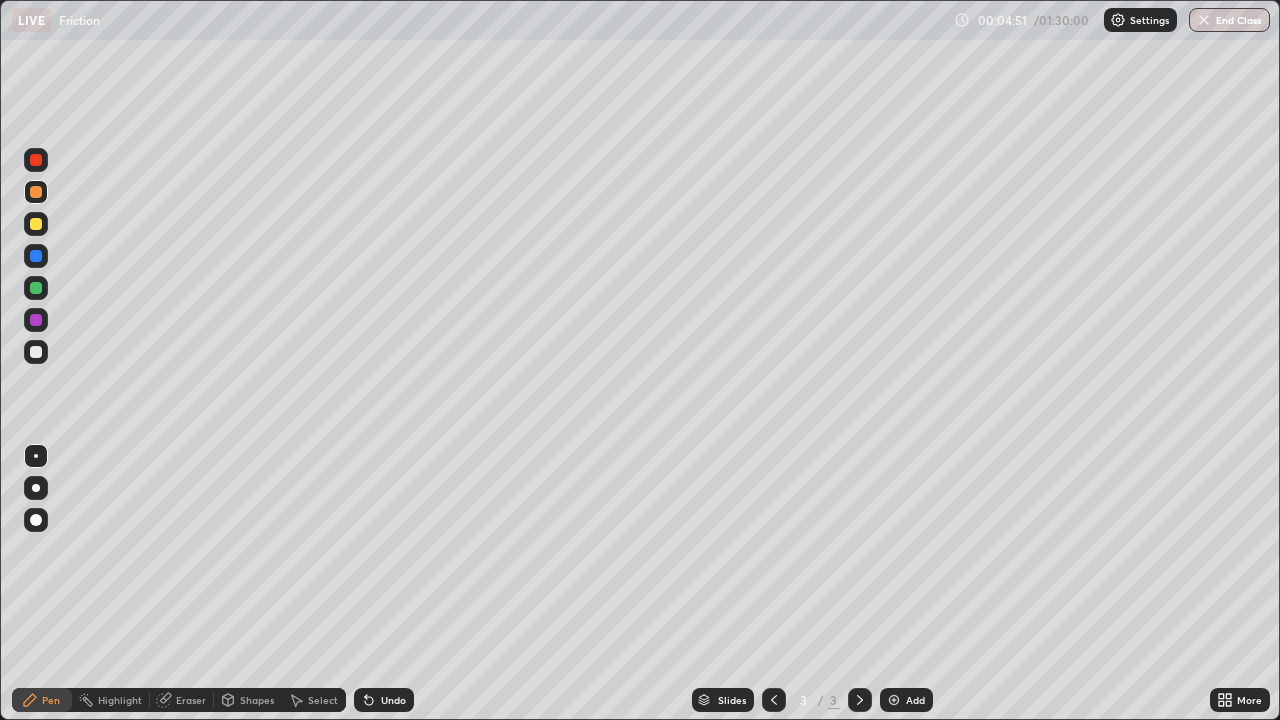 click on "Undo" at bounding box center [384, 700] 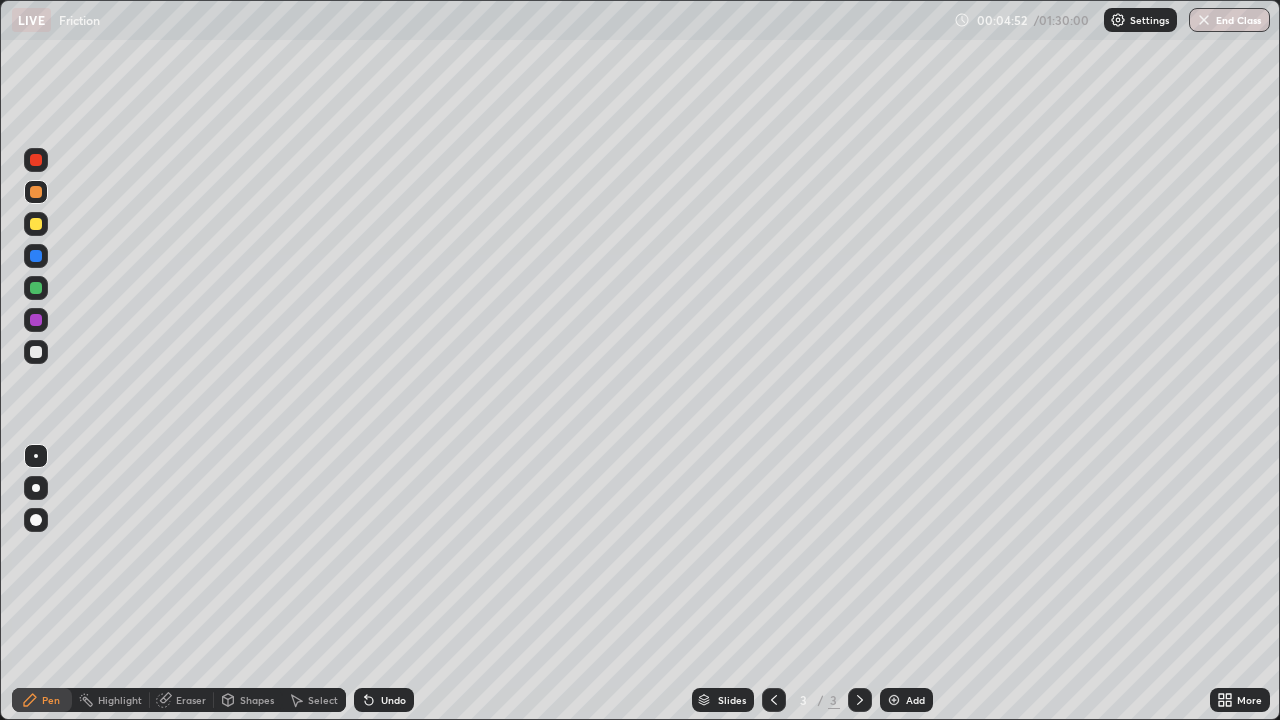 click on "Undo" at bounding box center [384, 700] 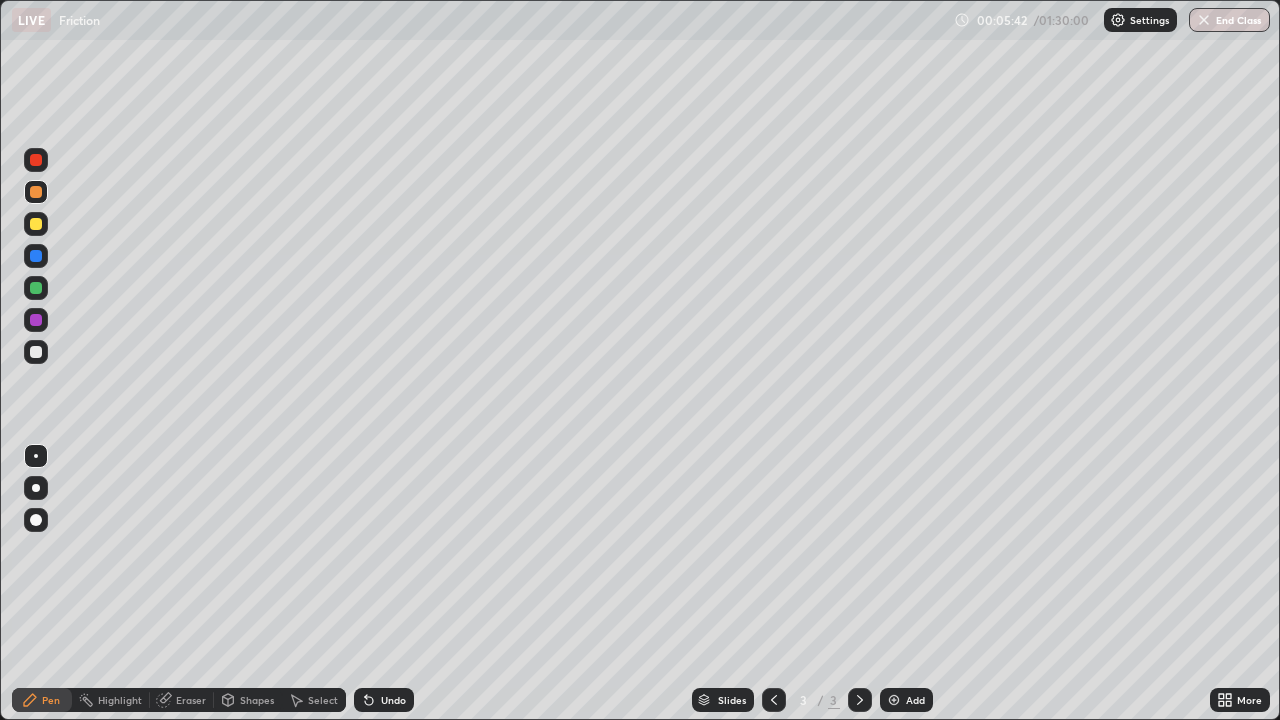 click at bounding box center [36, 288] 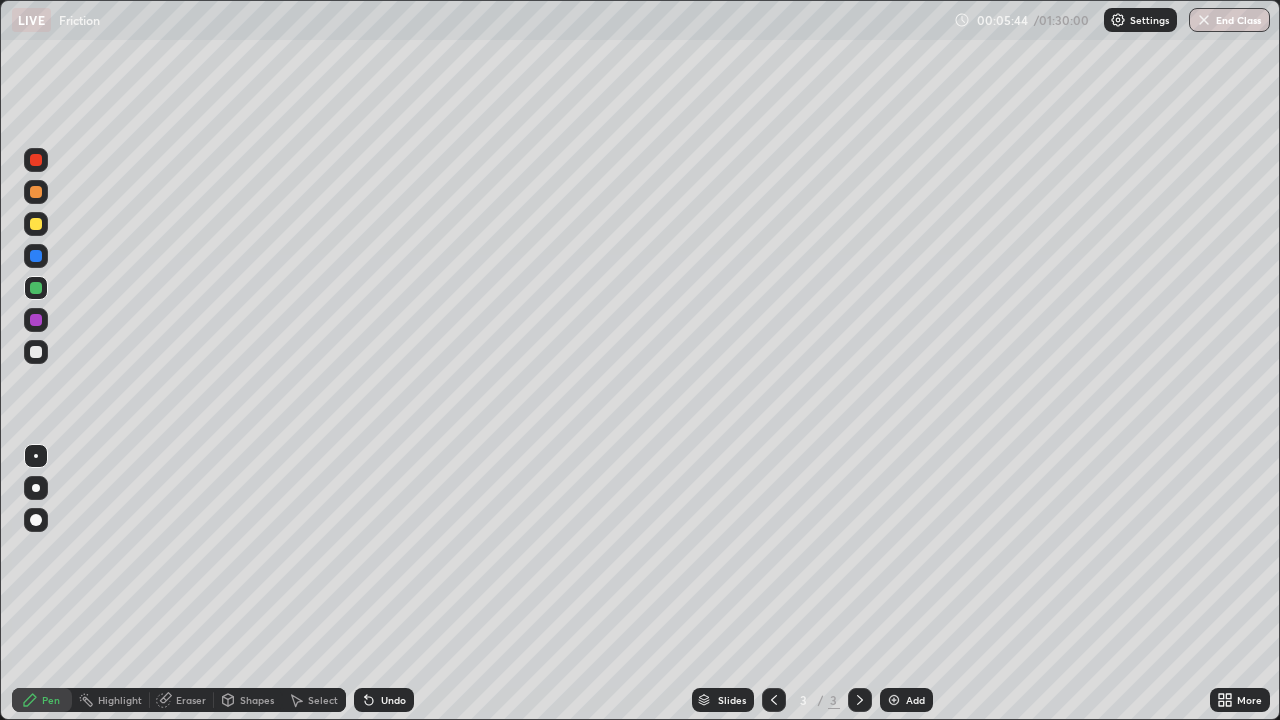 click at bounding box center [36, 192] 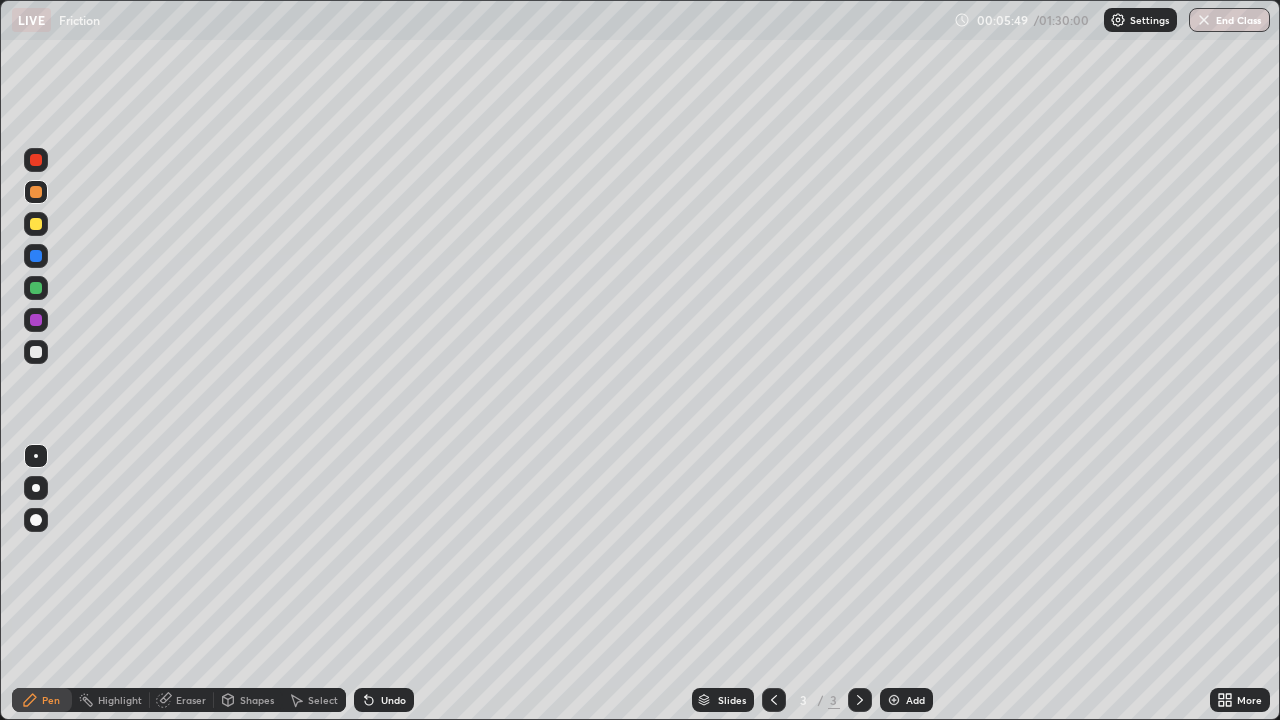 click at bounding box center [36, 160] 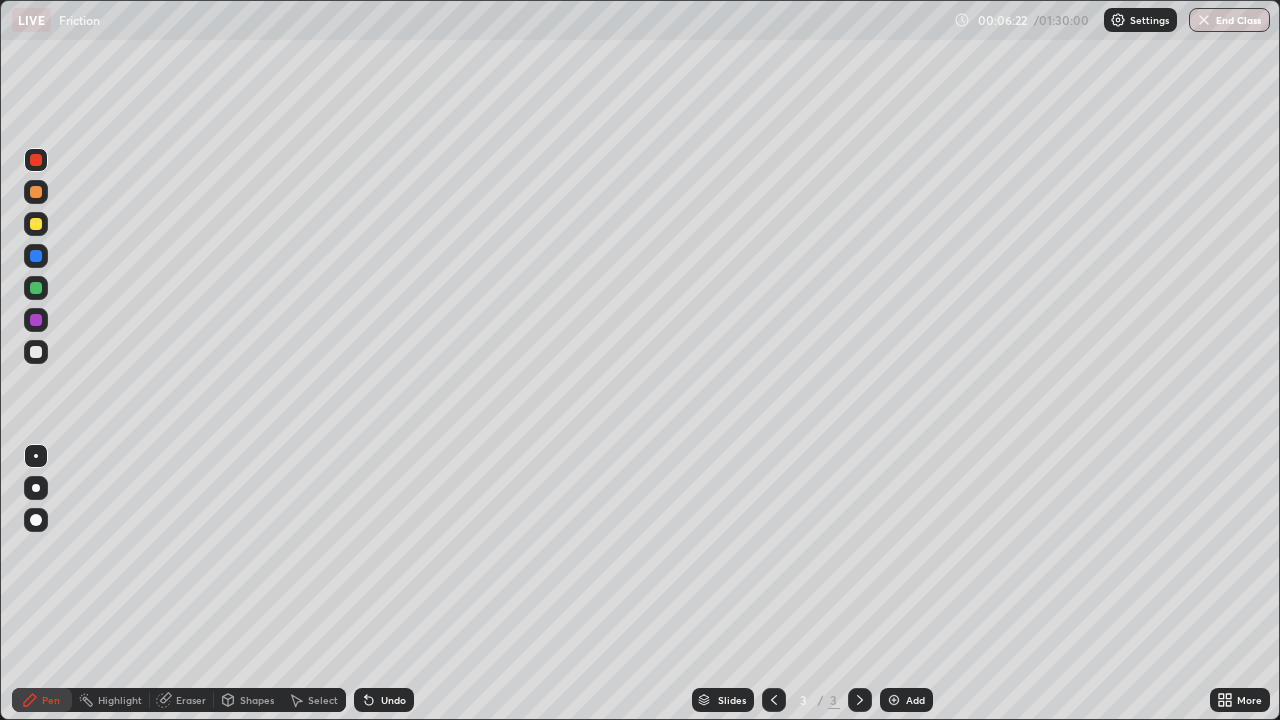 click on "Undo" at bounding box center [384, 700] 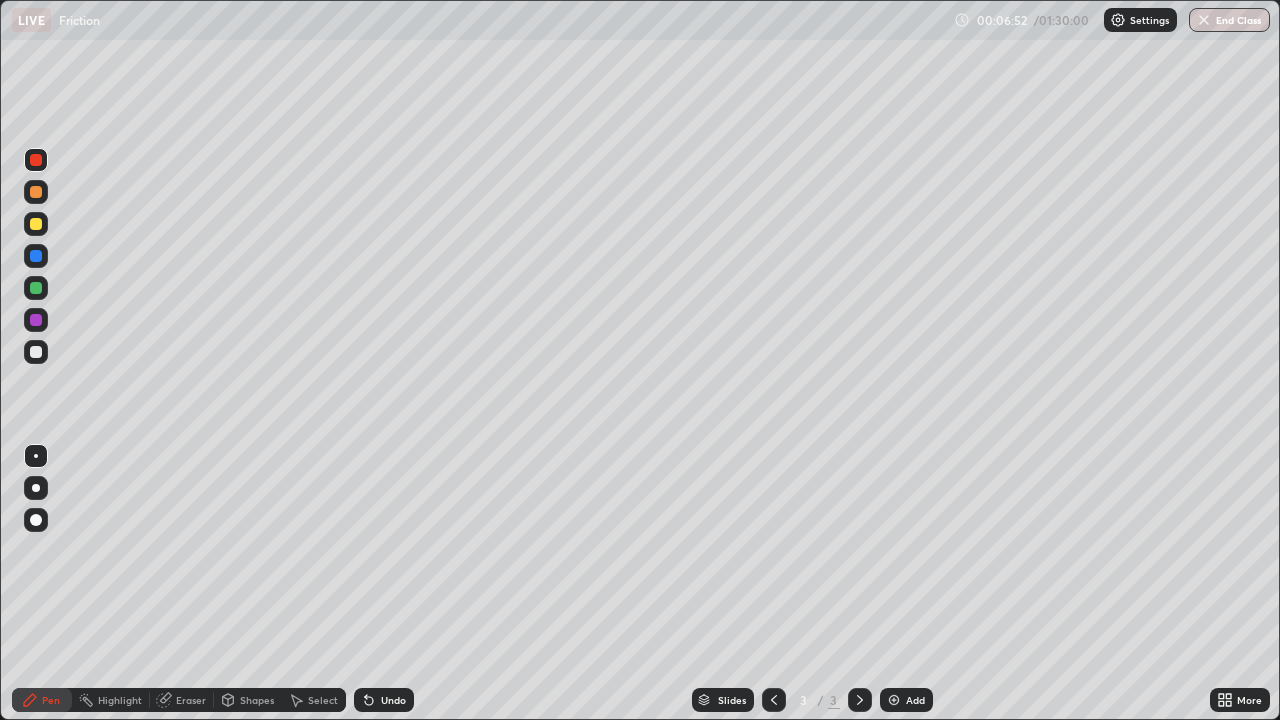 click at bounding box center [36, 224] 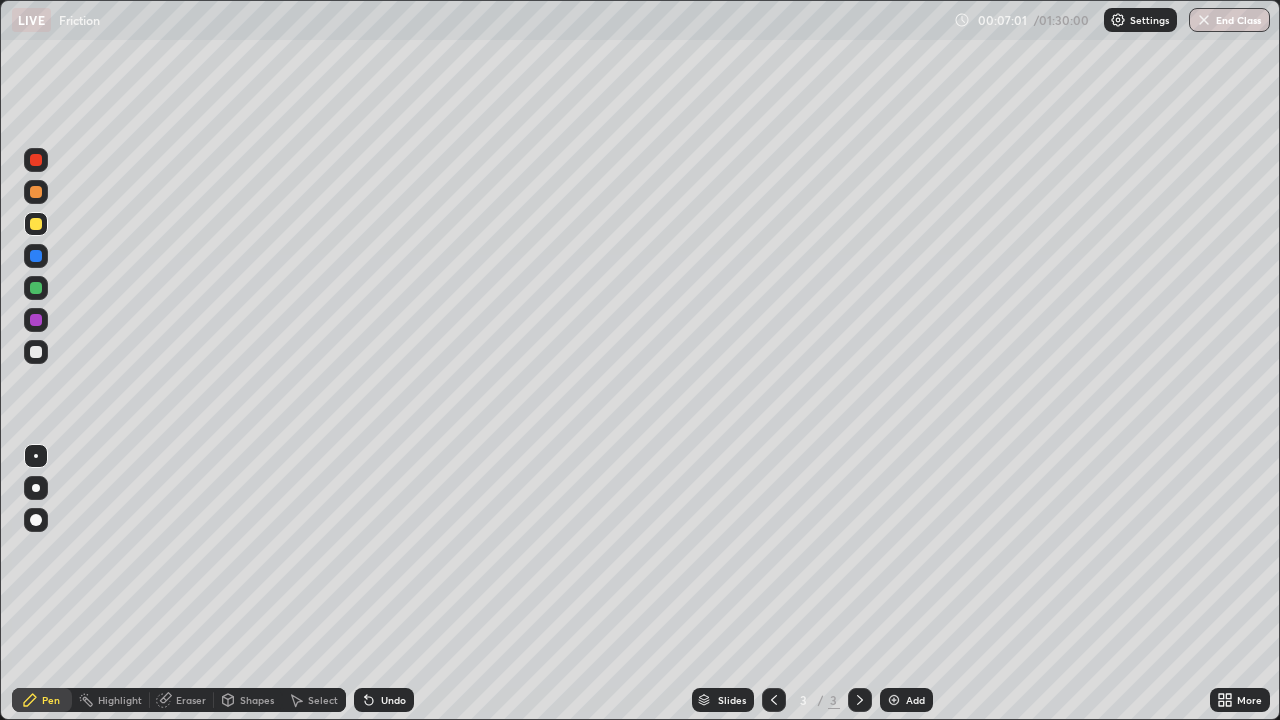 click on "Eraser" at bounding box center [182, 700] 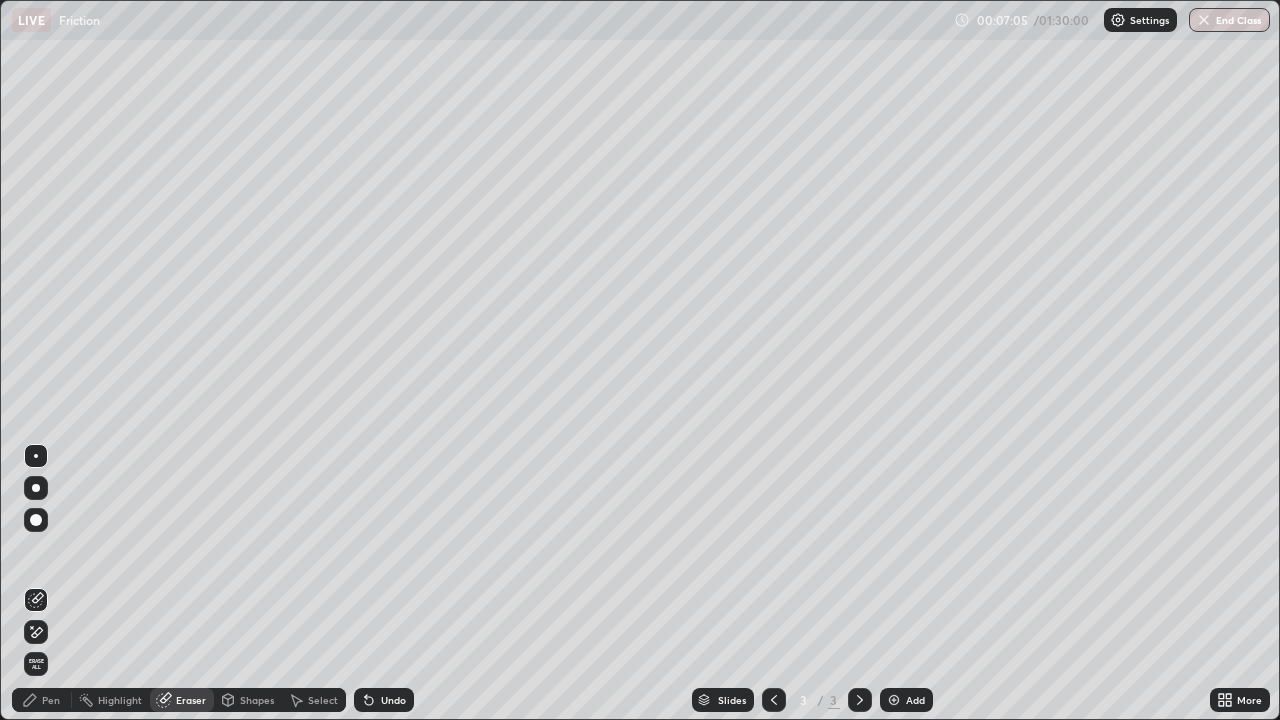 click on "Pen" at bounding box center [42, 700] 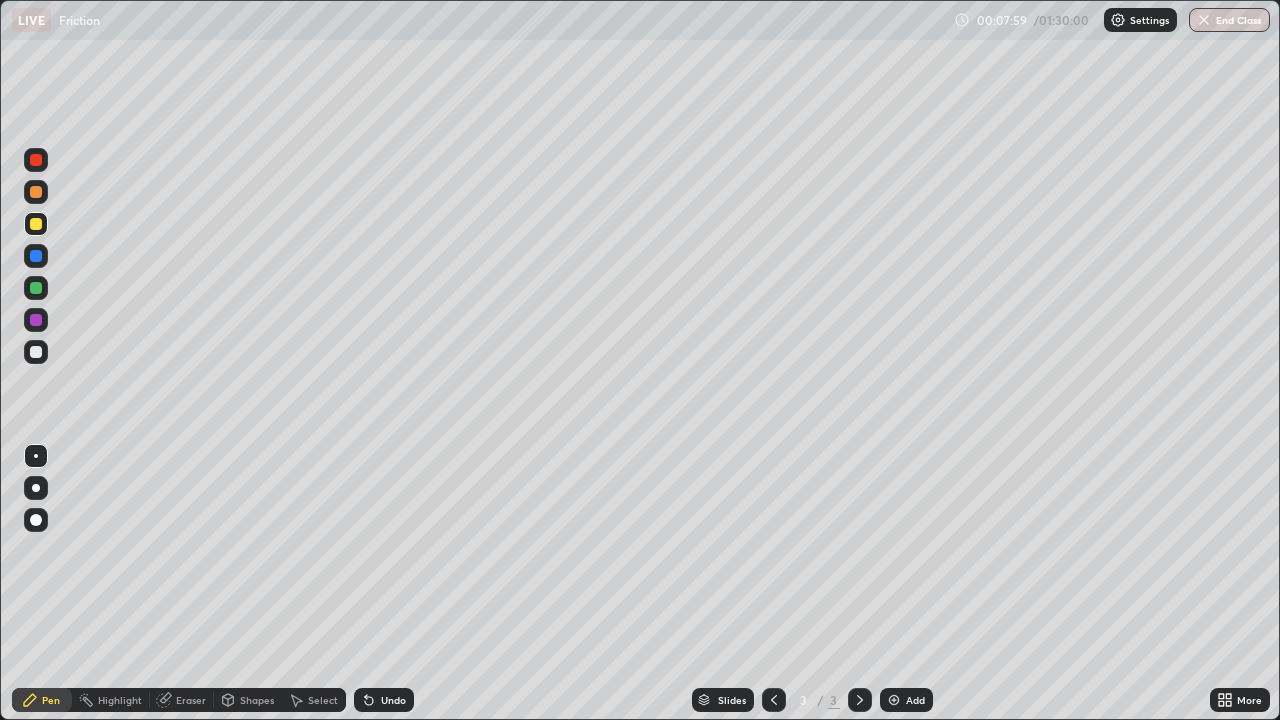 click at bounding box center (36, 288) 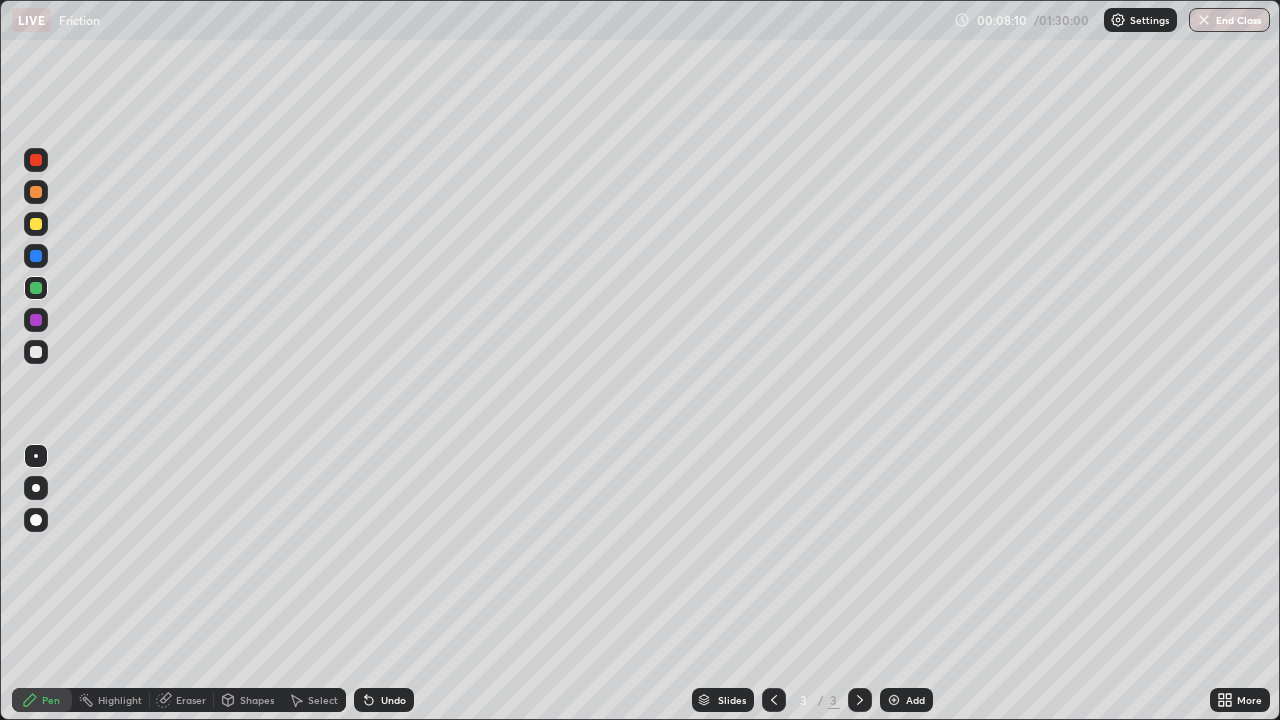 click on "Undo" at bounding box center (393, 700) 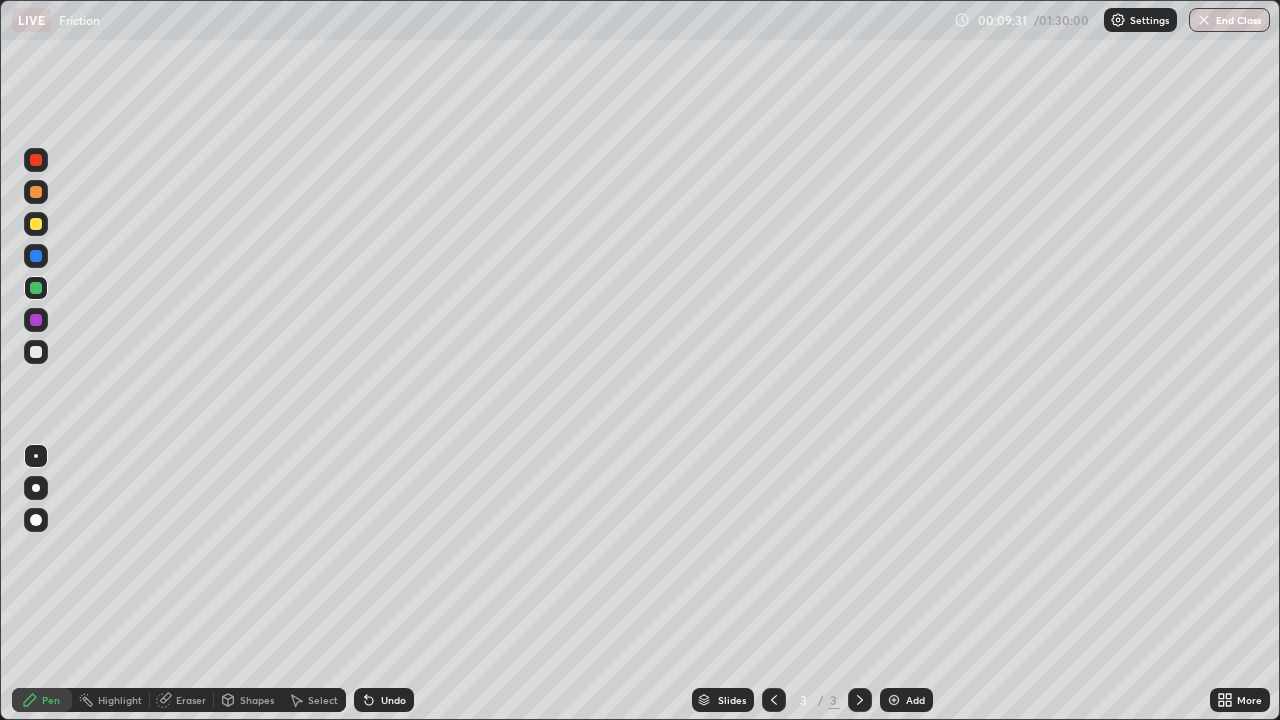 click 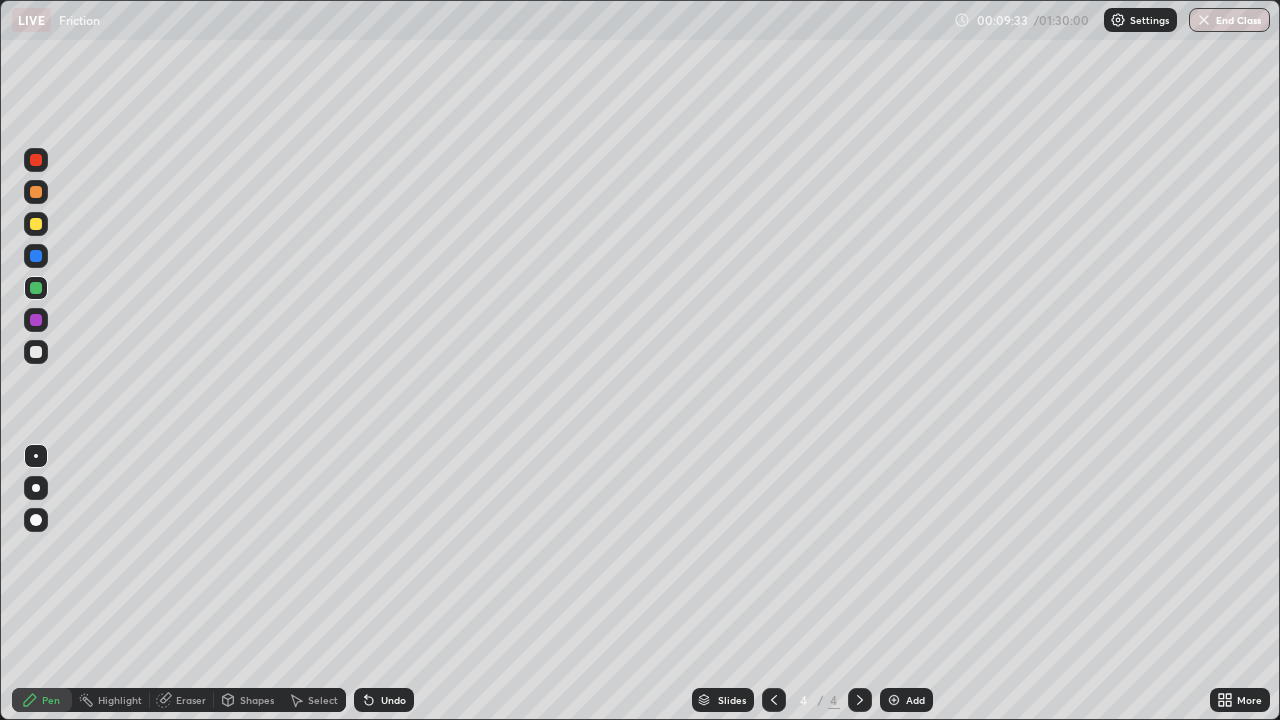 click at bounding box center (36, 224) 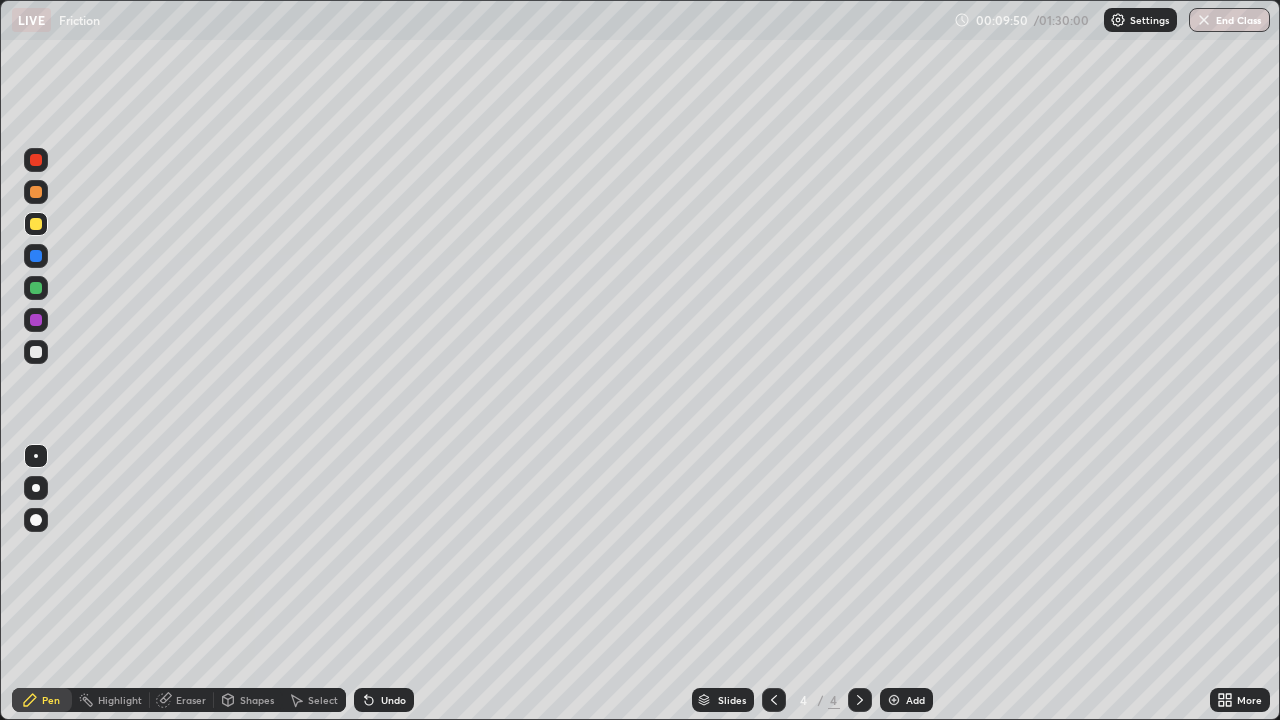 click at bounding box center (36, 352) 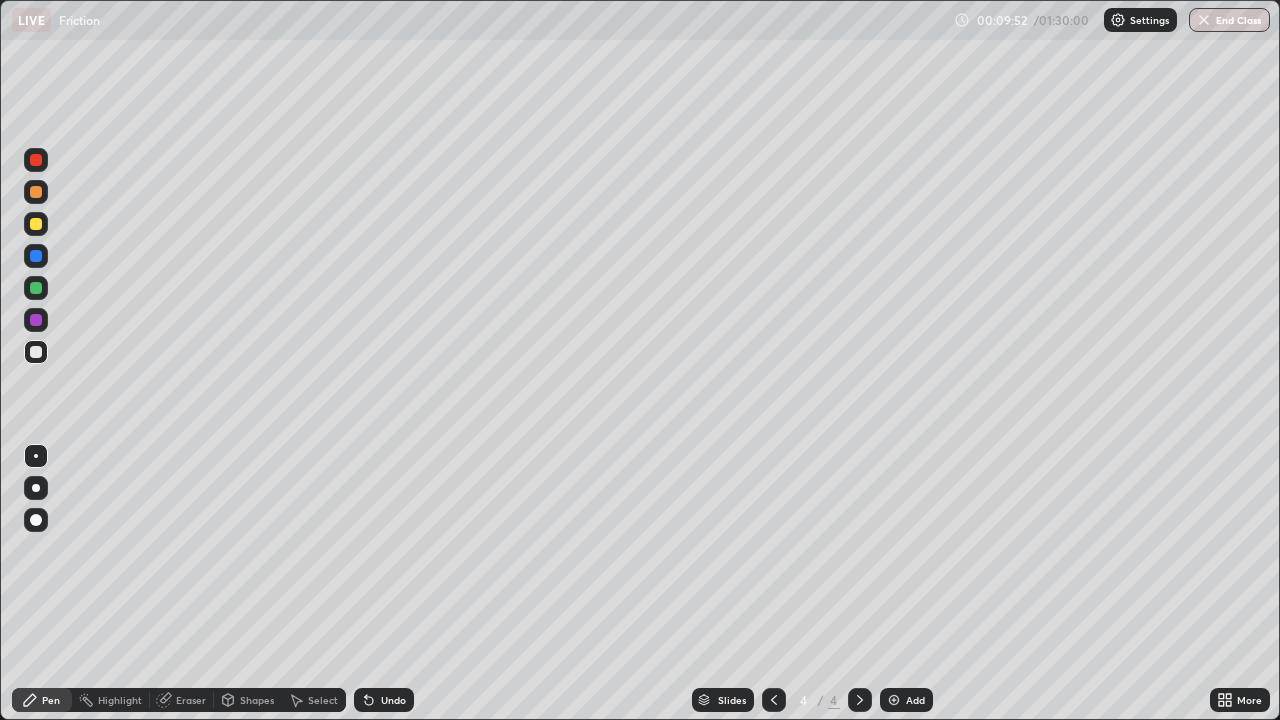 click 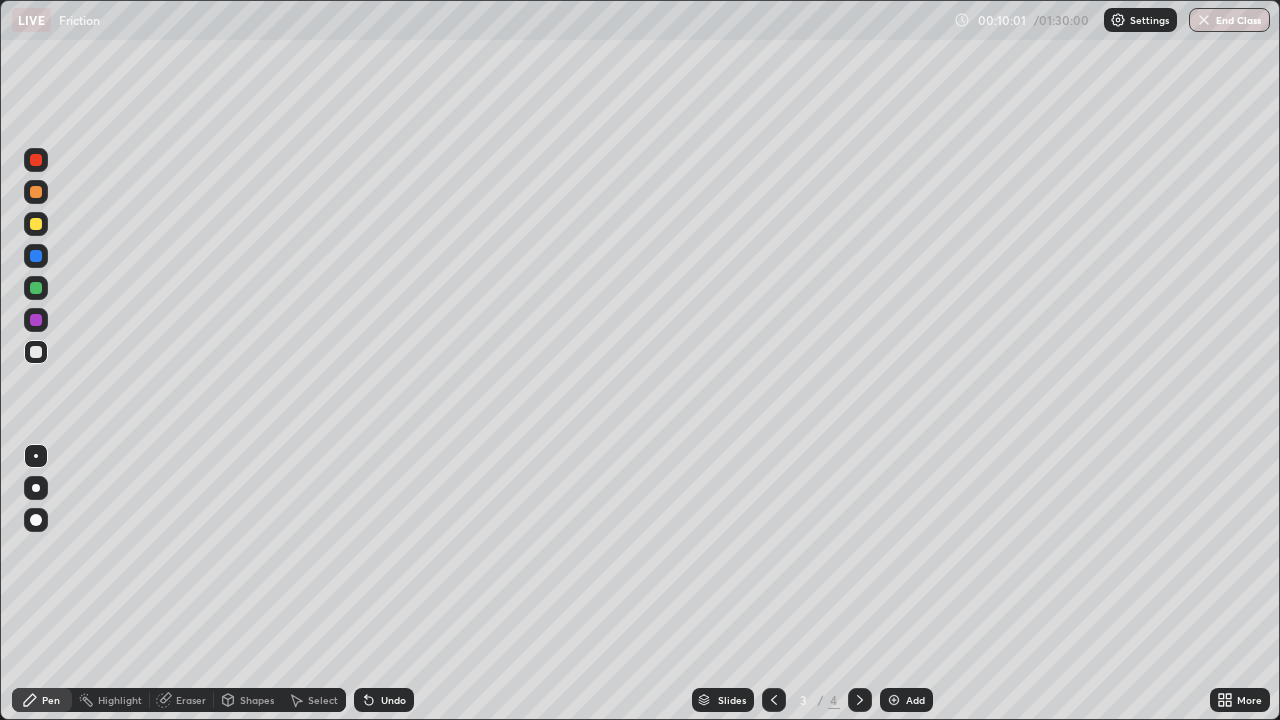 click 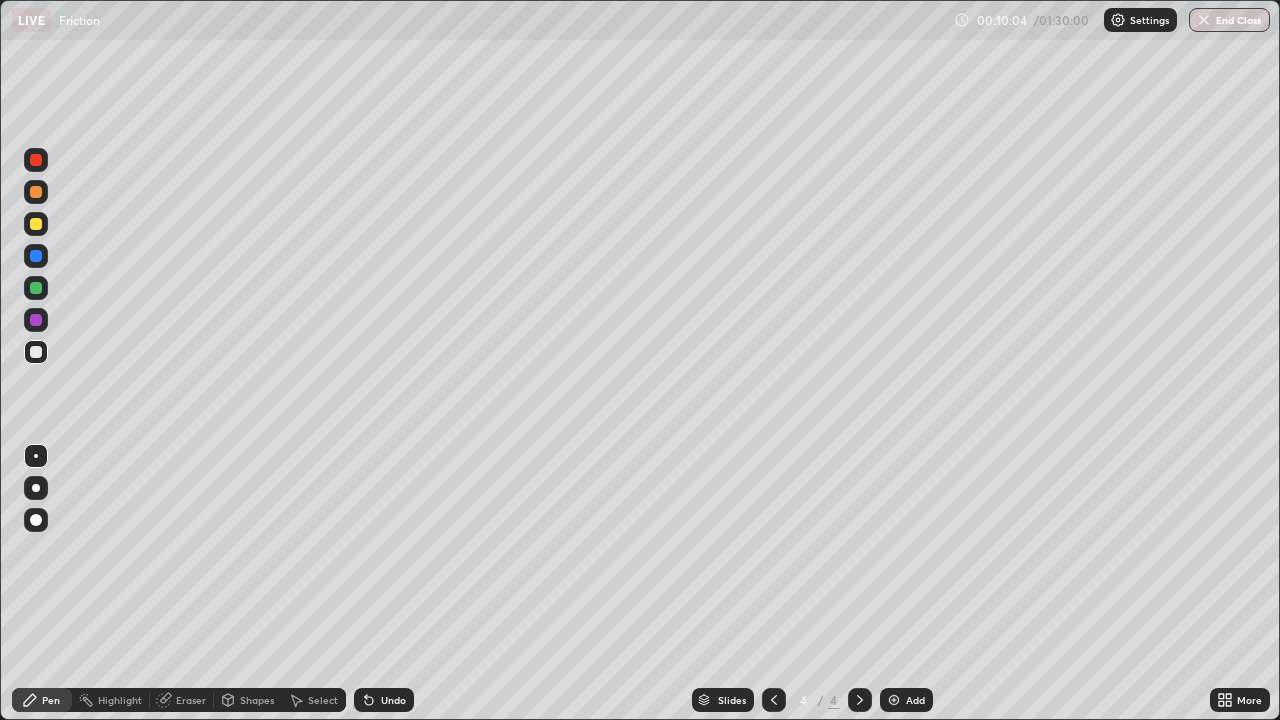 click 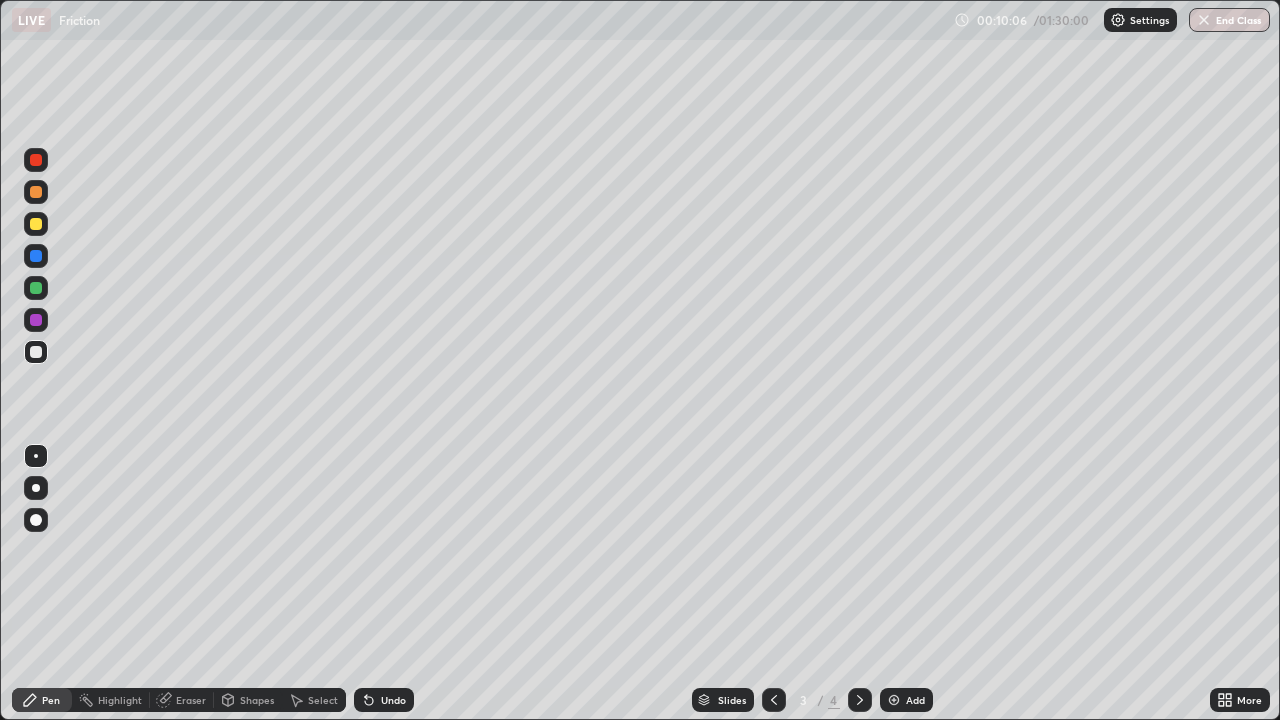 click 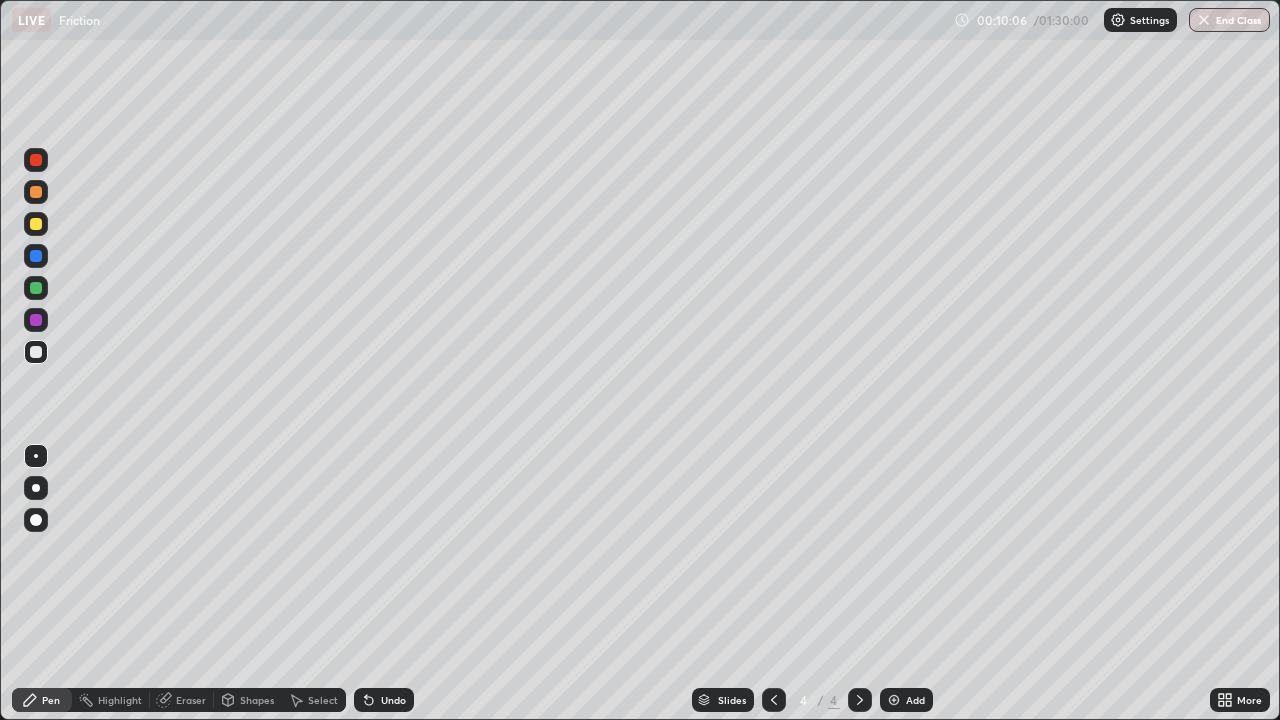 click 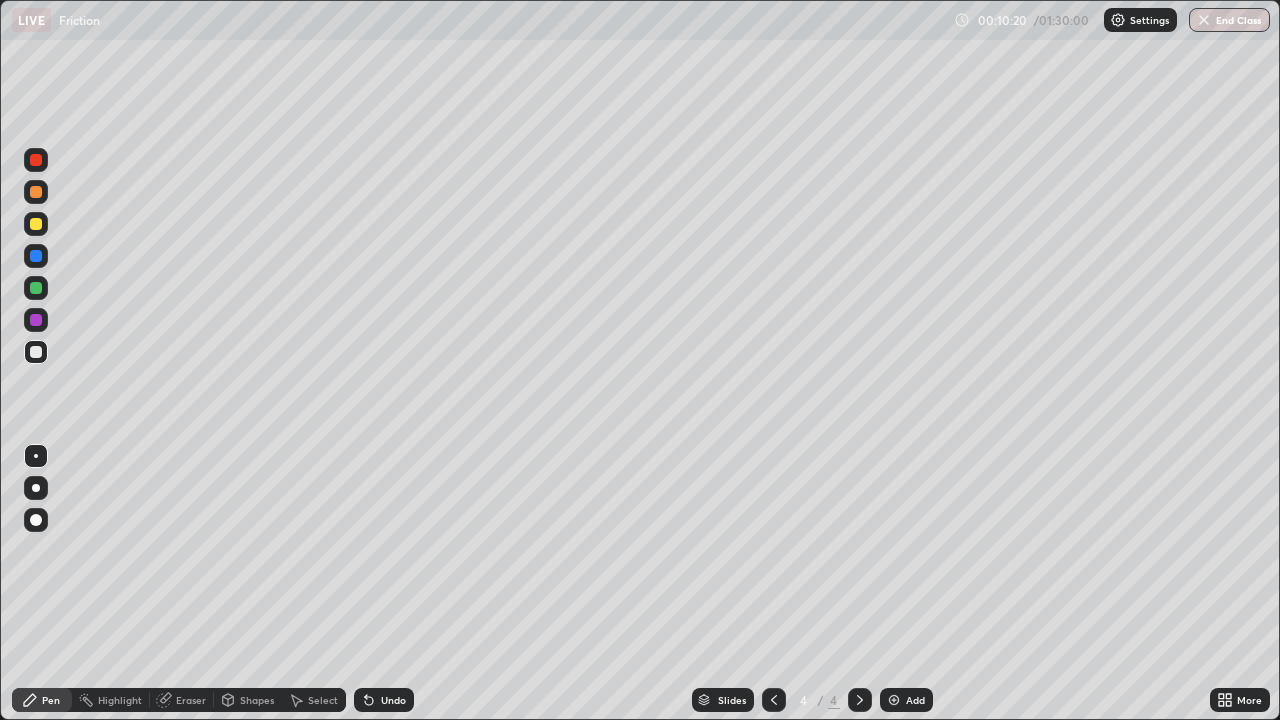 click 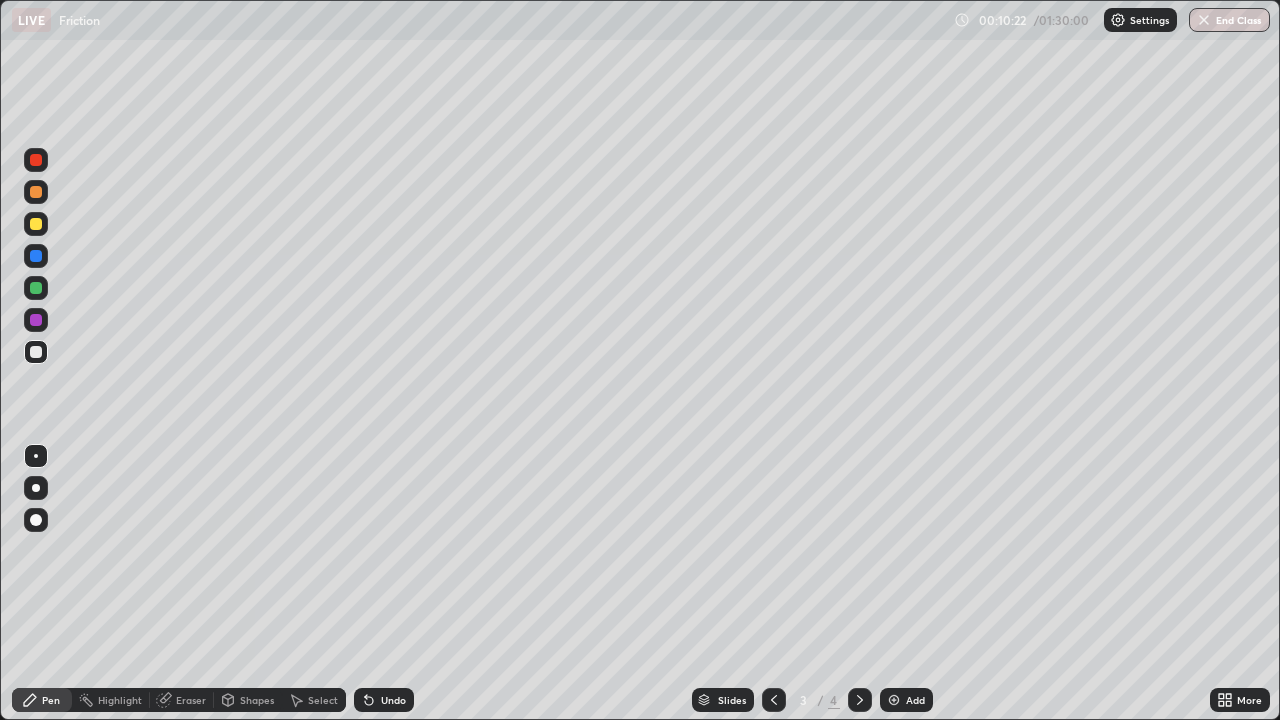 click 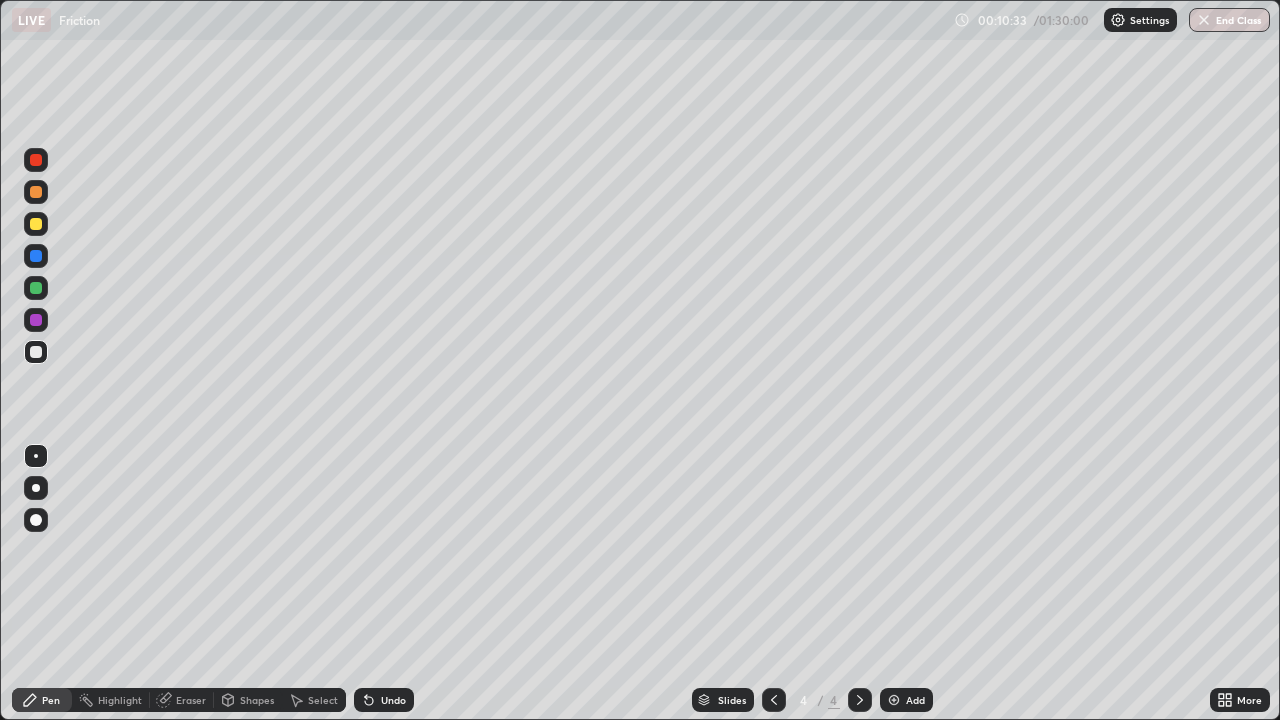 click 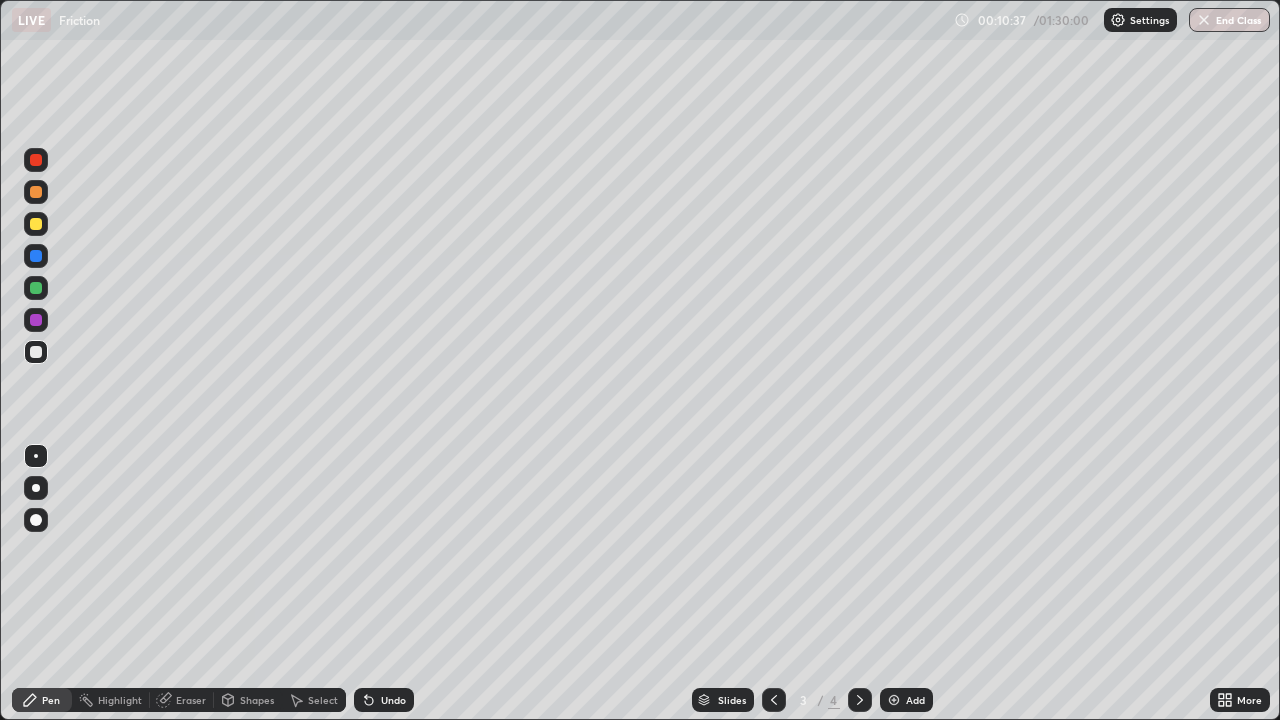 click 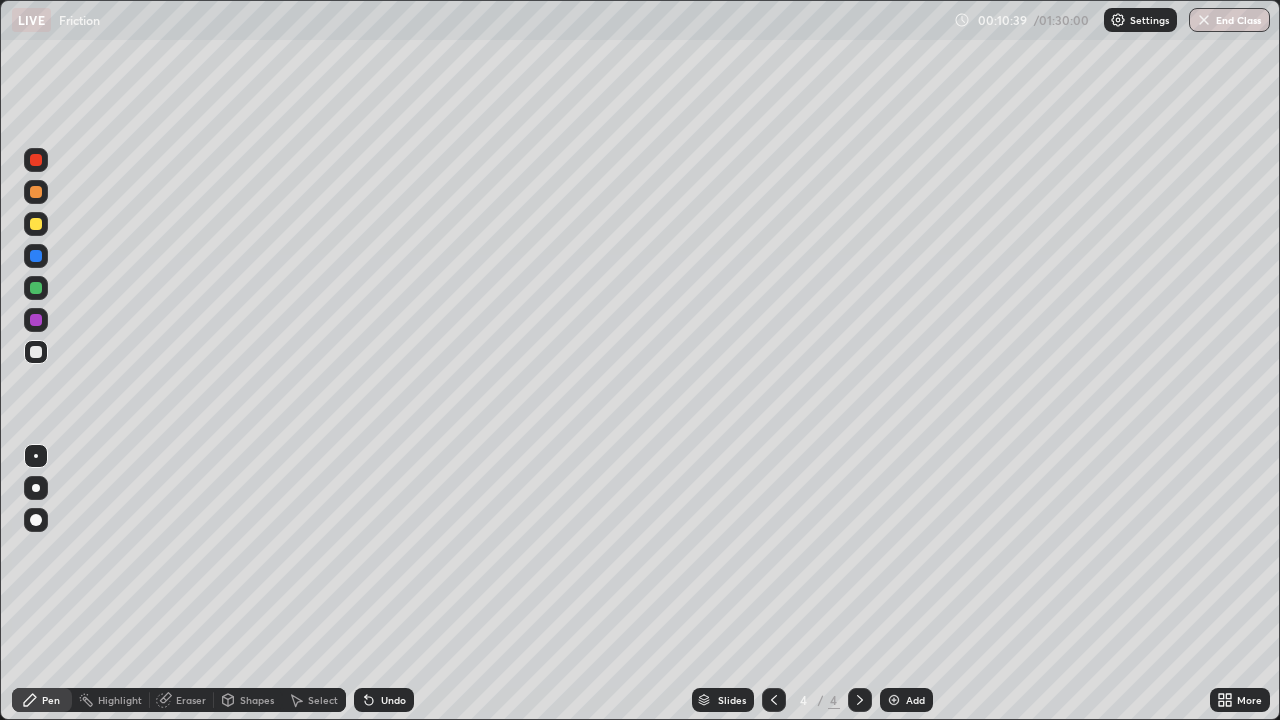 click 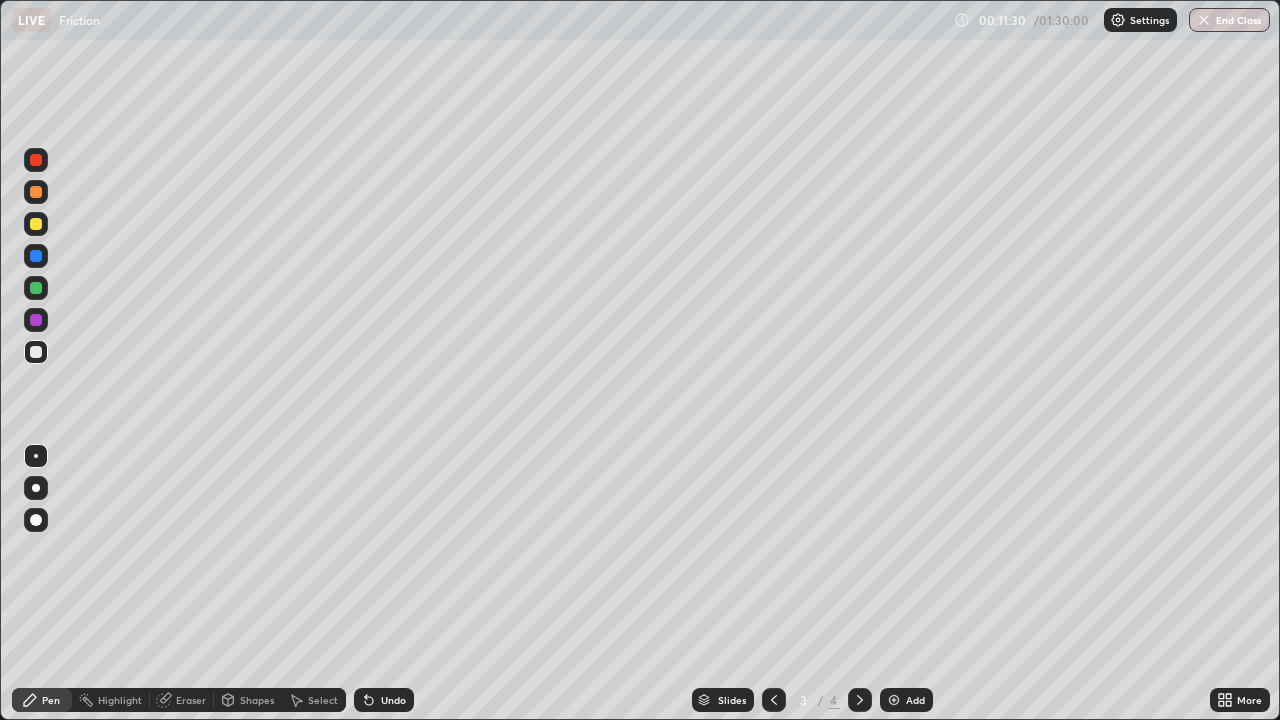 click 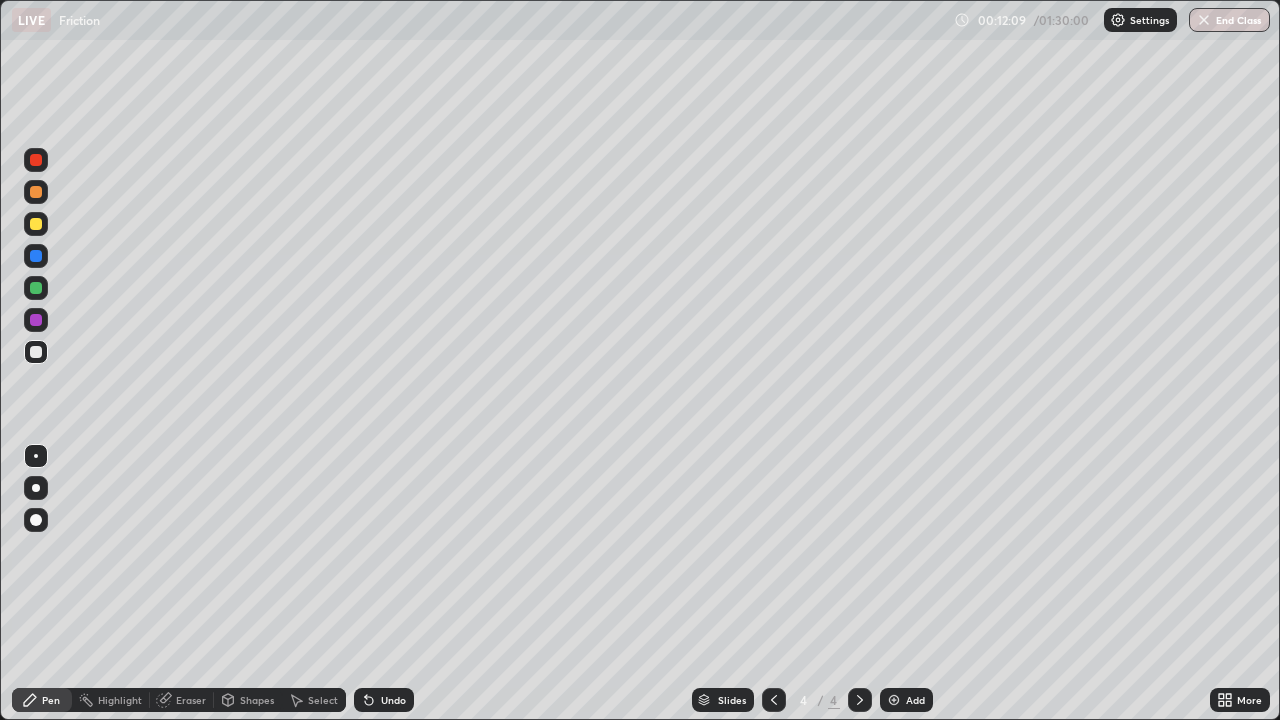 click 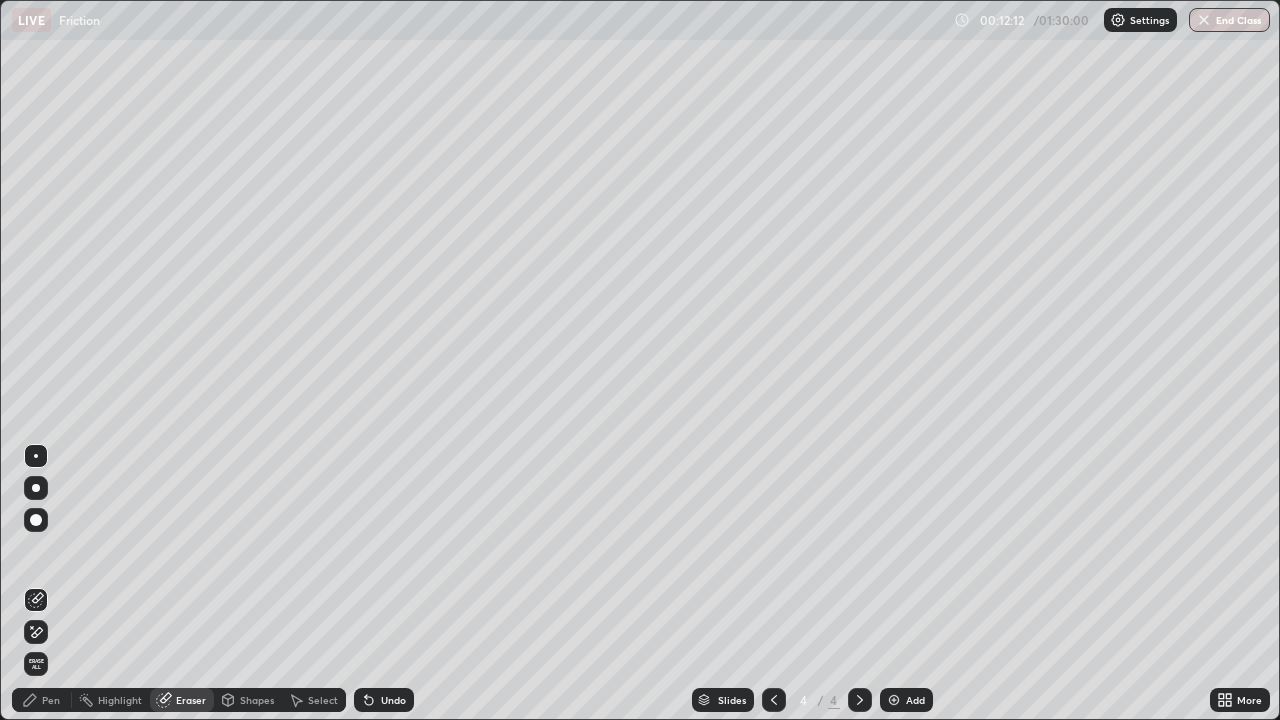 click on "Pen" at bounding box center [51, 700] 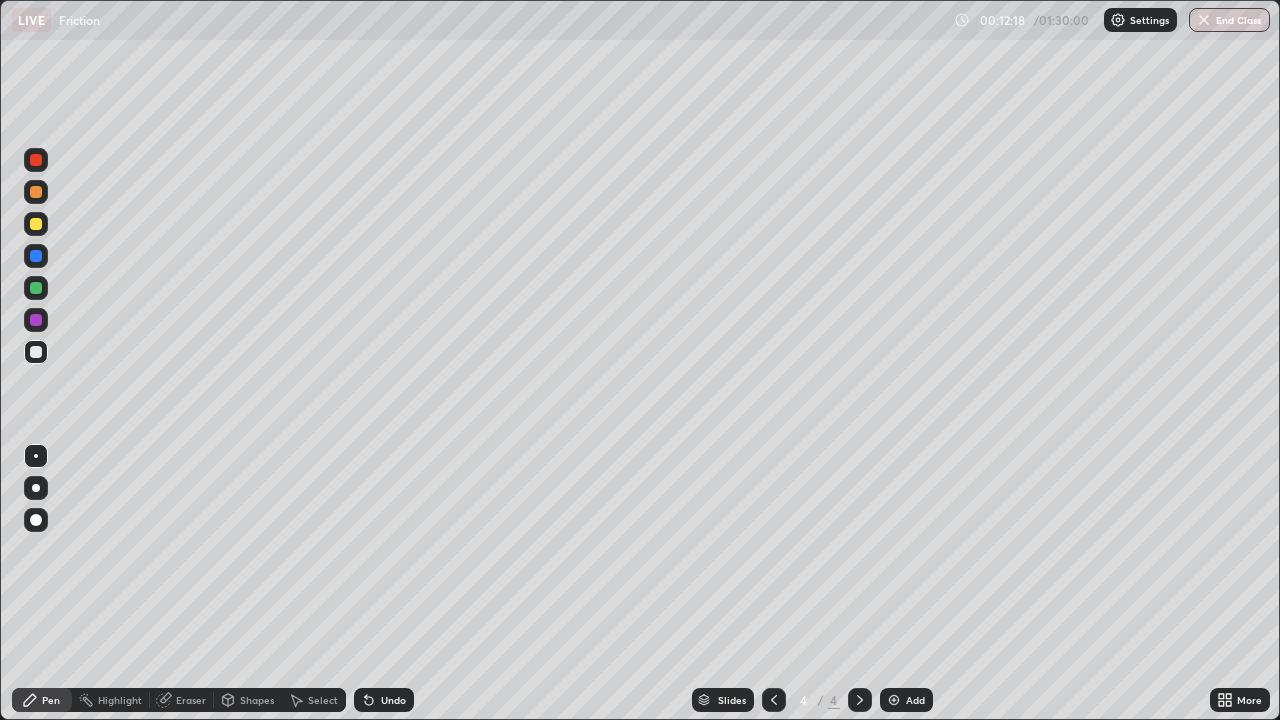click on "Undo" at bounding box center (393, 700) 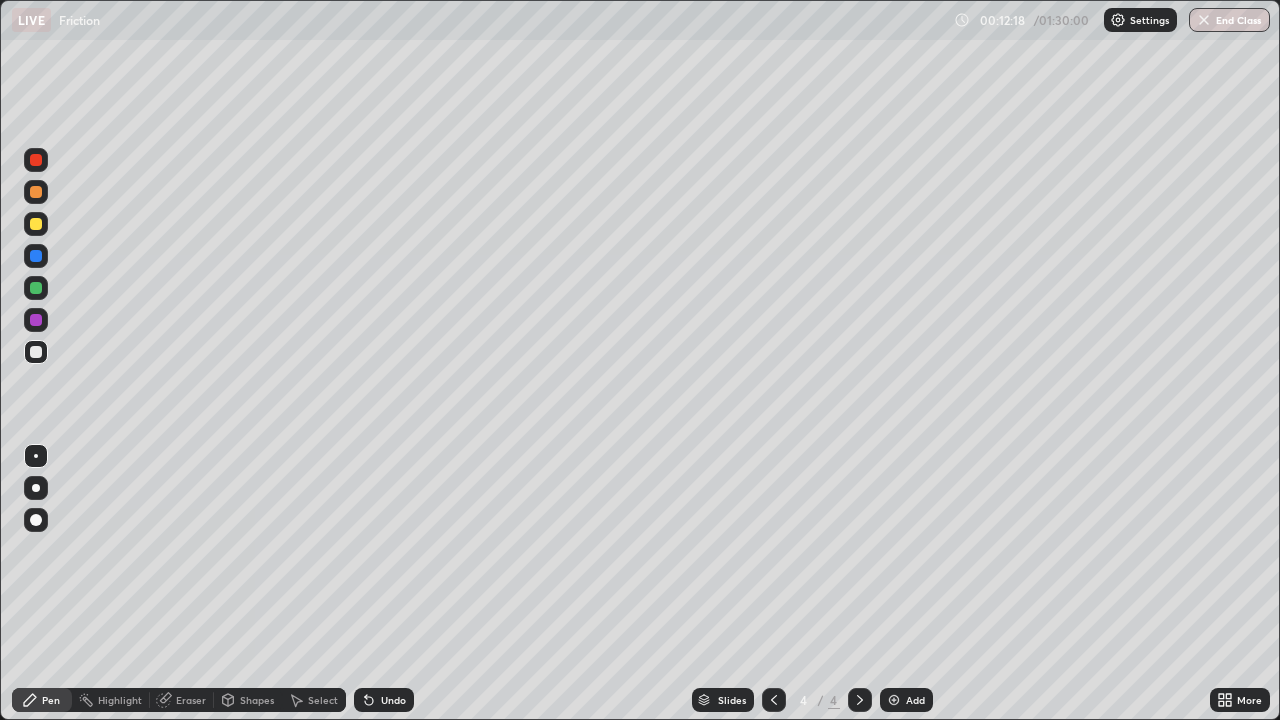 click on "Undo" at bounding box center (384, 700) 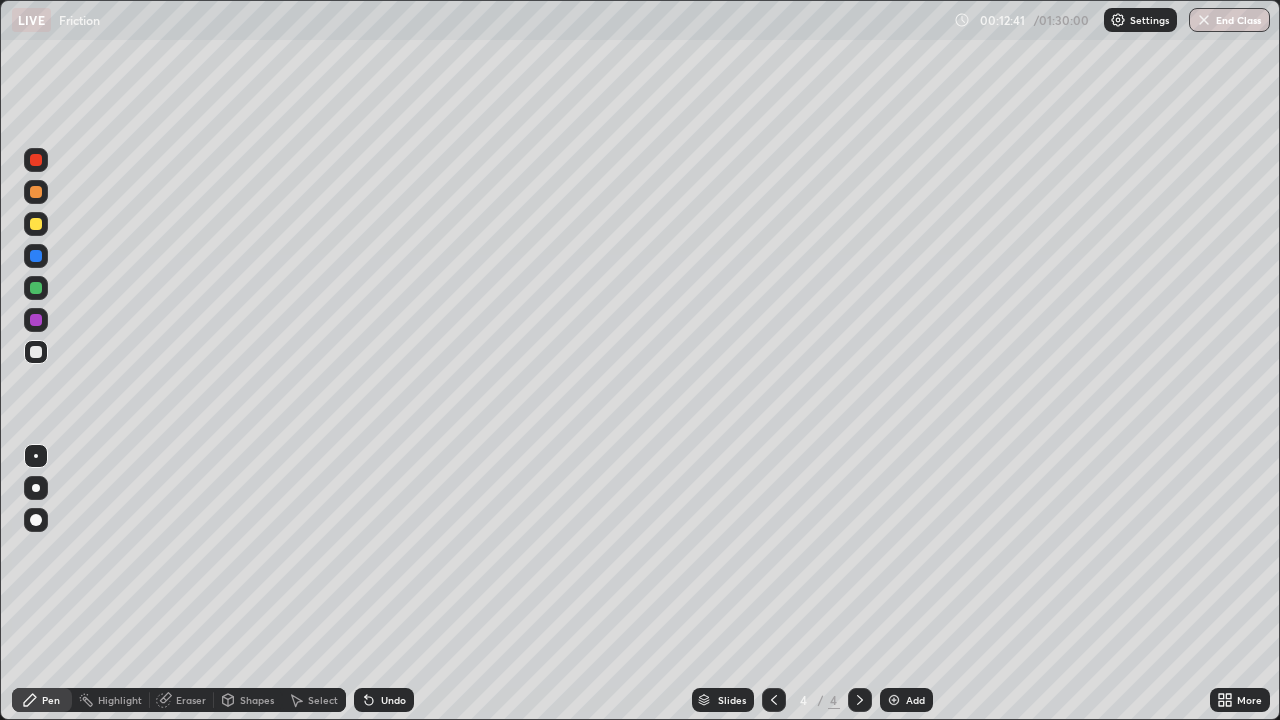 click at bounding box center [774, 700] 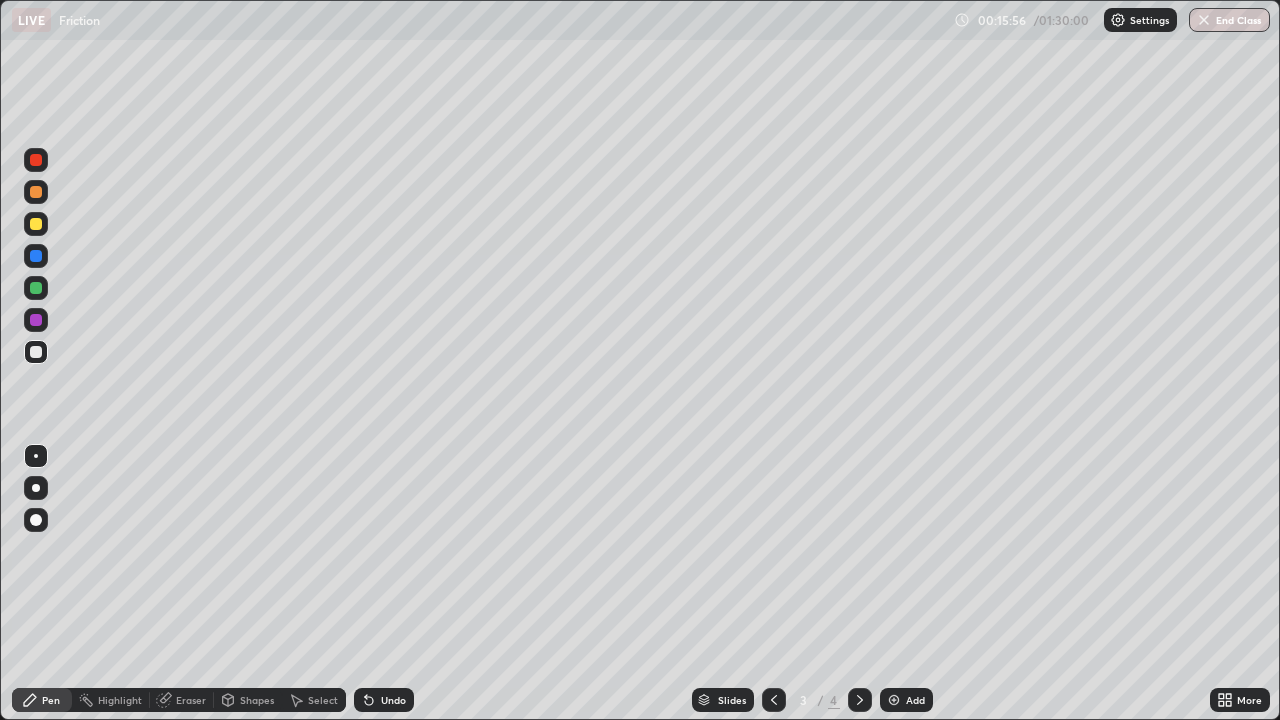 click 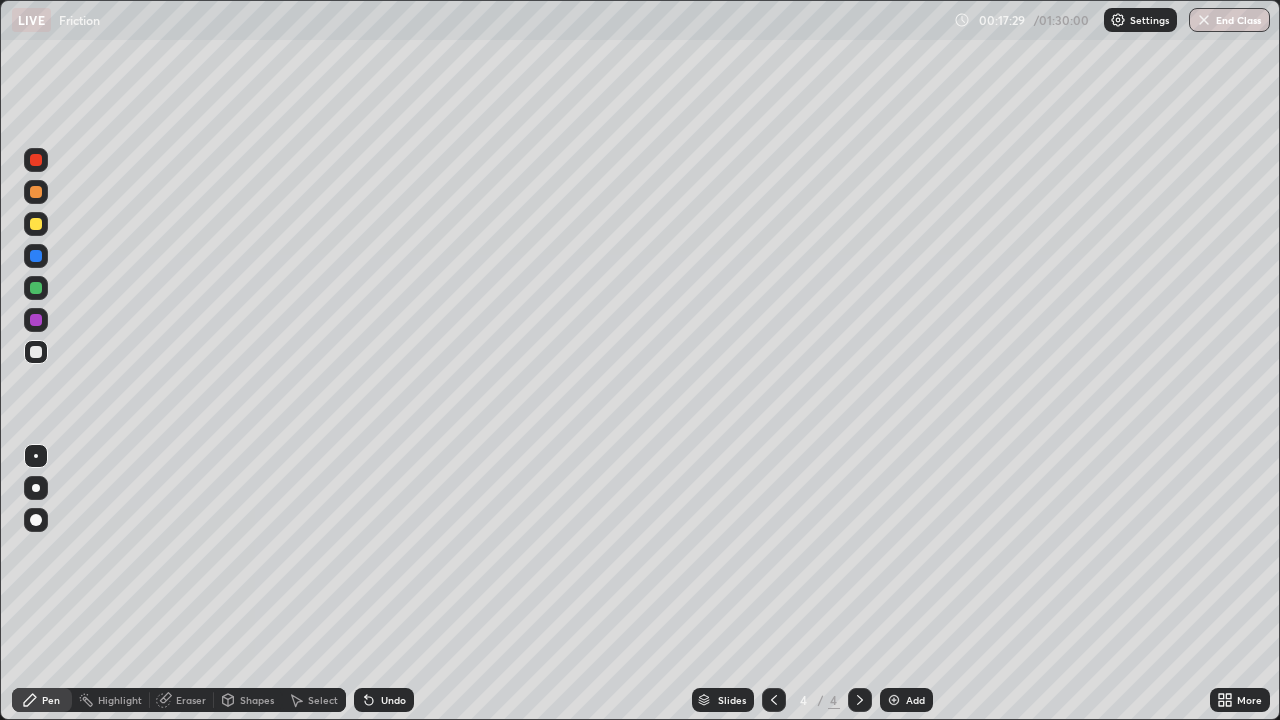 click 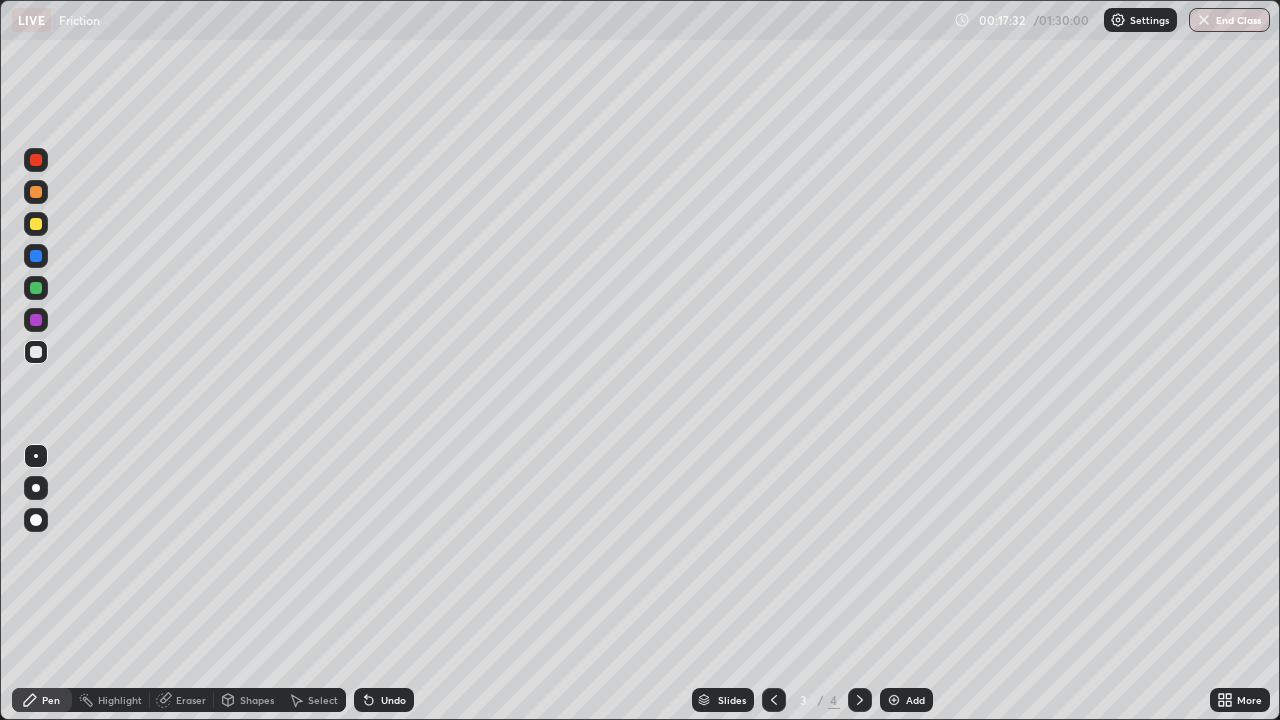click at bounding box center [860, 700] 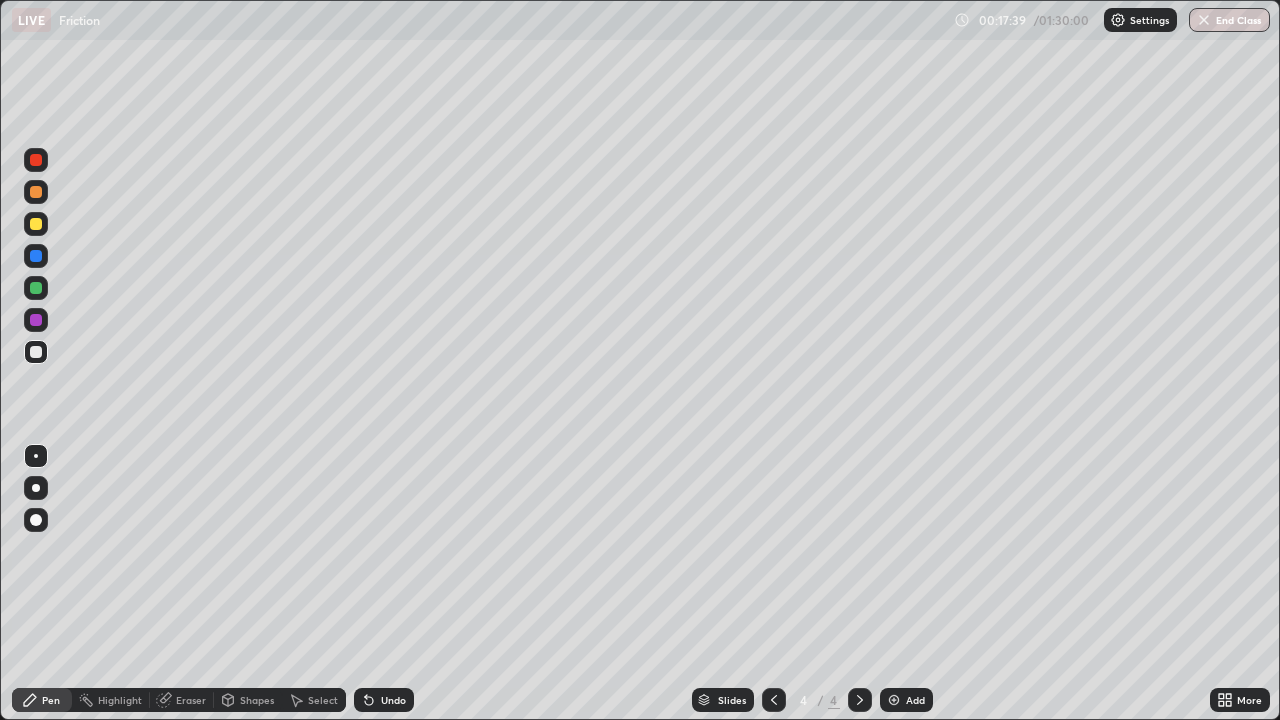 click at bounding box center (36, 256) 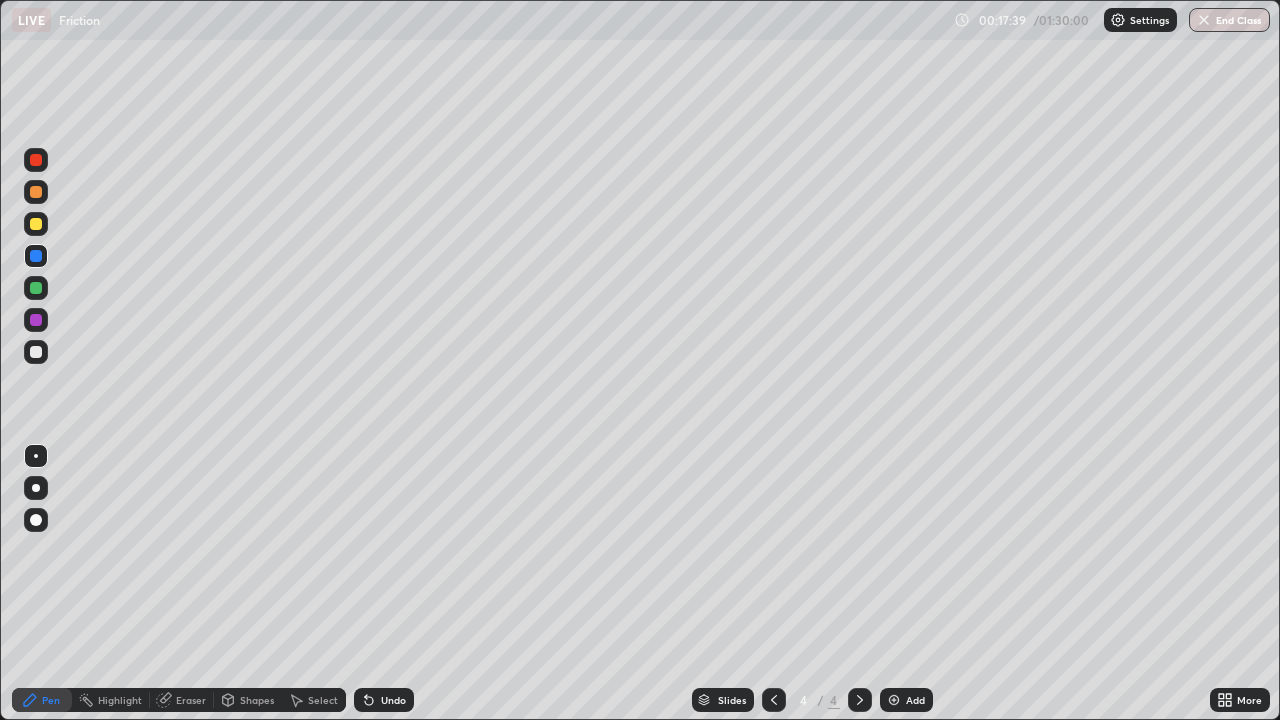 click at bounding box center (36, 192) 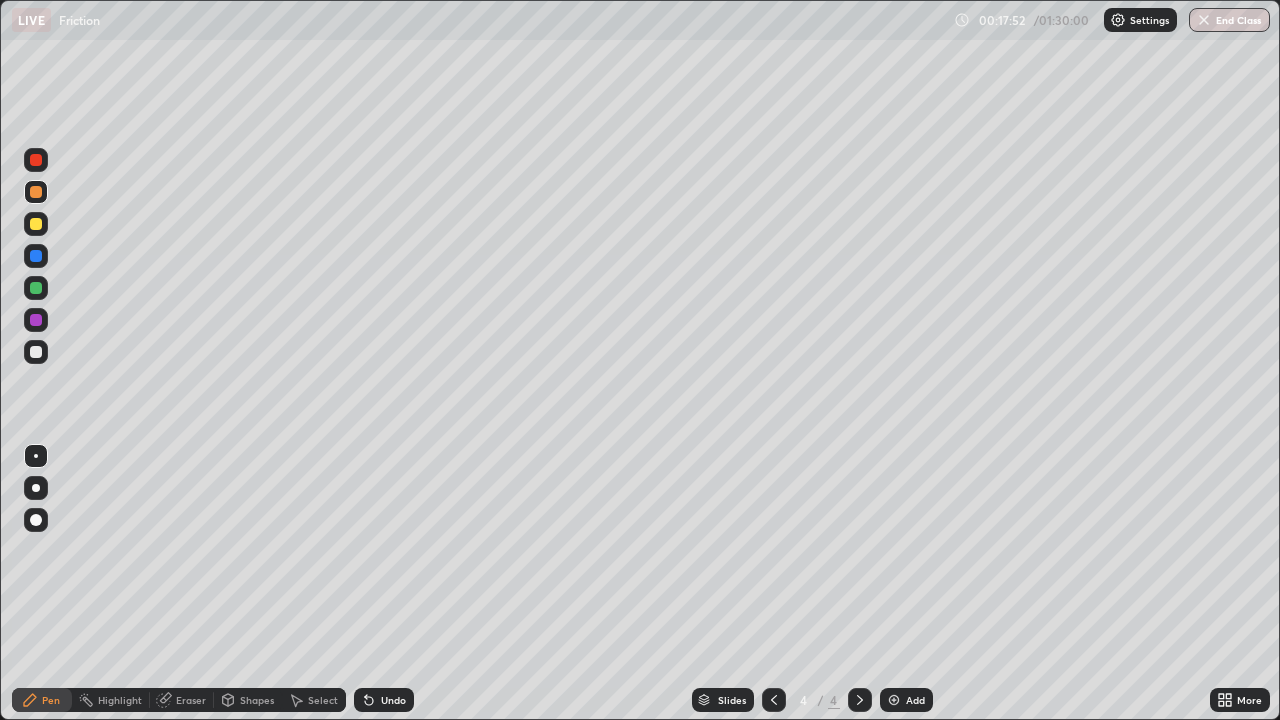 click 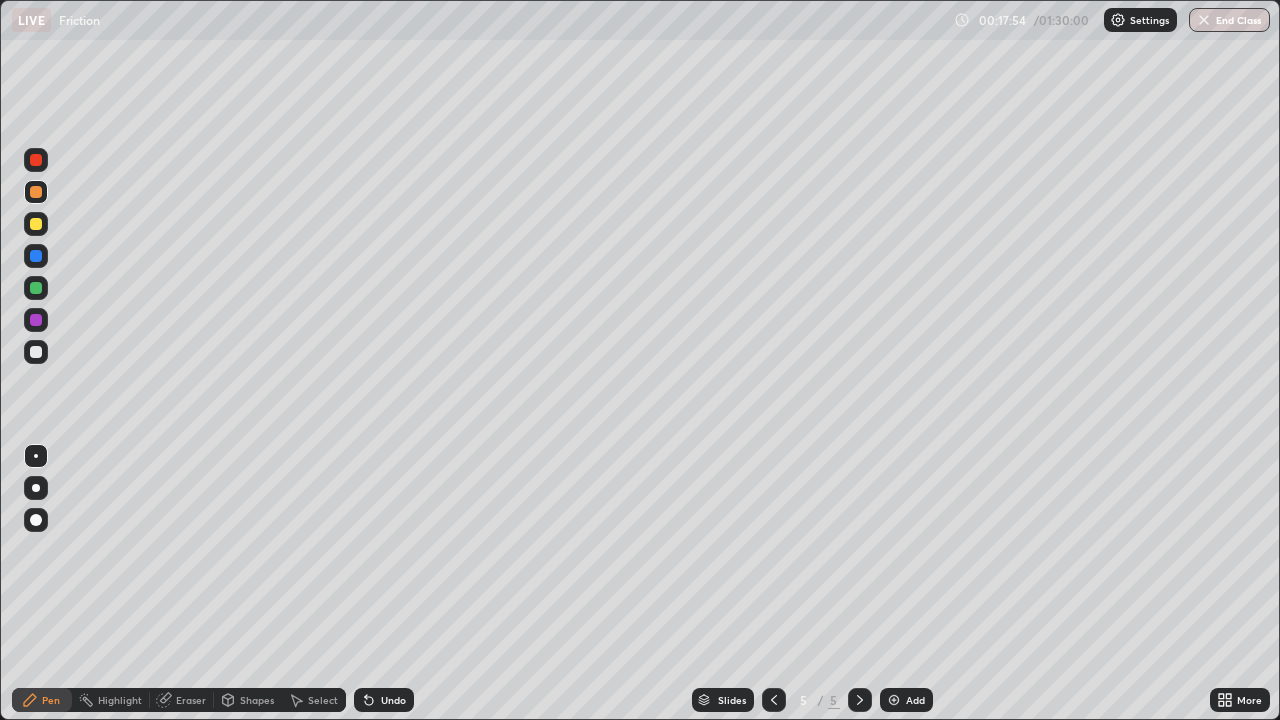 click on "Shapes" at bounding box center (257, 700) 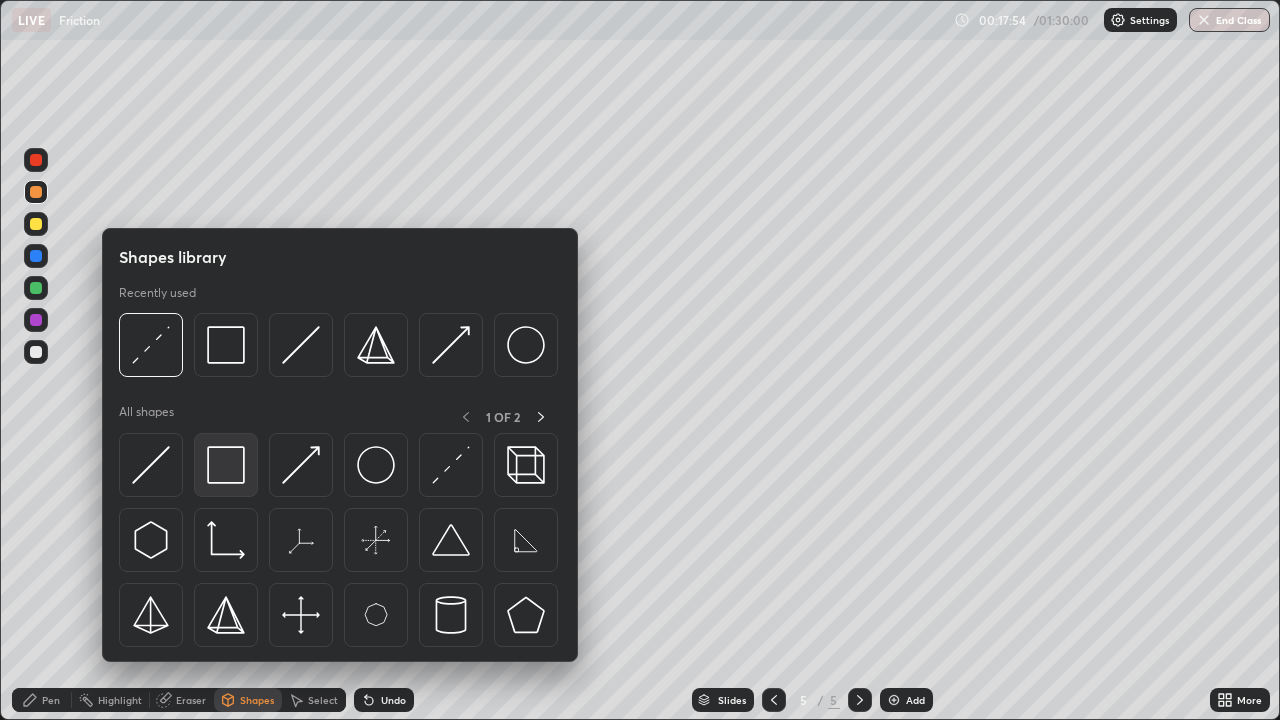 click at bounding box center (226, 465) 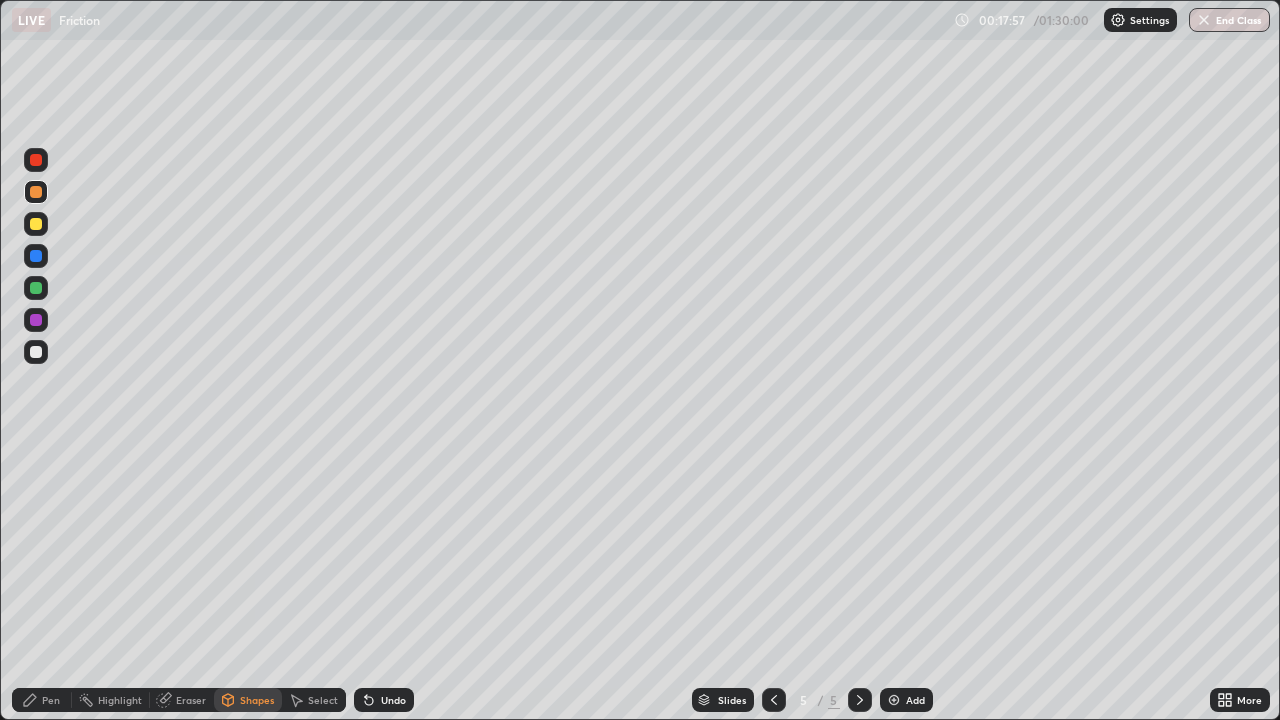 click on "Shapes" at bounding box center [248, 700] 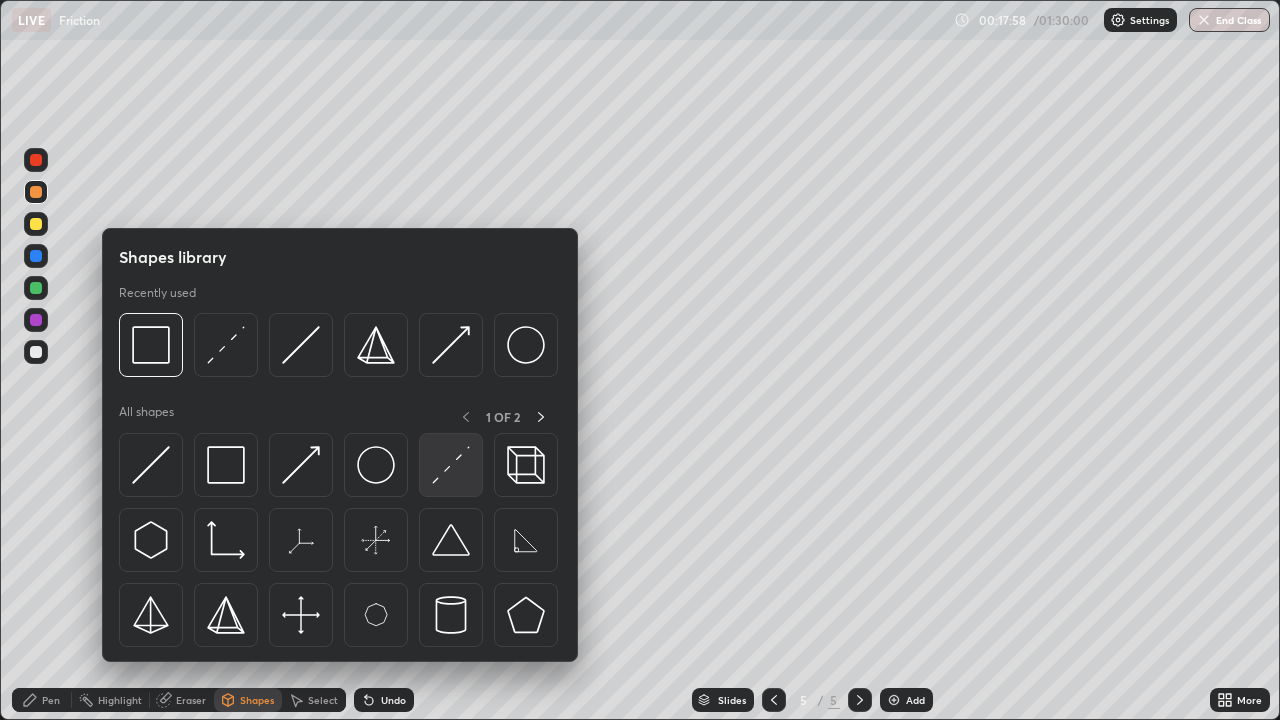 click at bounding box center [451, 465] 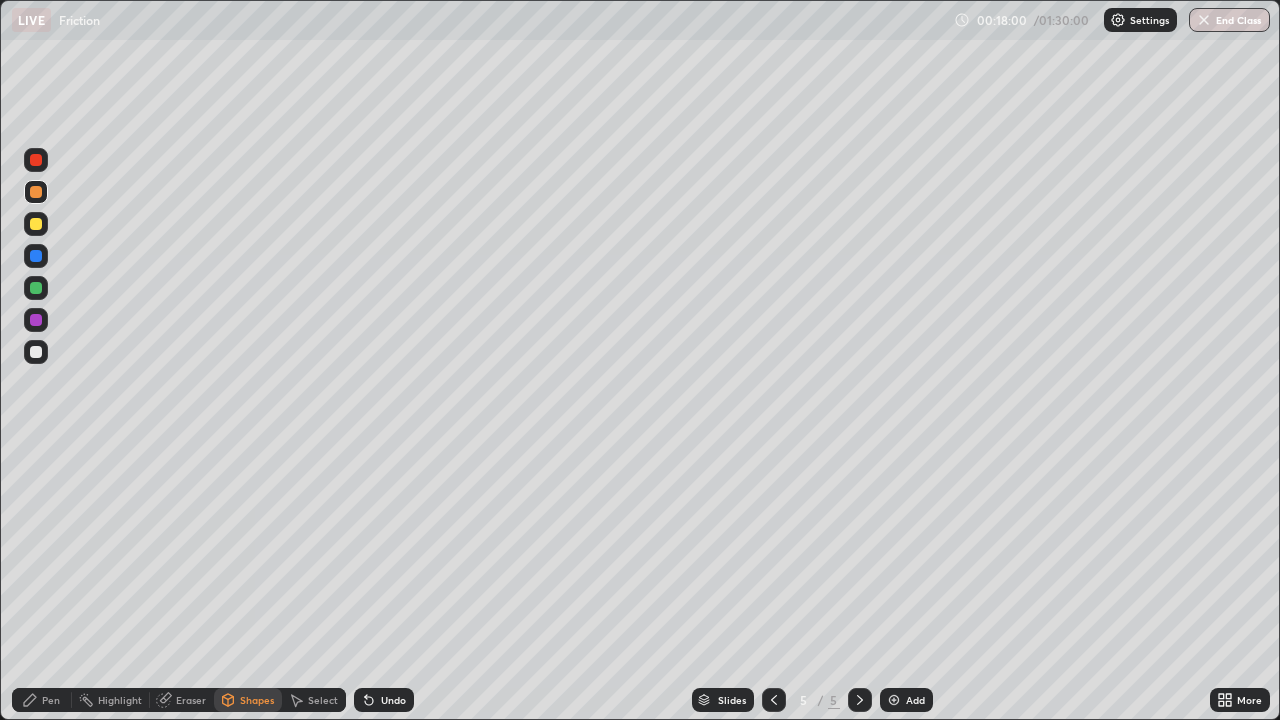 click at bounding box center (36, 320) 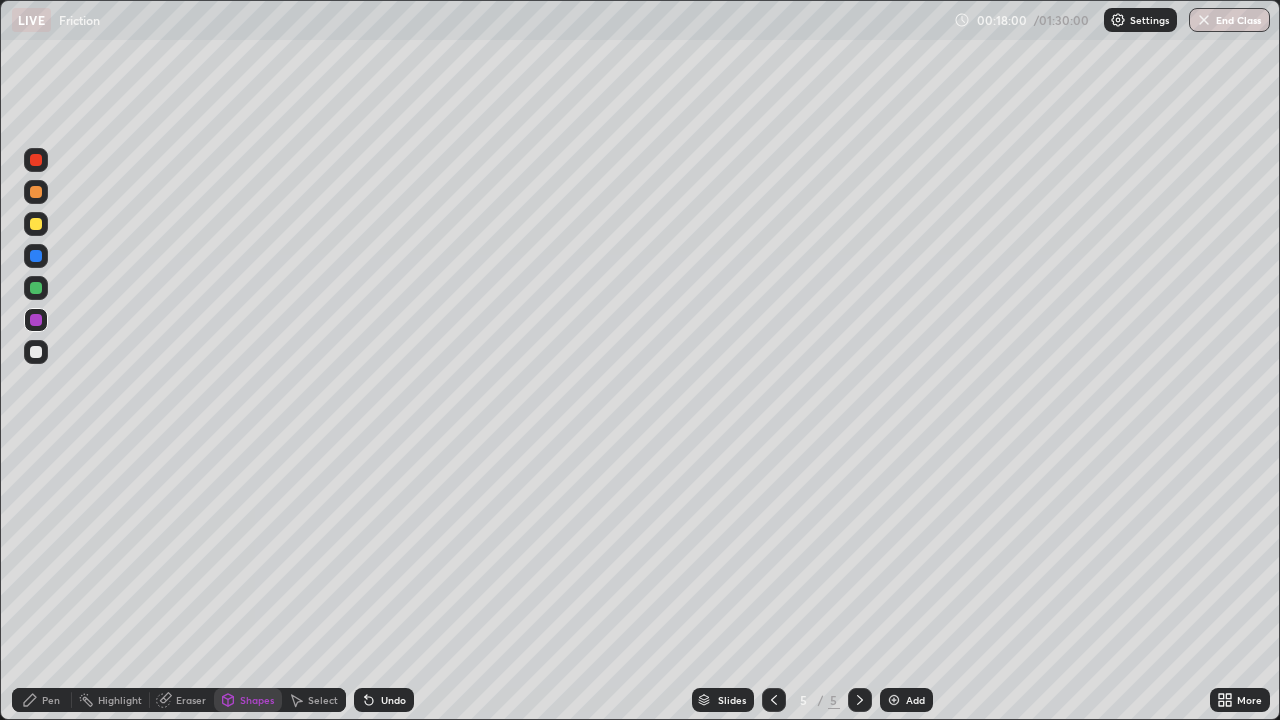 click at bounding box center (36, 352) 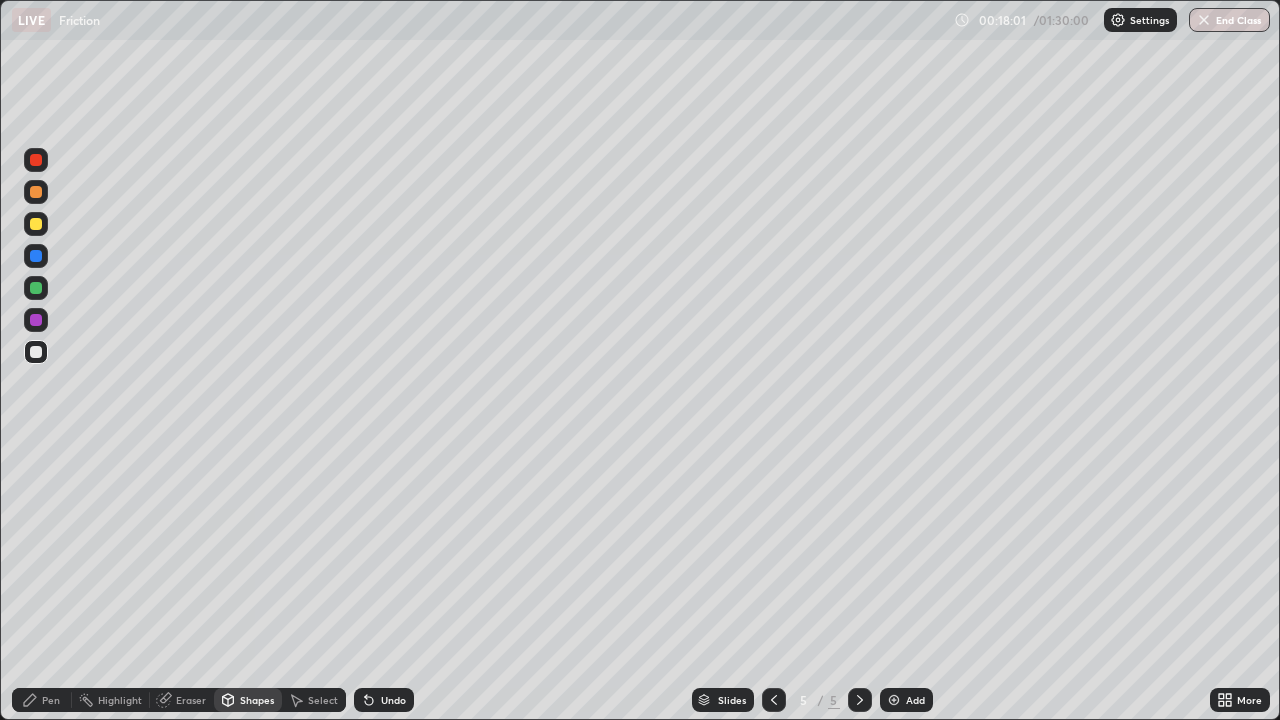 click 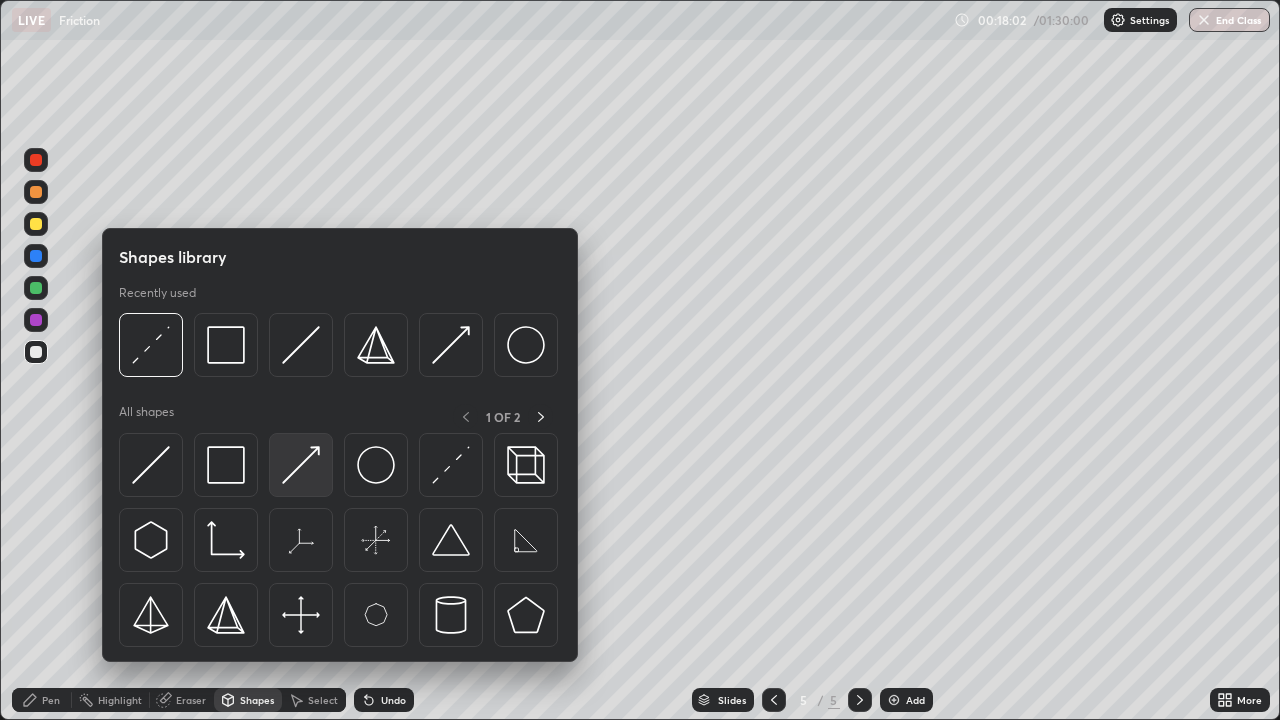 click at bounding box center [301, 465] 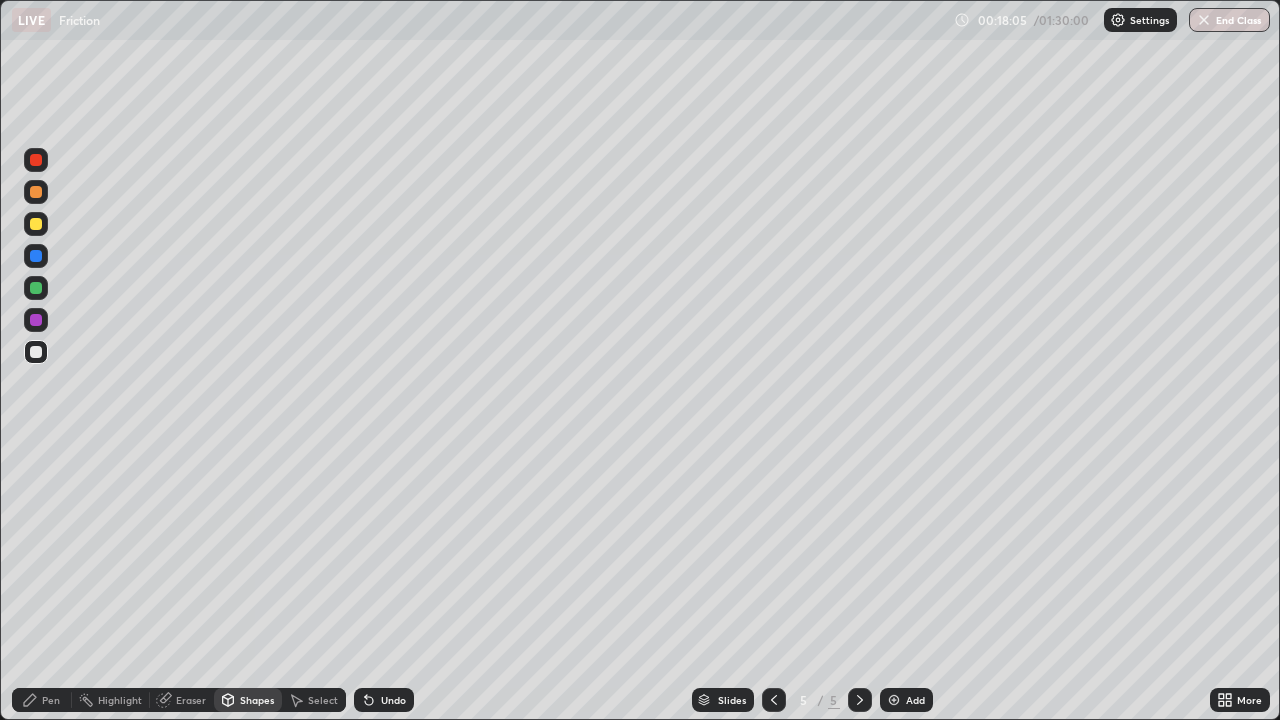 click on "Pen" at bounding box center (51, 700) 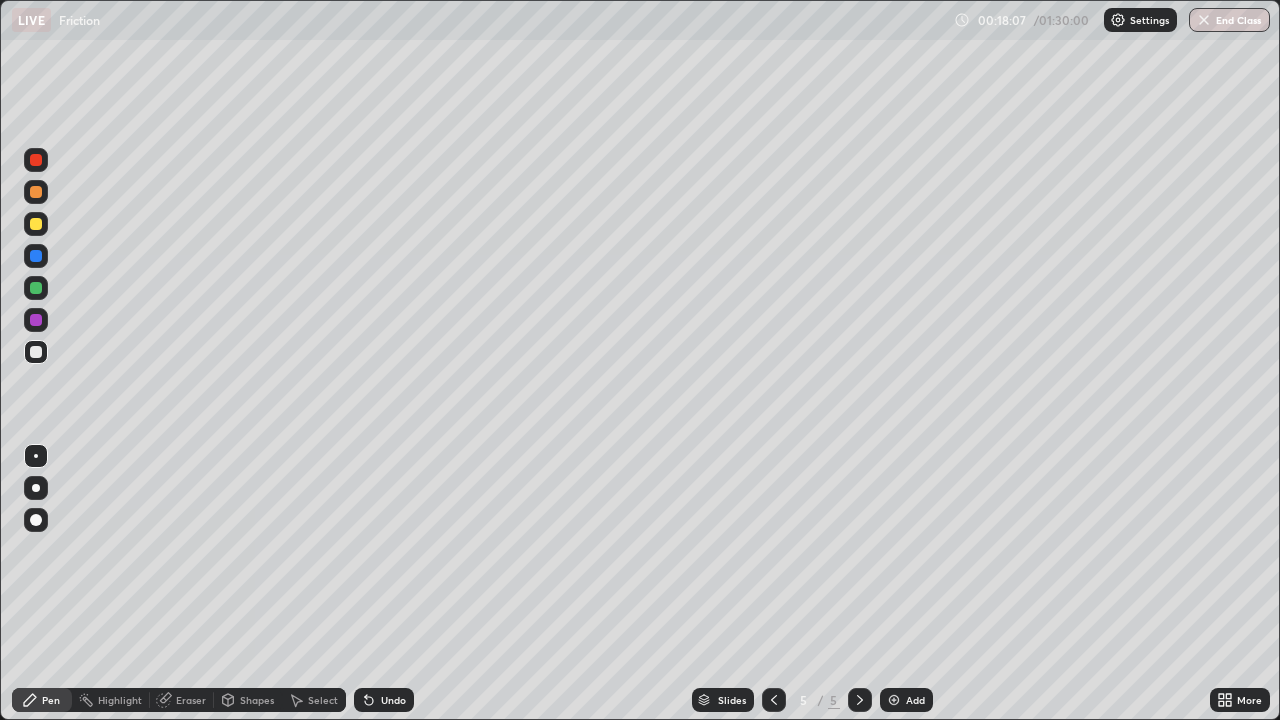 click at bounding box center [36, 192] 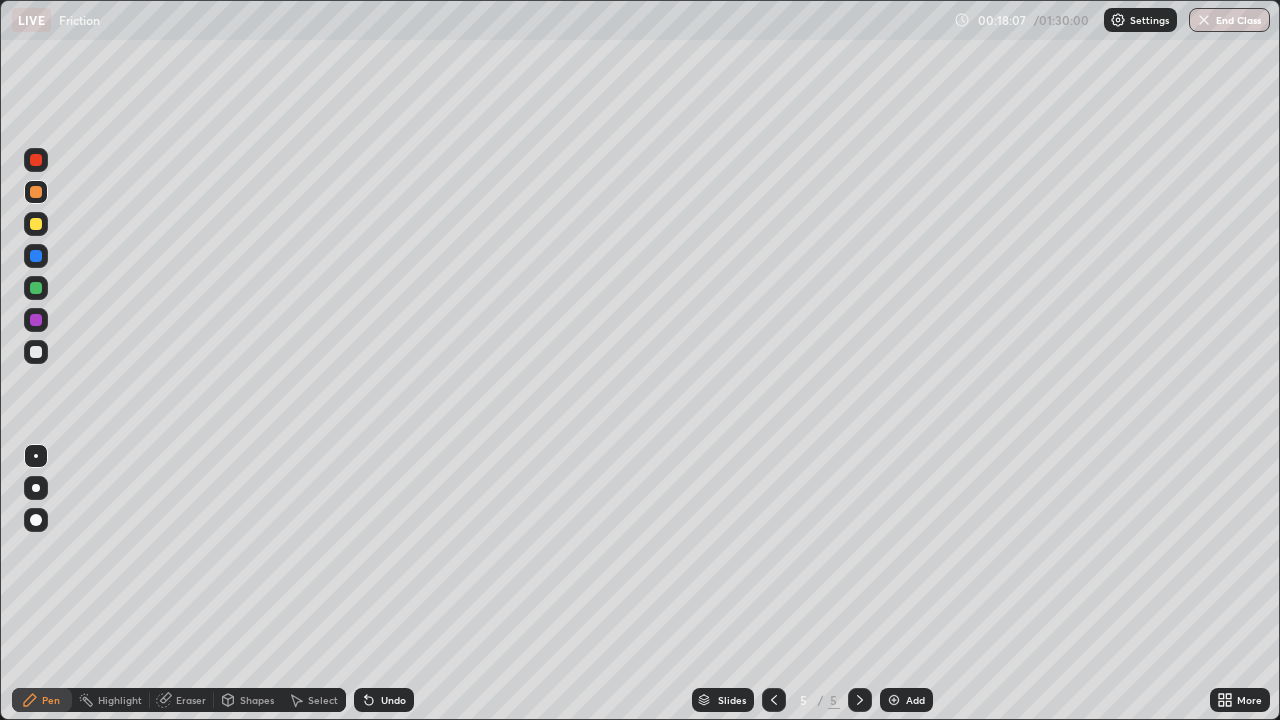 click at bounding box center (36, 160) 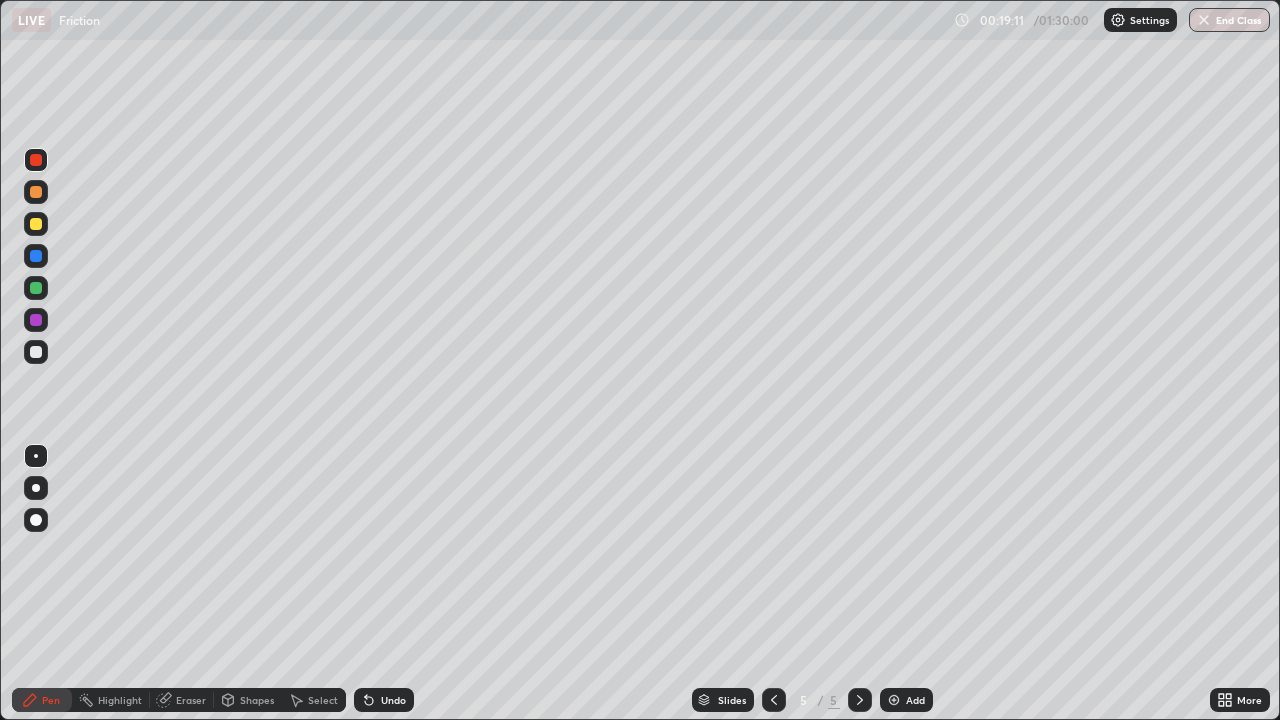 click 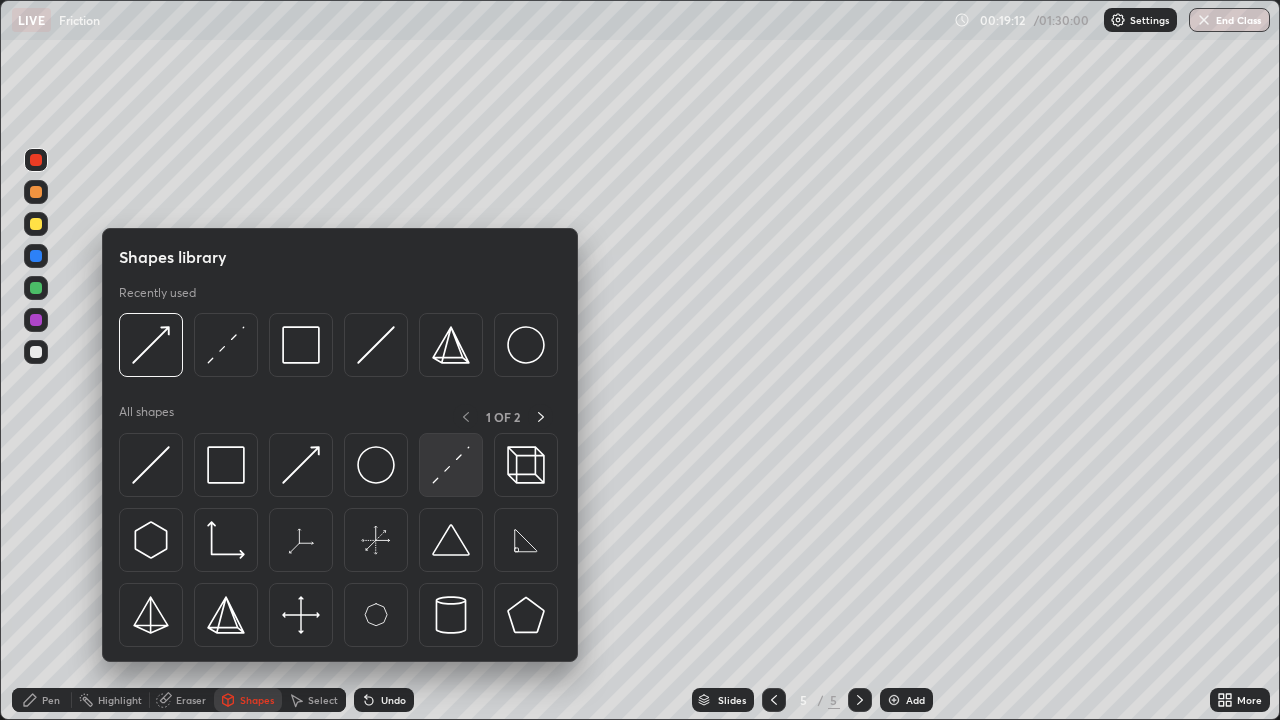 click at bounding box center (451, 465) 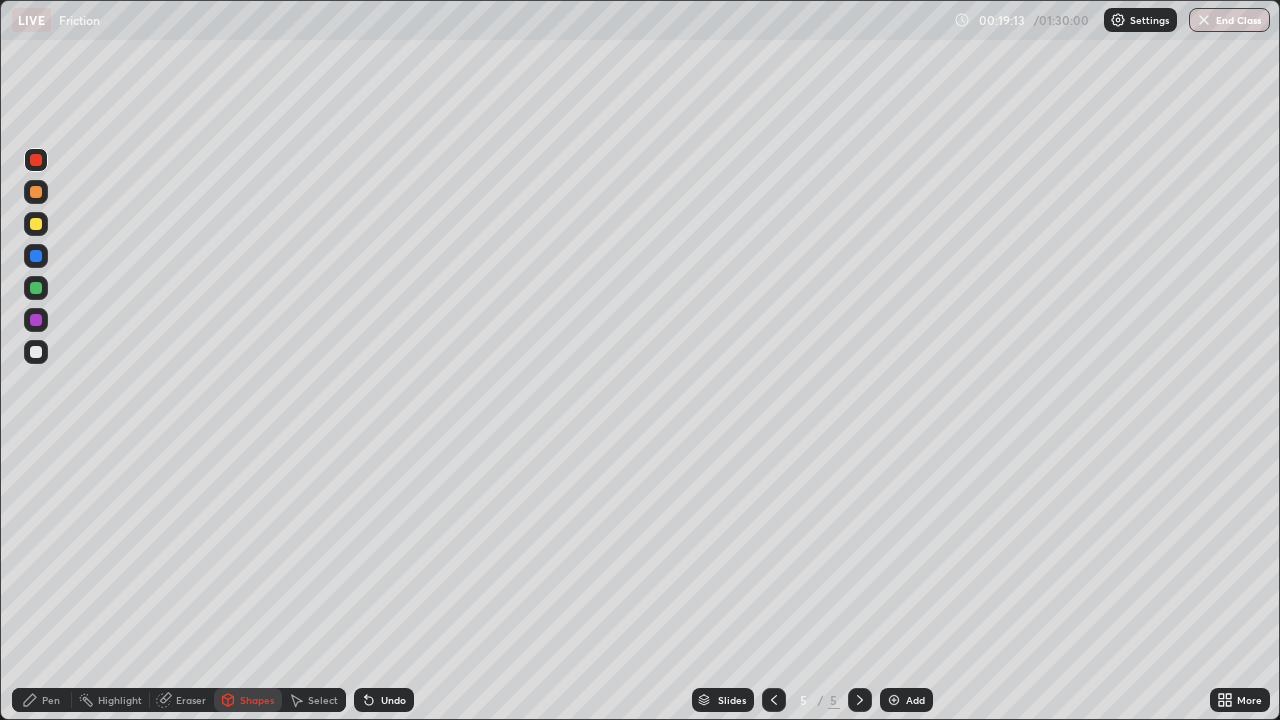 click at bounding box center [36, 288] 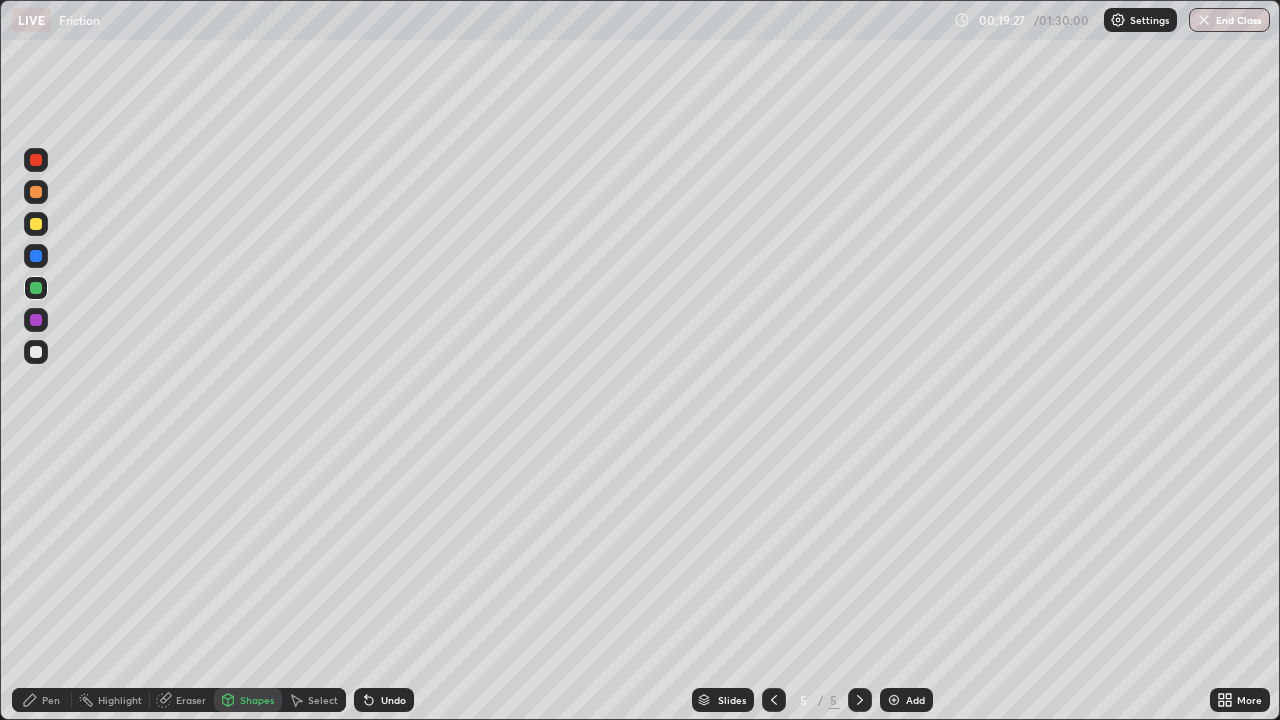 click at bounding box center (36, 256) 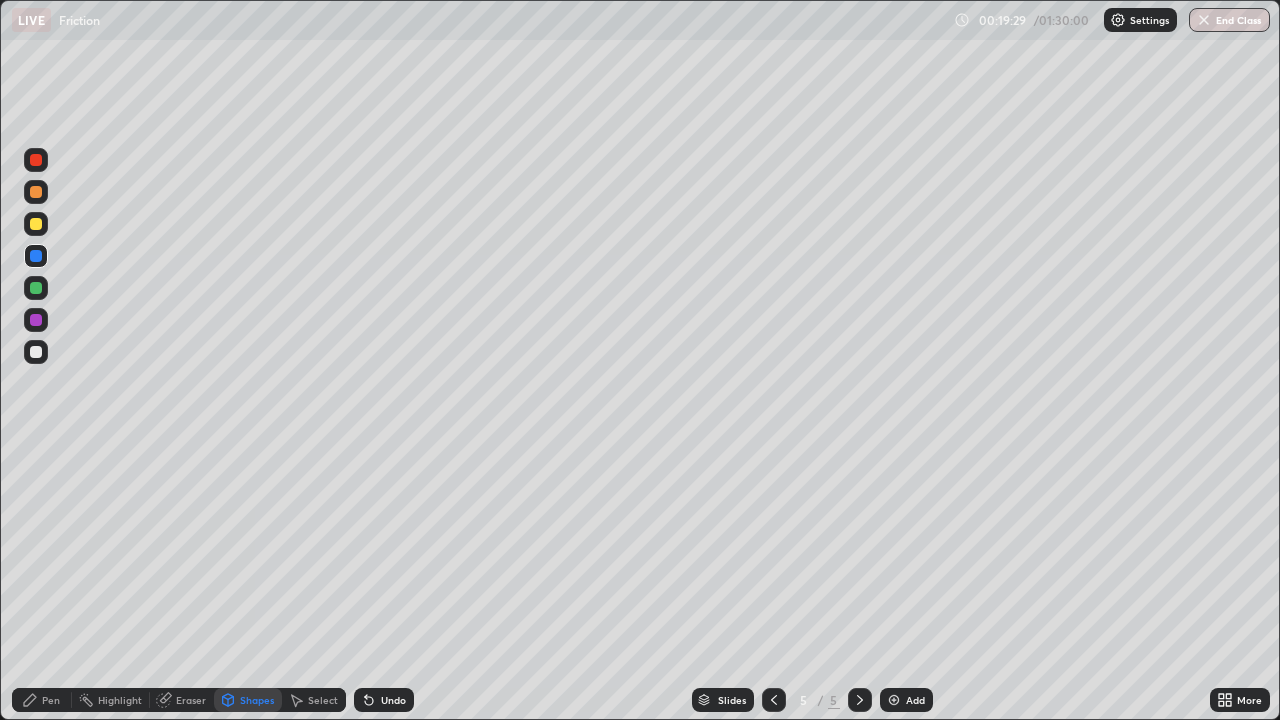 click at bounding box center (36, 160) 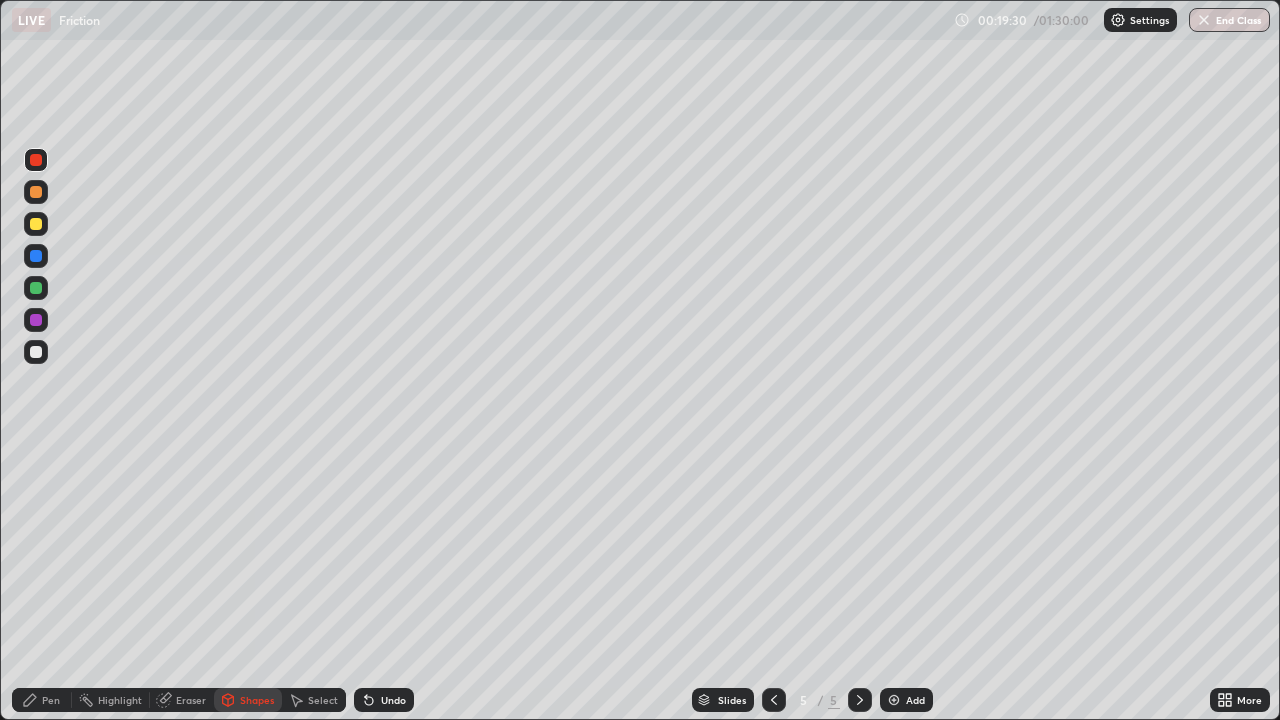 click on "Pen" at bounding box center (42, 700) 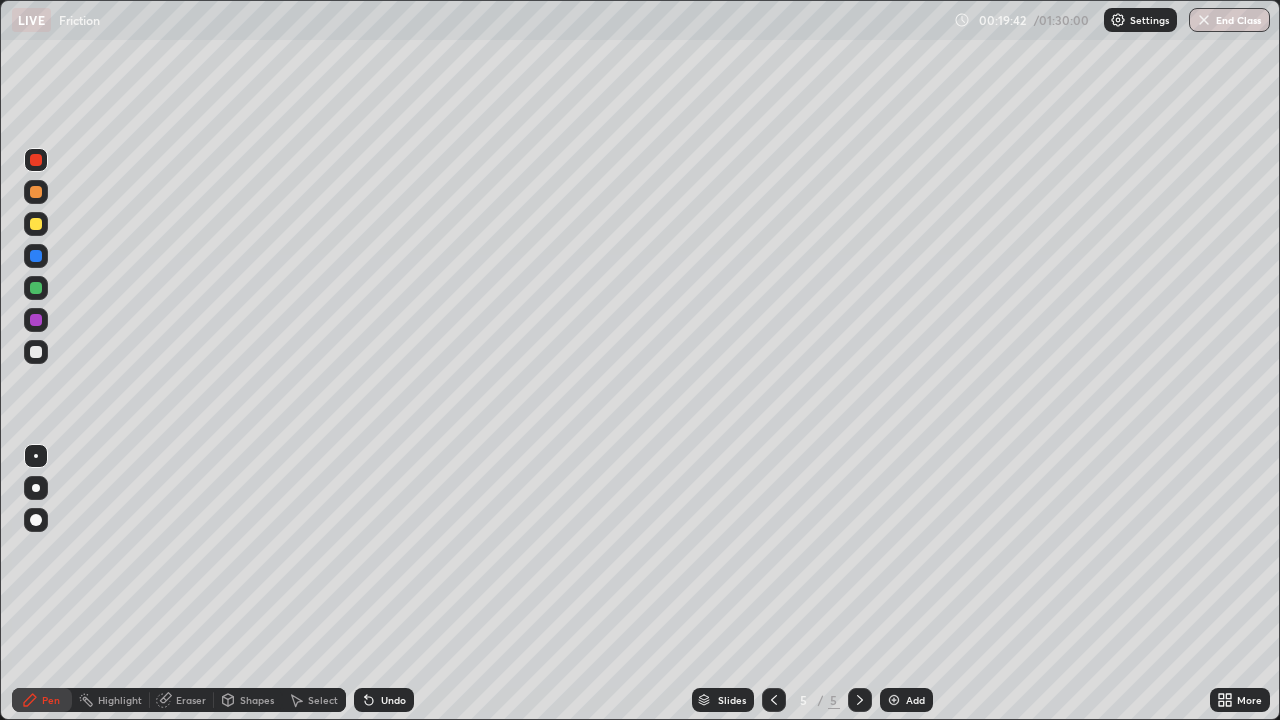 click at bounding box center (36, 224) 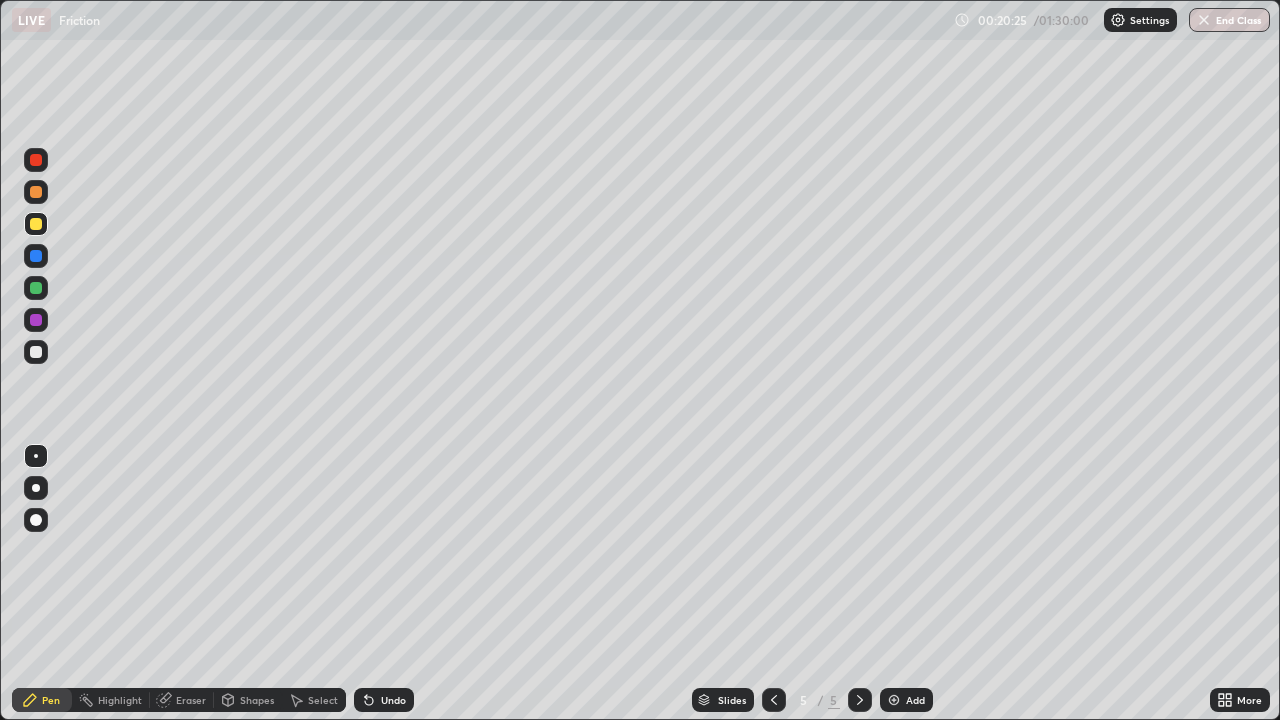 click at bounding box center (36, 192) 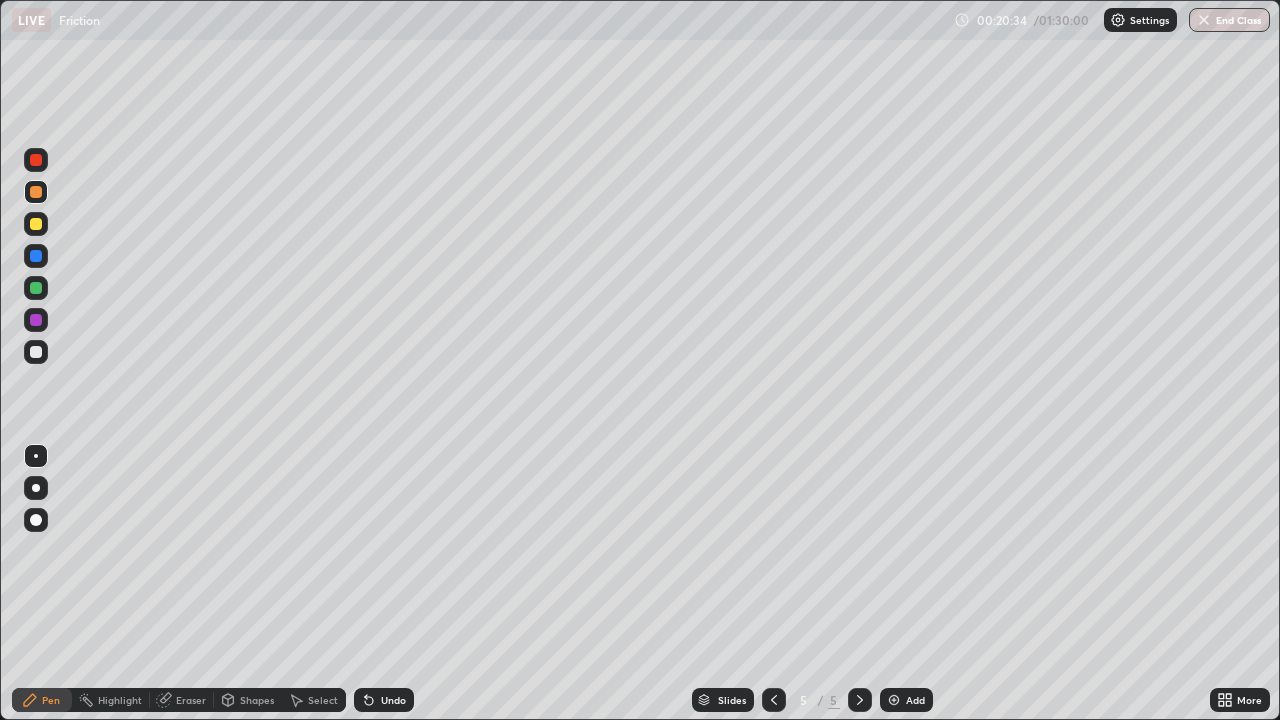 click on "Select" at bounding box center [323, 700] 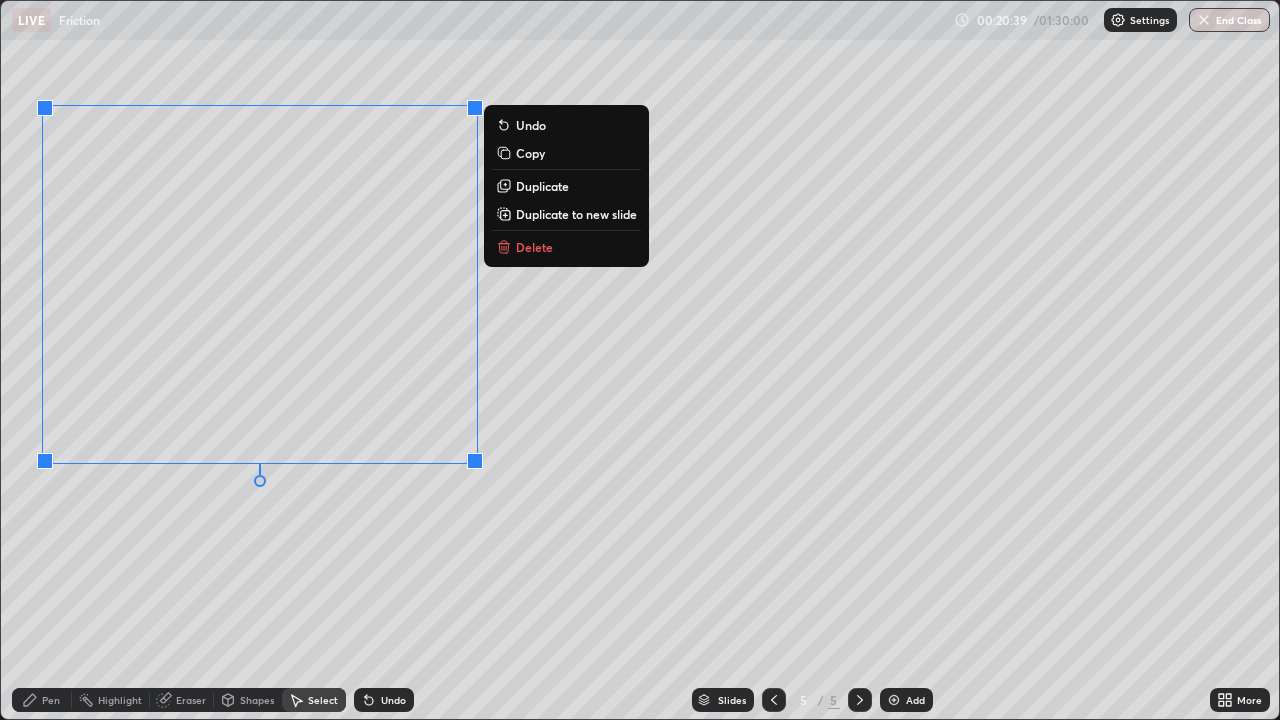 click on "Undo" at bounding box center (384, 700) 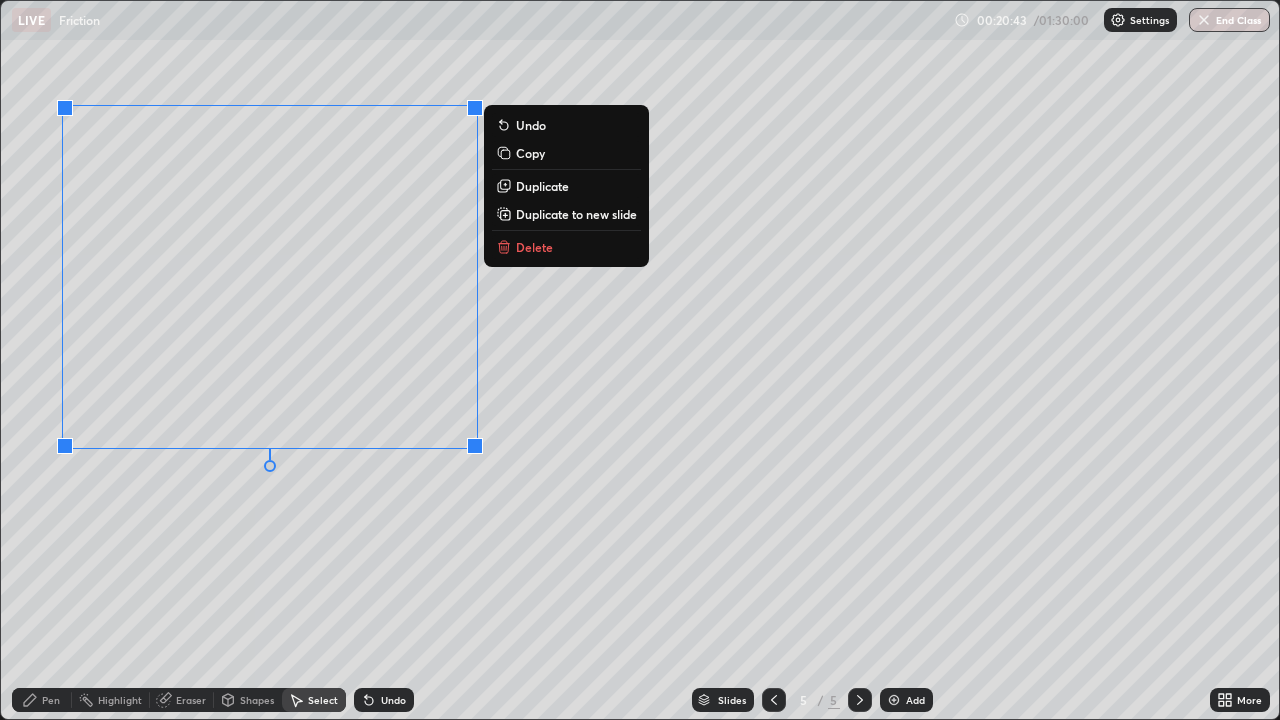 click on "0 ° Undo Copy Duplicate Duplicate to new slide Delete Setting up your live class" at bounding box center (640, 360) 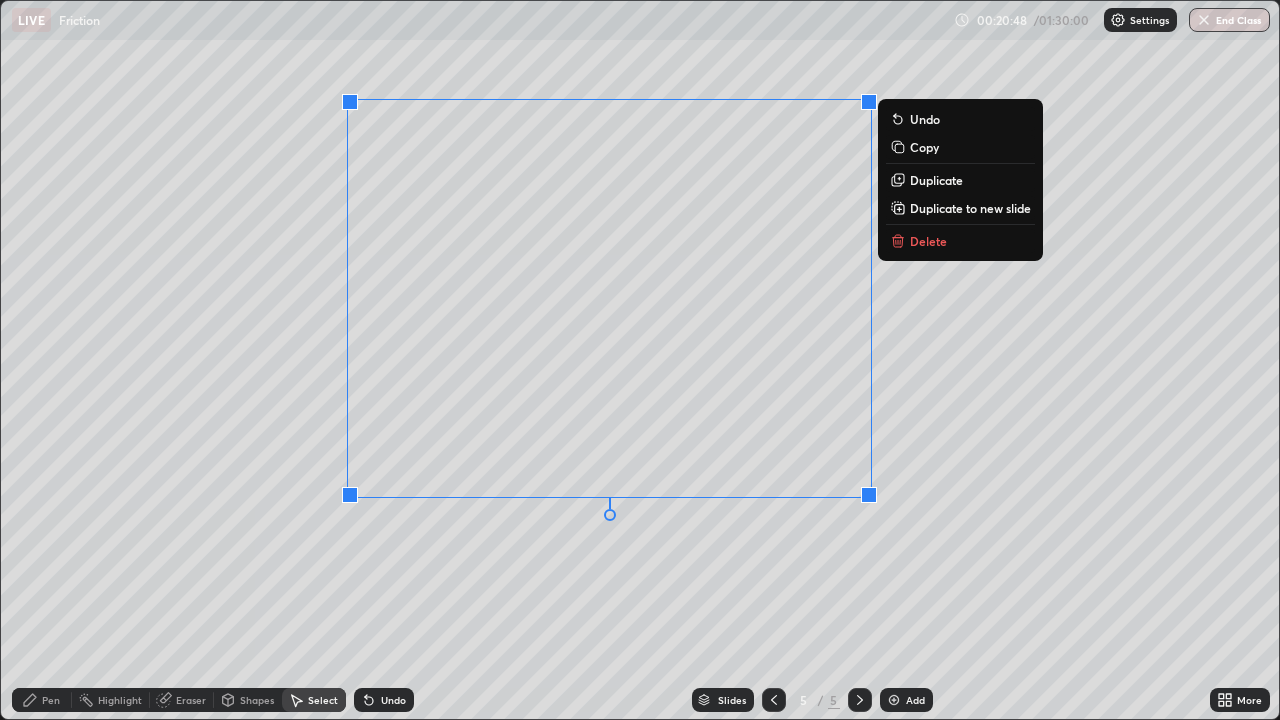 click on "0 ° Undo Copy Duplicate Duplicate to new slide Delete" at bounding box center (640, 360) 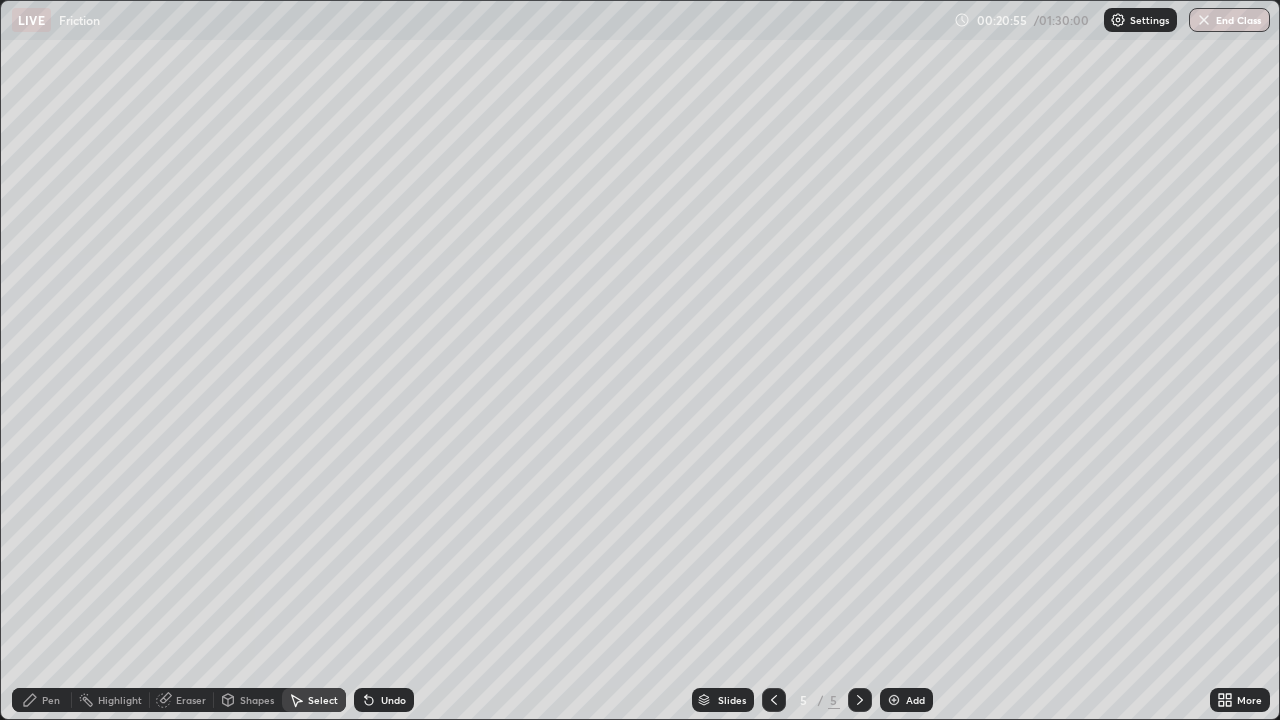 click on "Pen" at bounding box center [42, 700] 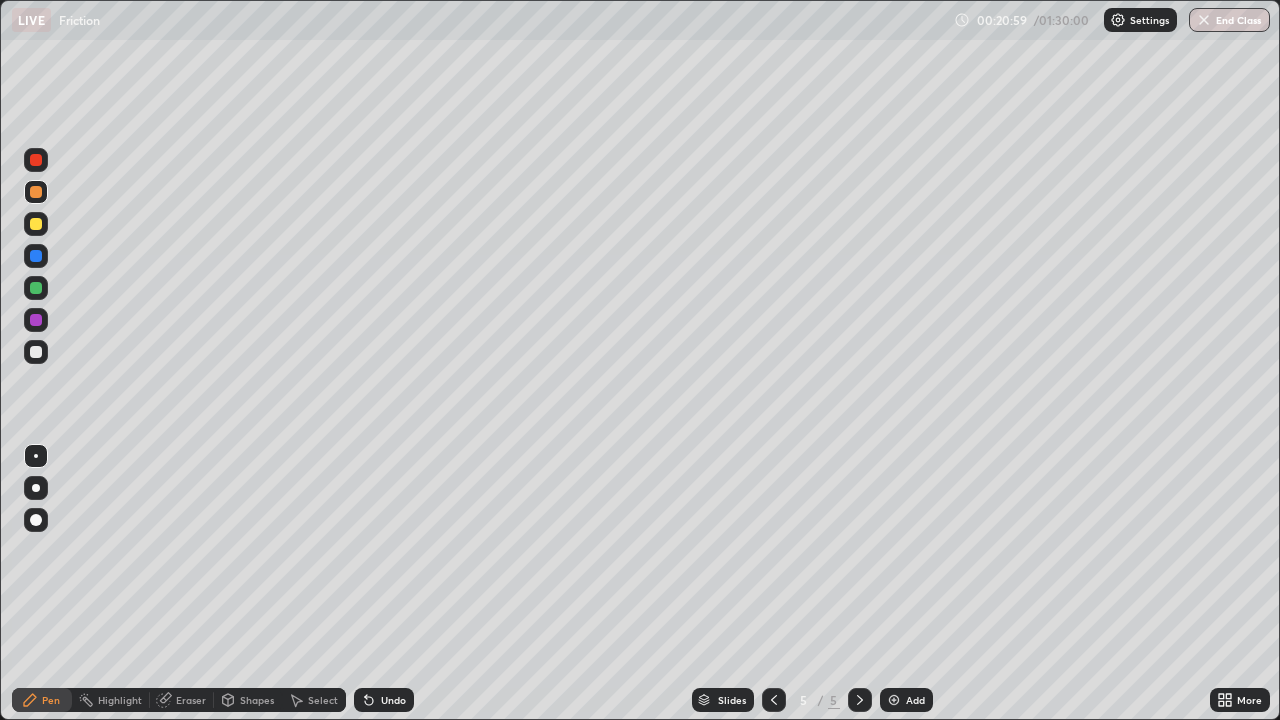 click at bounding box center [36, 320] 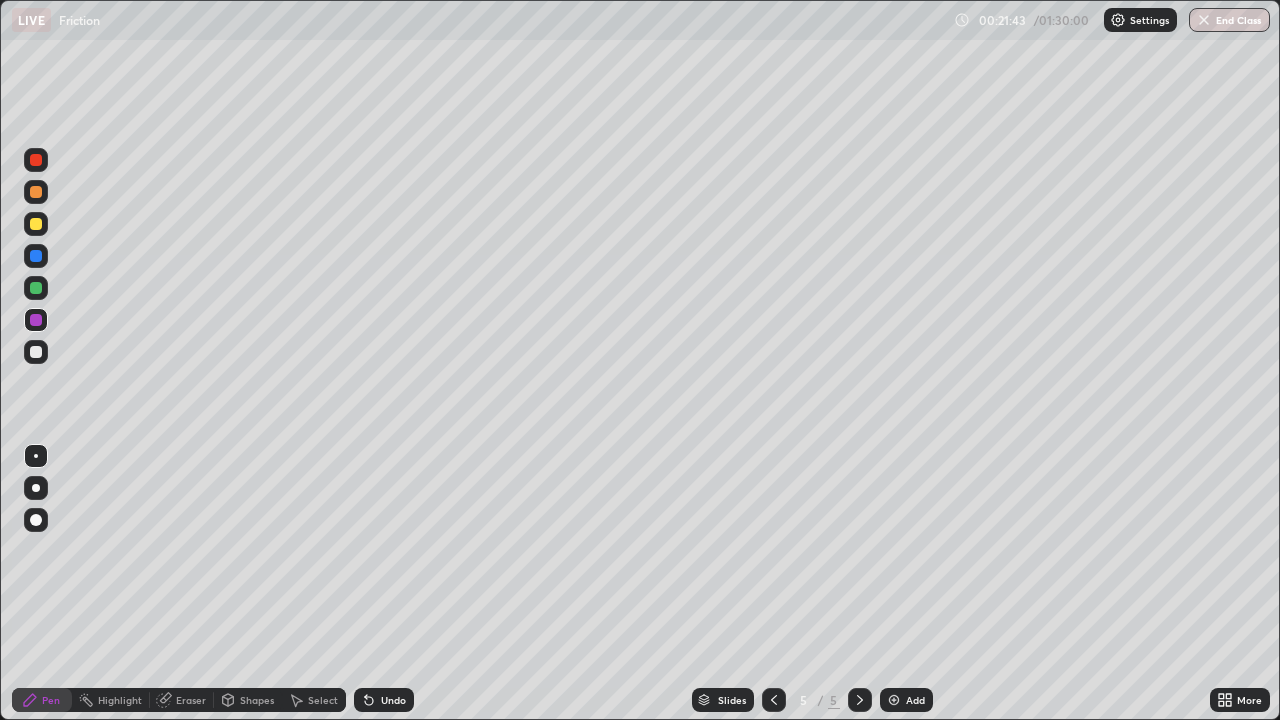 click at bounding box center (36, 352) 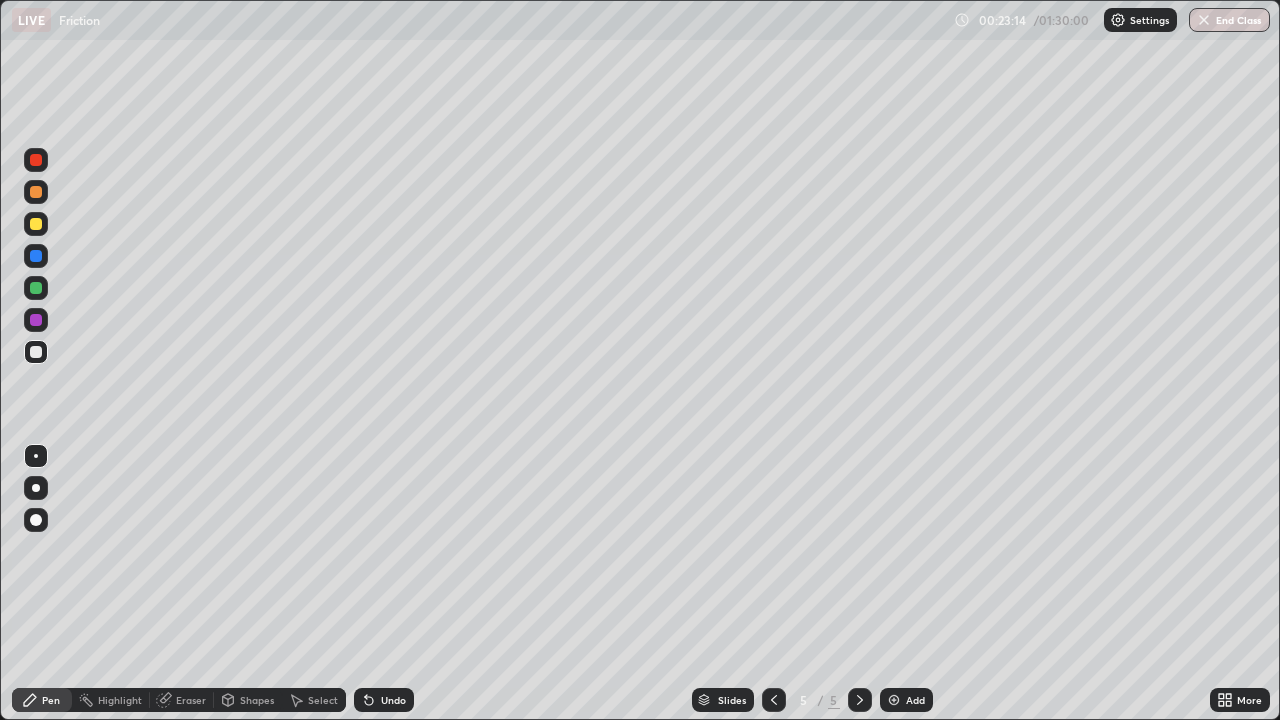 click on "Undo" at bounding box center [393, 700] 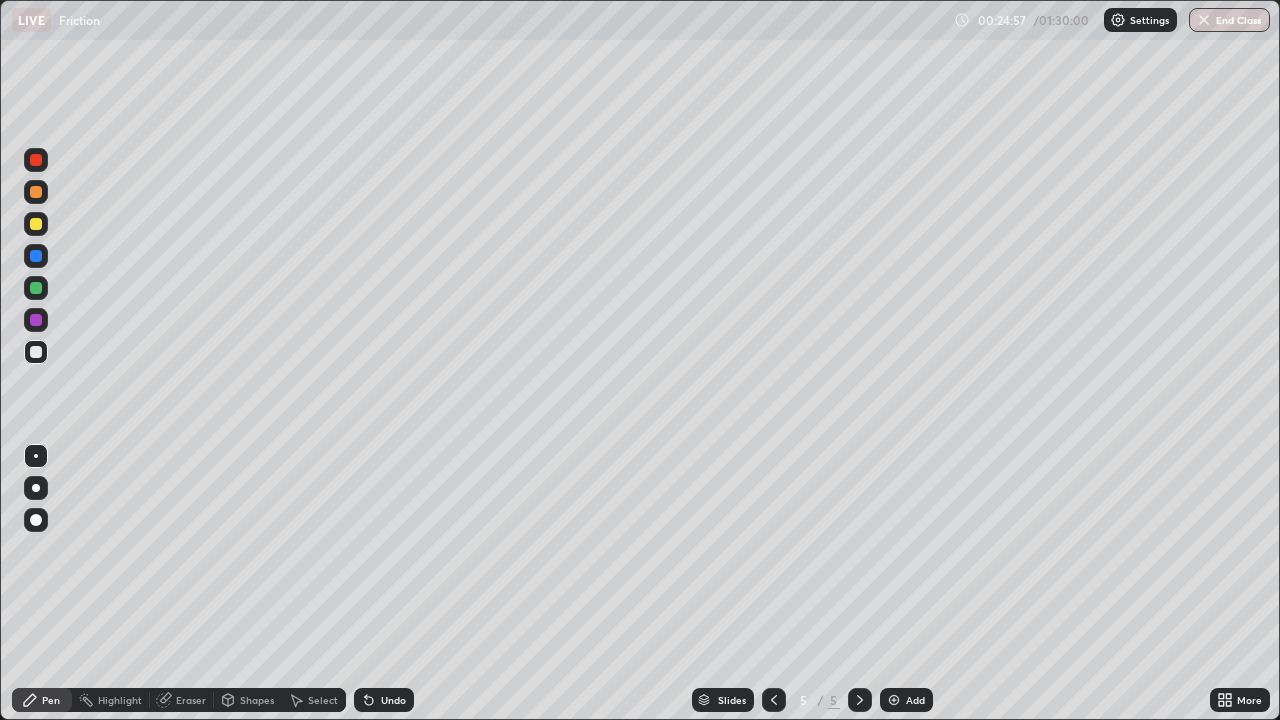 click at bounding box center [36, 288] 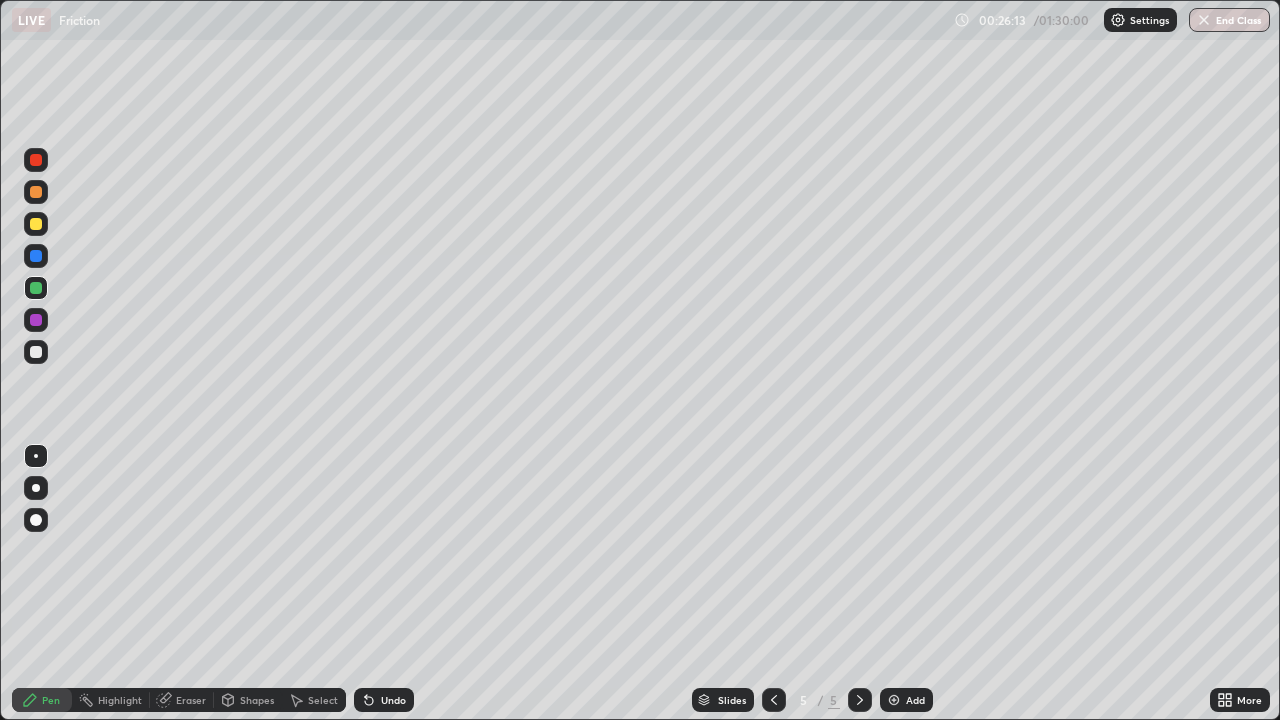 click 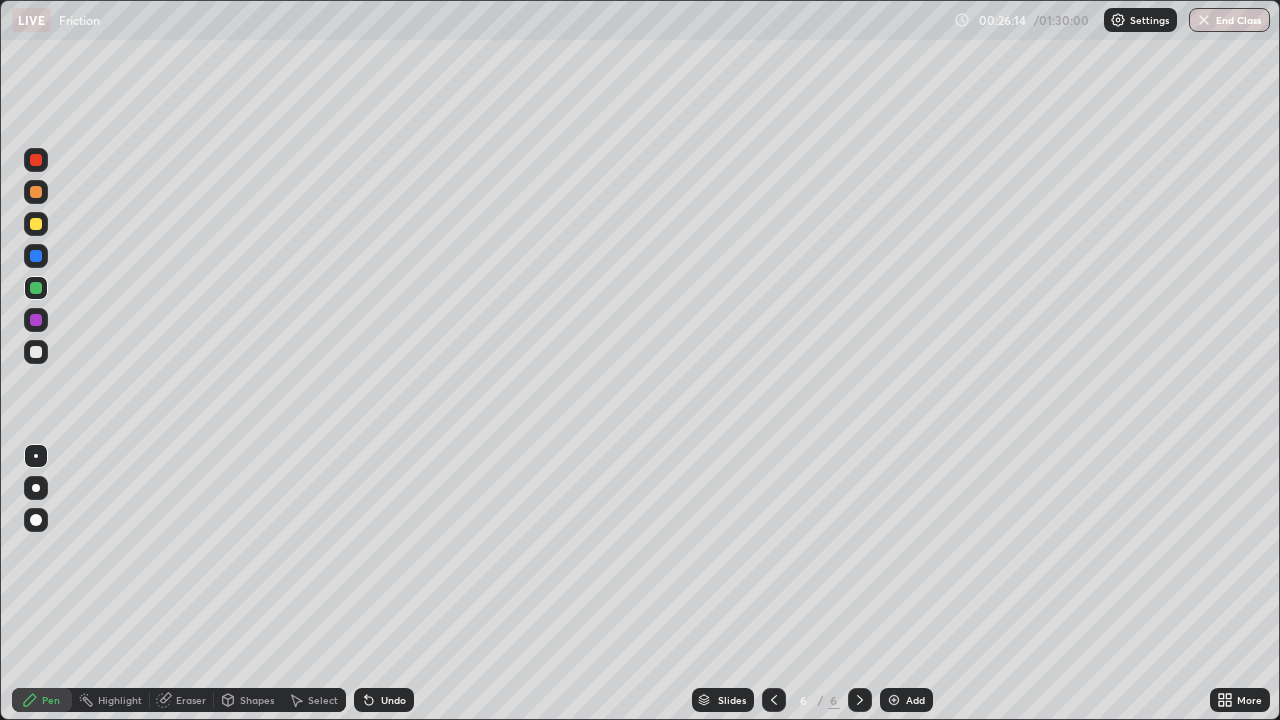 click on "Shapes" at bounding box center [248, 700] 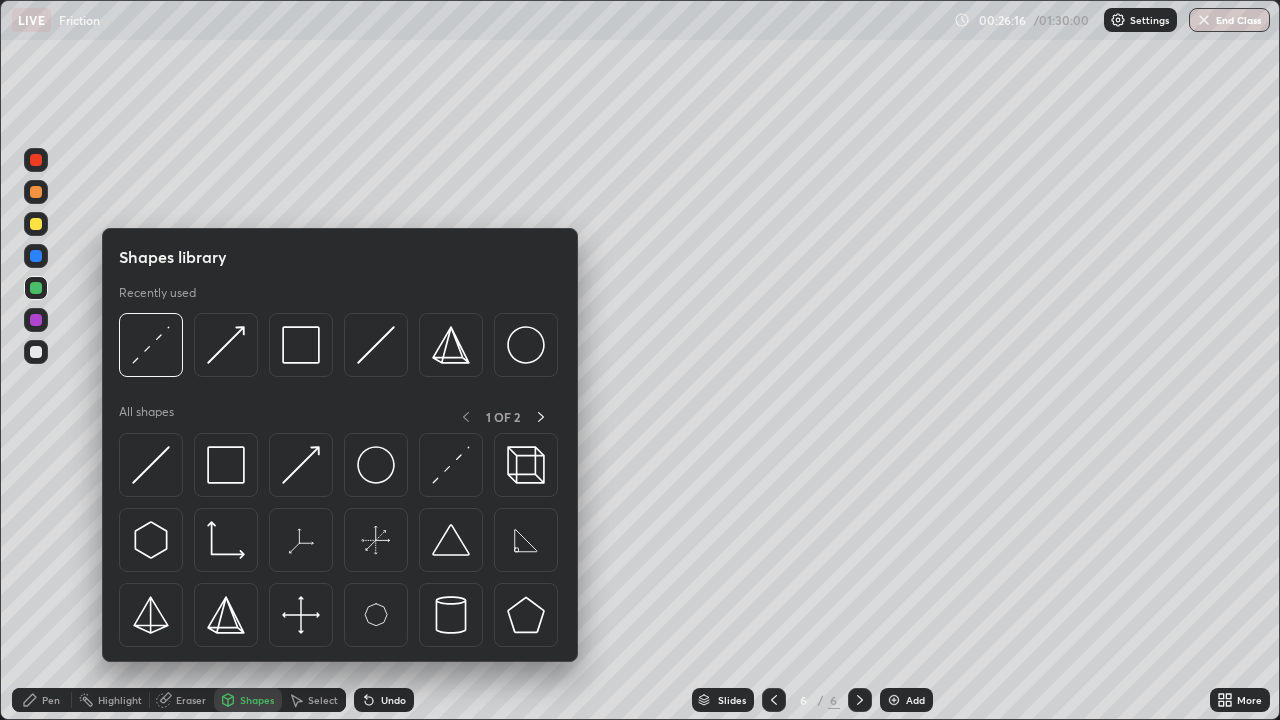 click at bounding box center [36, 352] 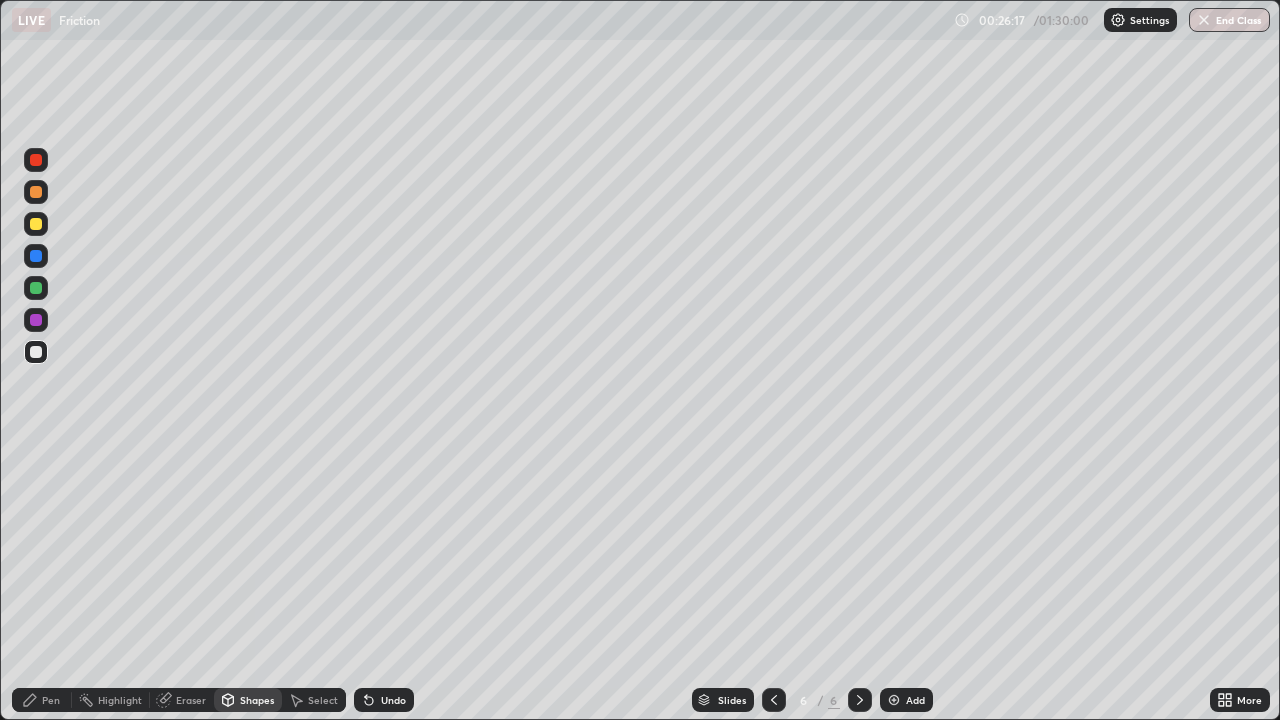 click on "Shapes" at bounding box center (248, 700) 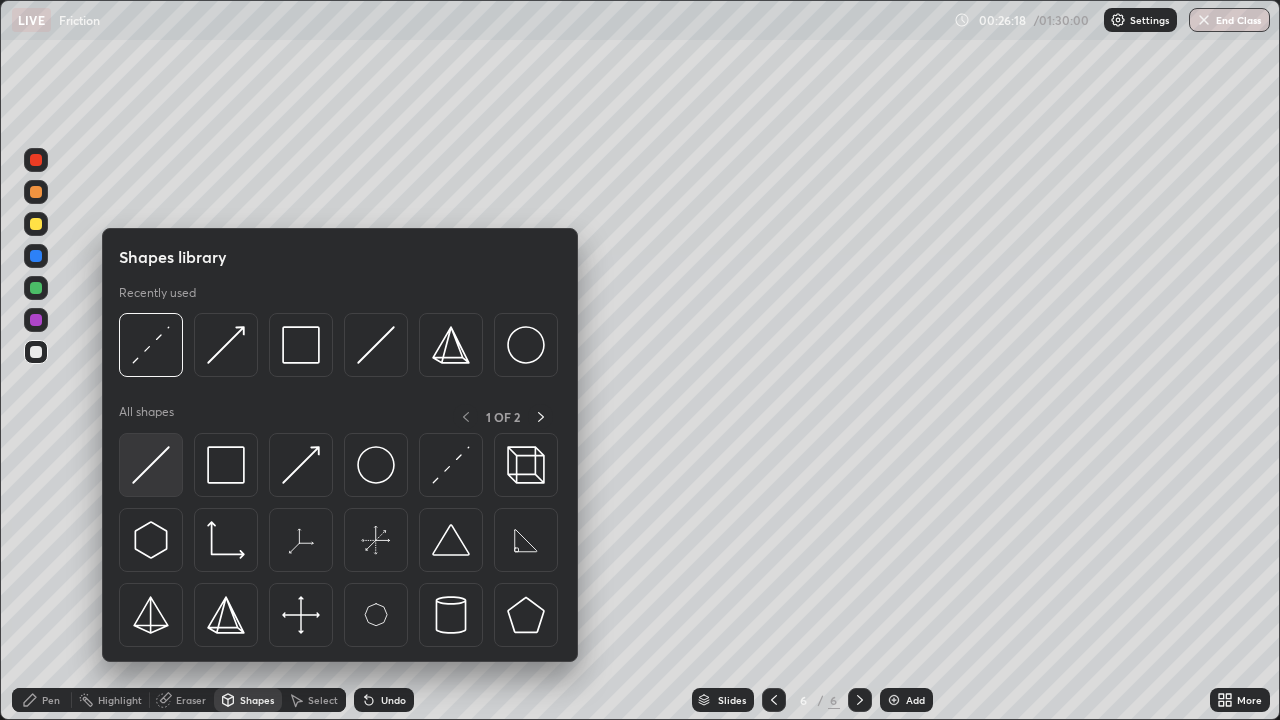 click at bounding box center (151, 465) 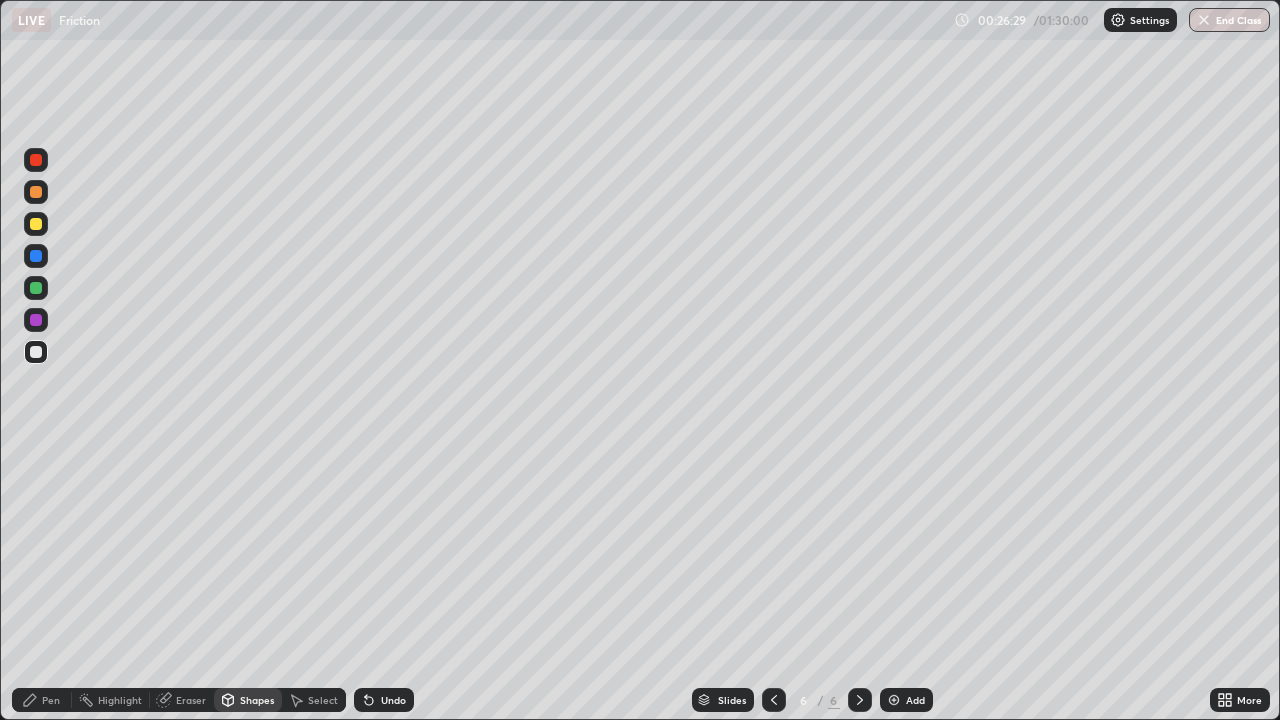 click at bounding box center (36, 288) 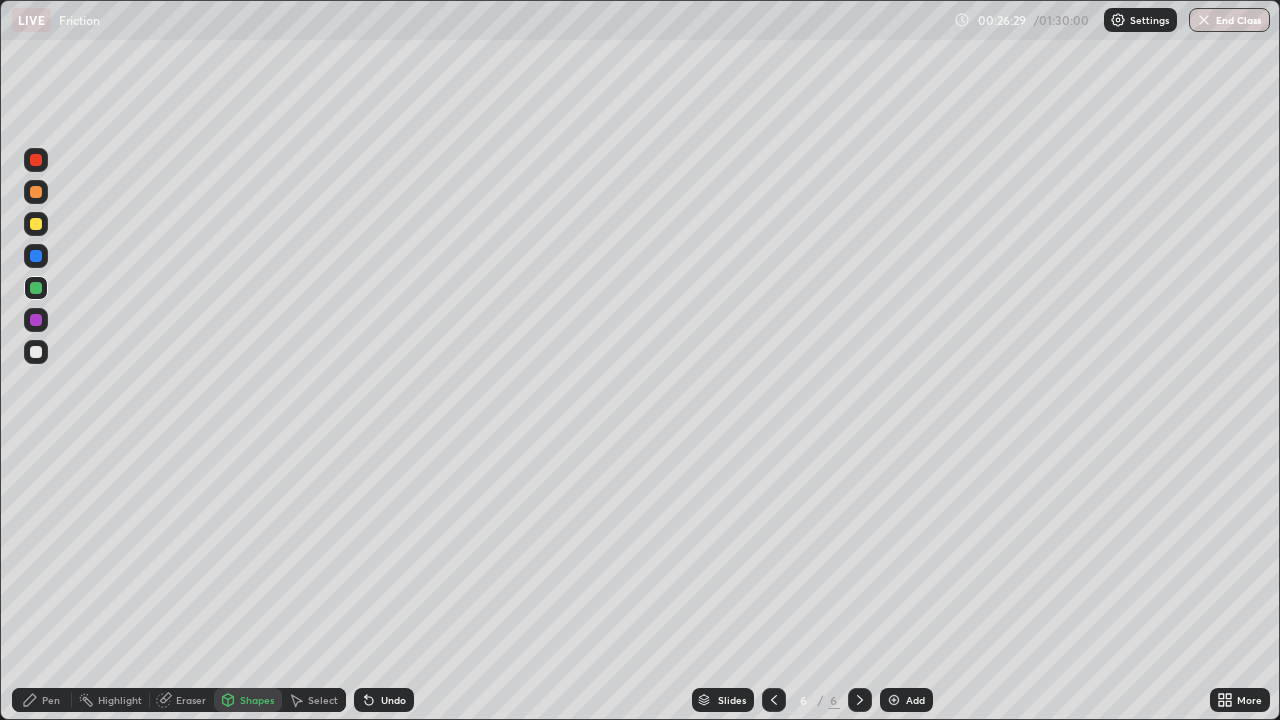 click 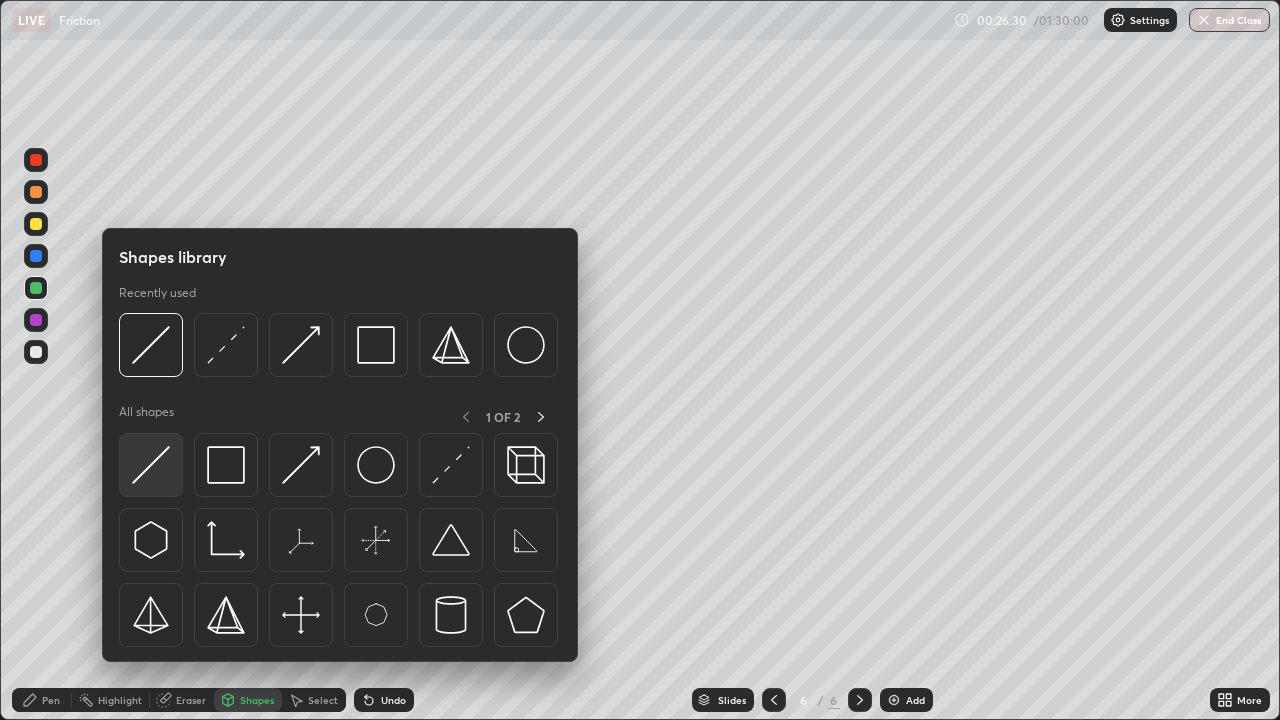 click at bounding box center (151, 465) 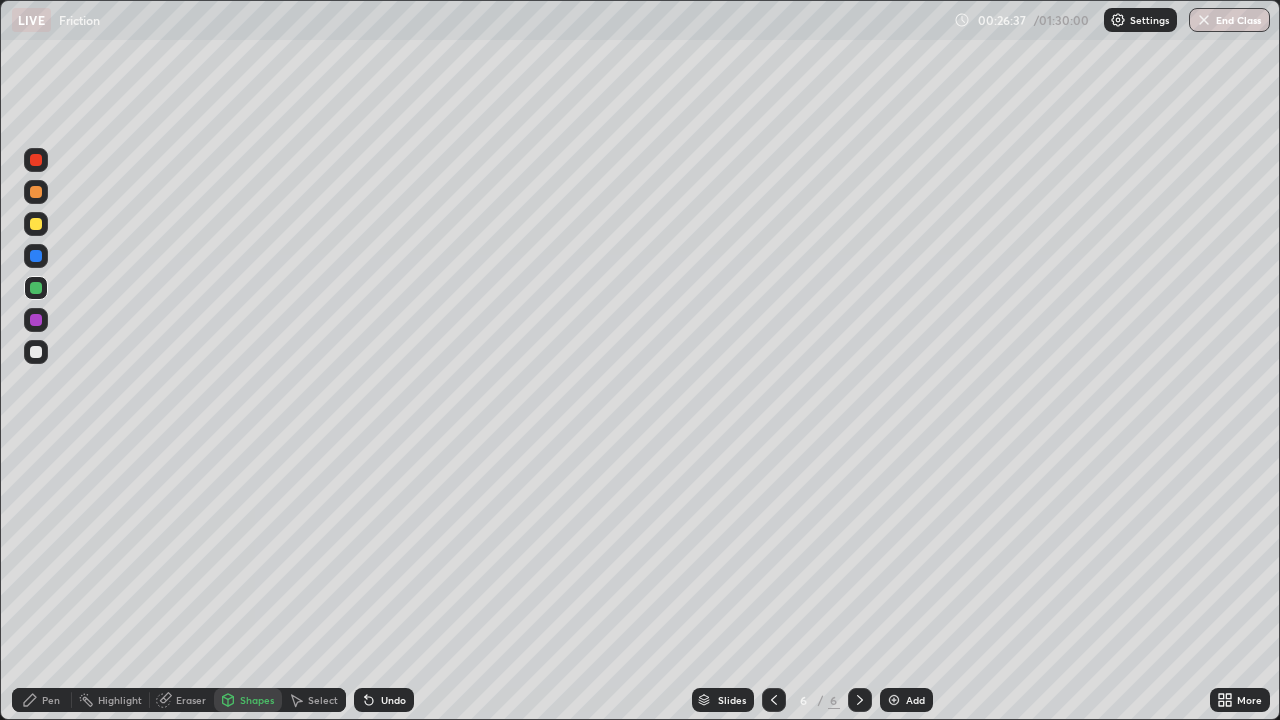 click at bounding box center [36, 224] 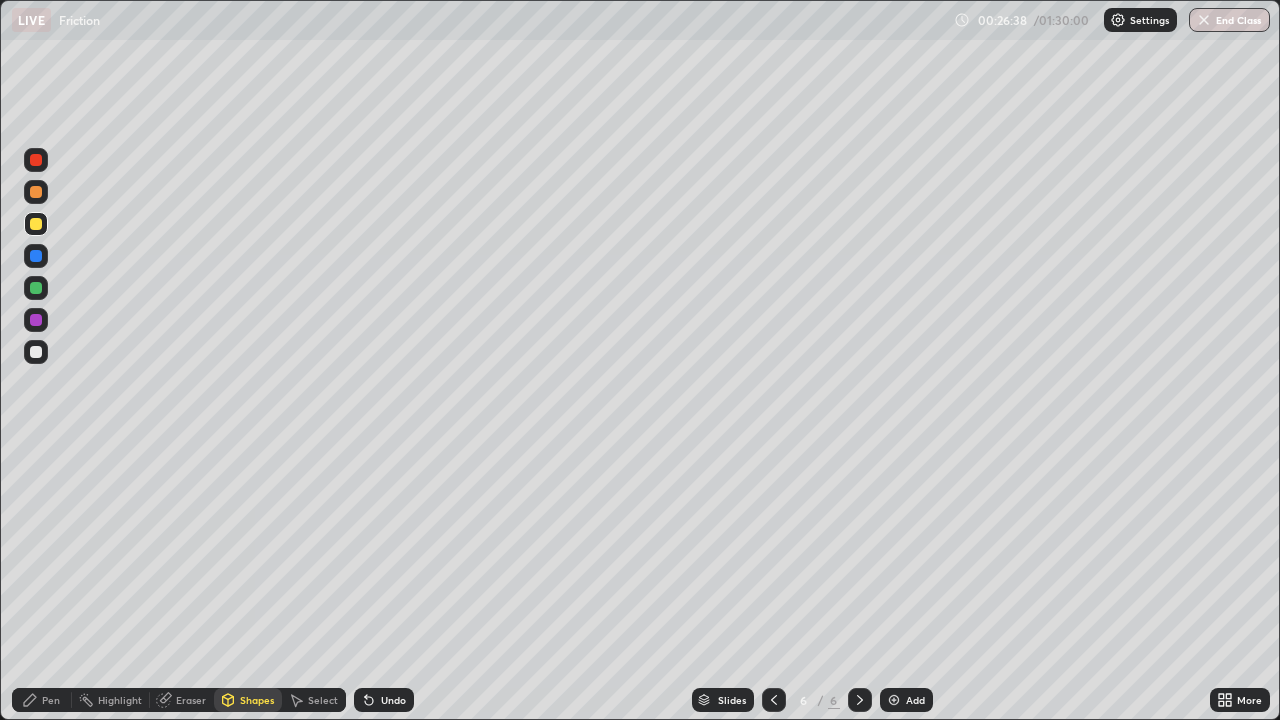 click on "Pen" at bounding box center (42, 700) 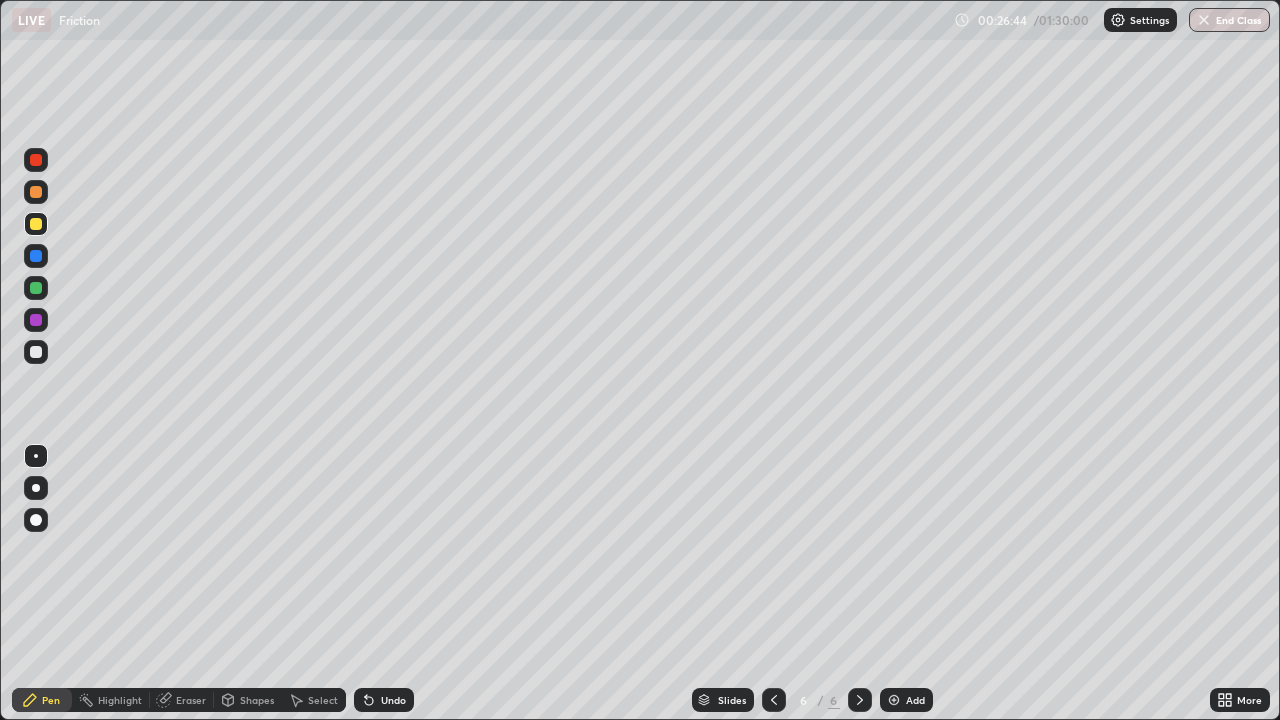 click on "Undo" at bounding box center [384, 700] 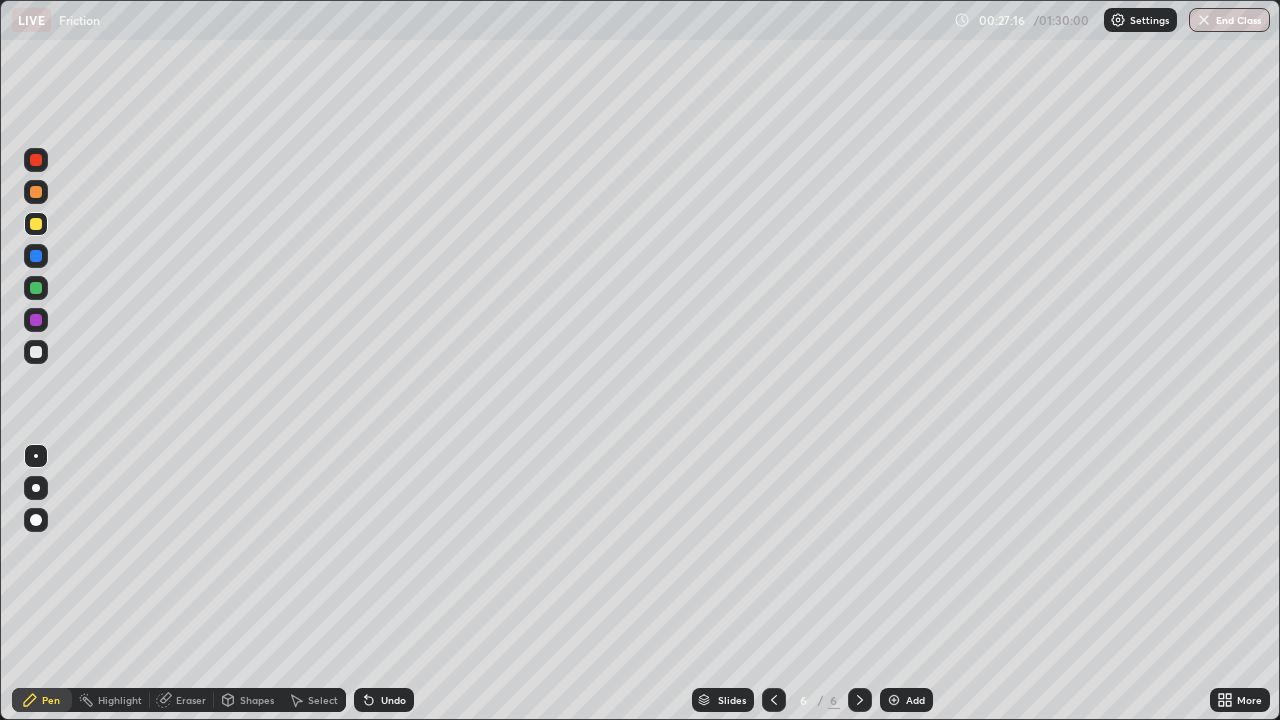 click at bounding box center (36, 320) 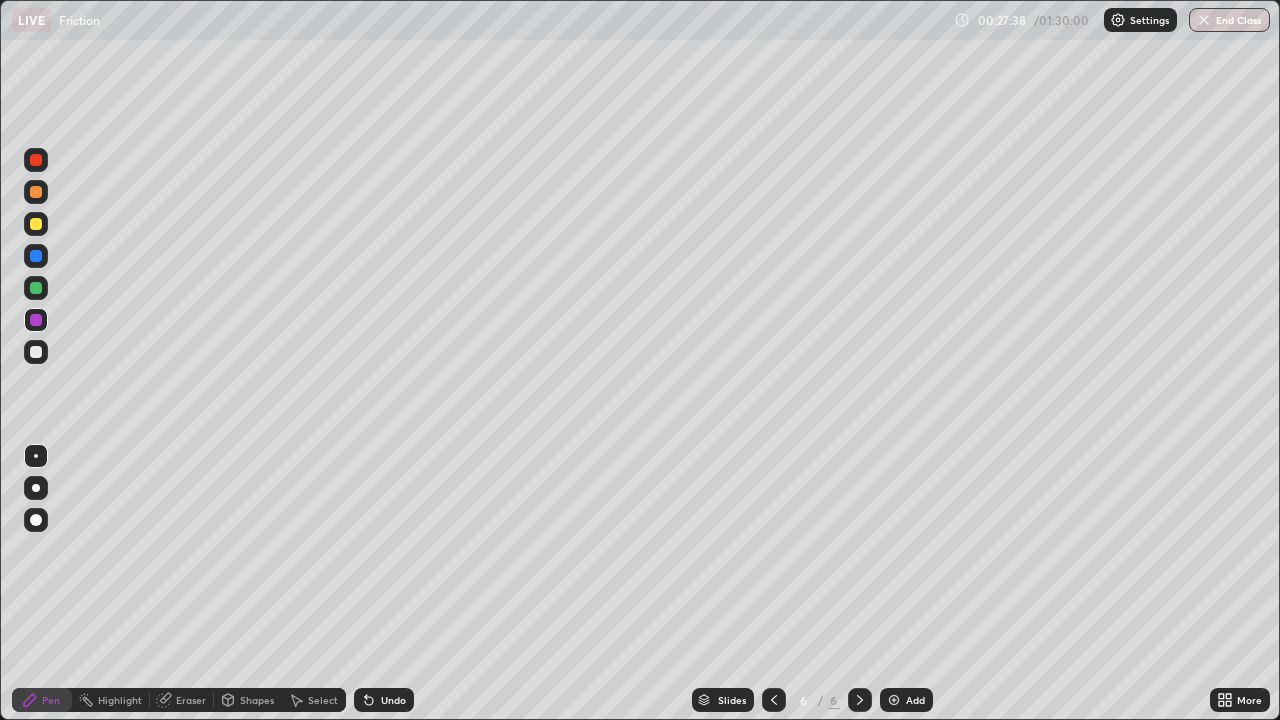 click at bounding box center (36, 224) 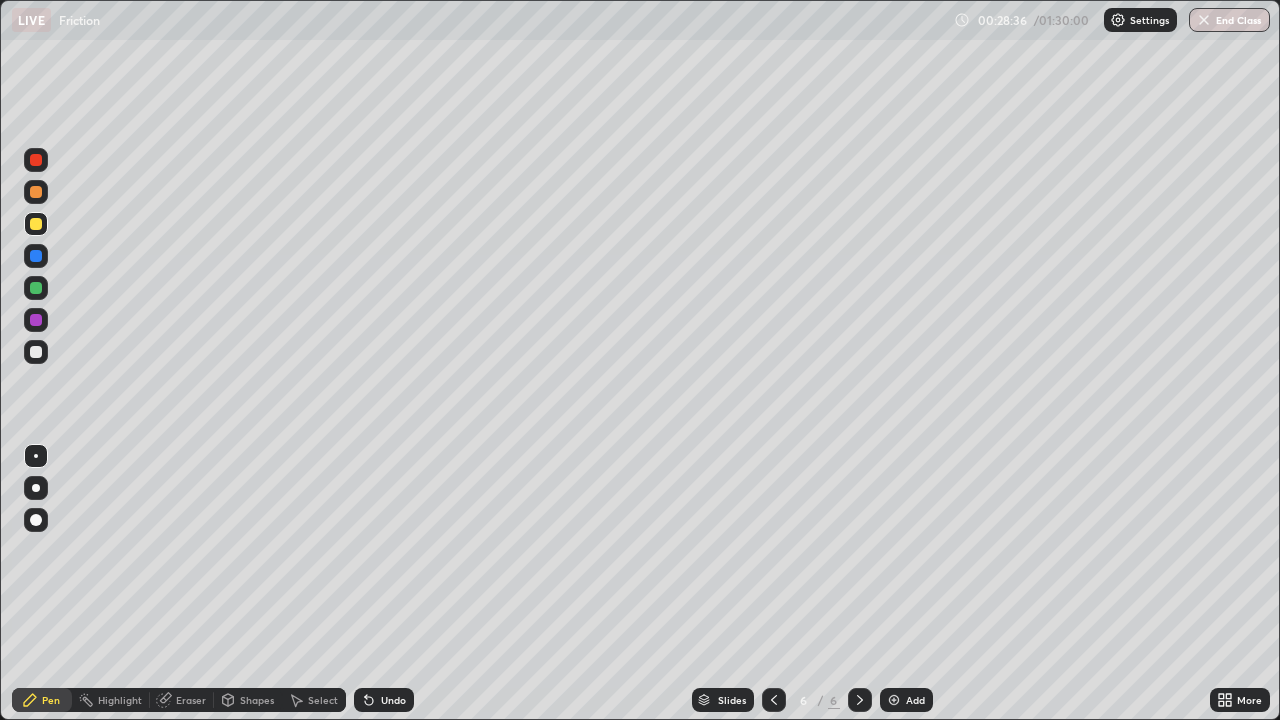 click at bounding box center (36, 288) 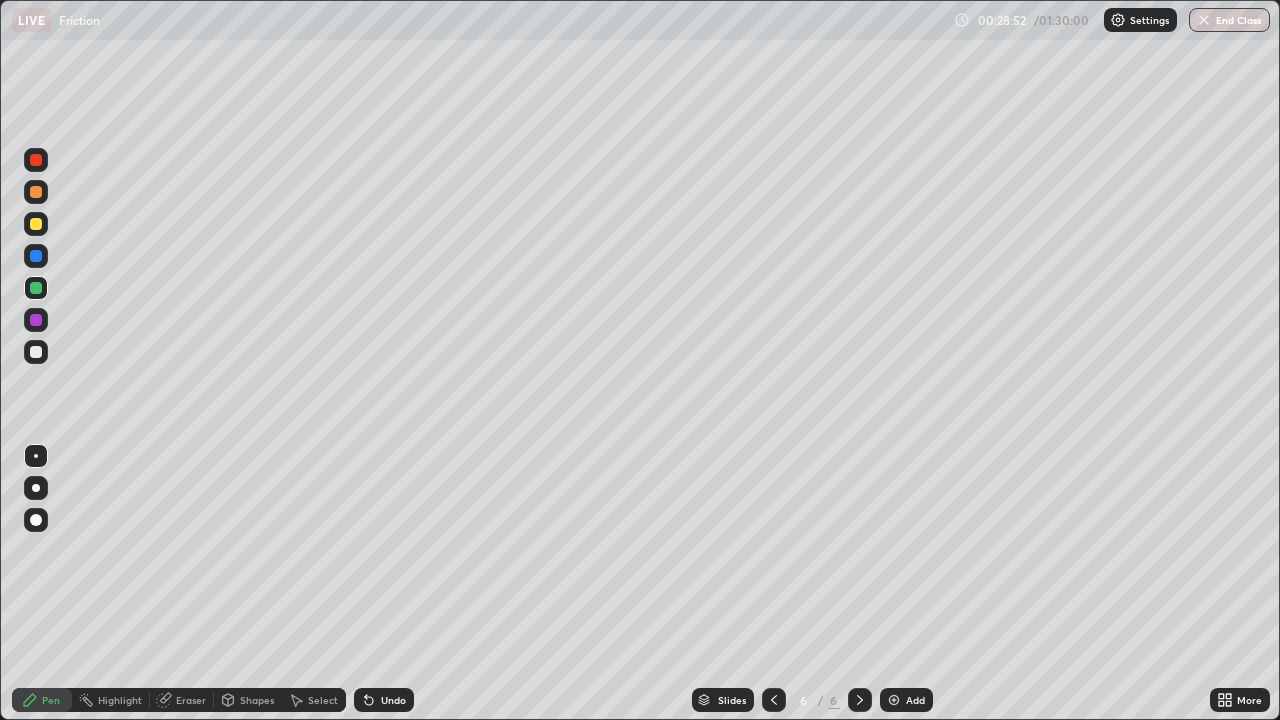 click 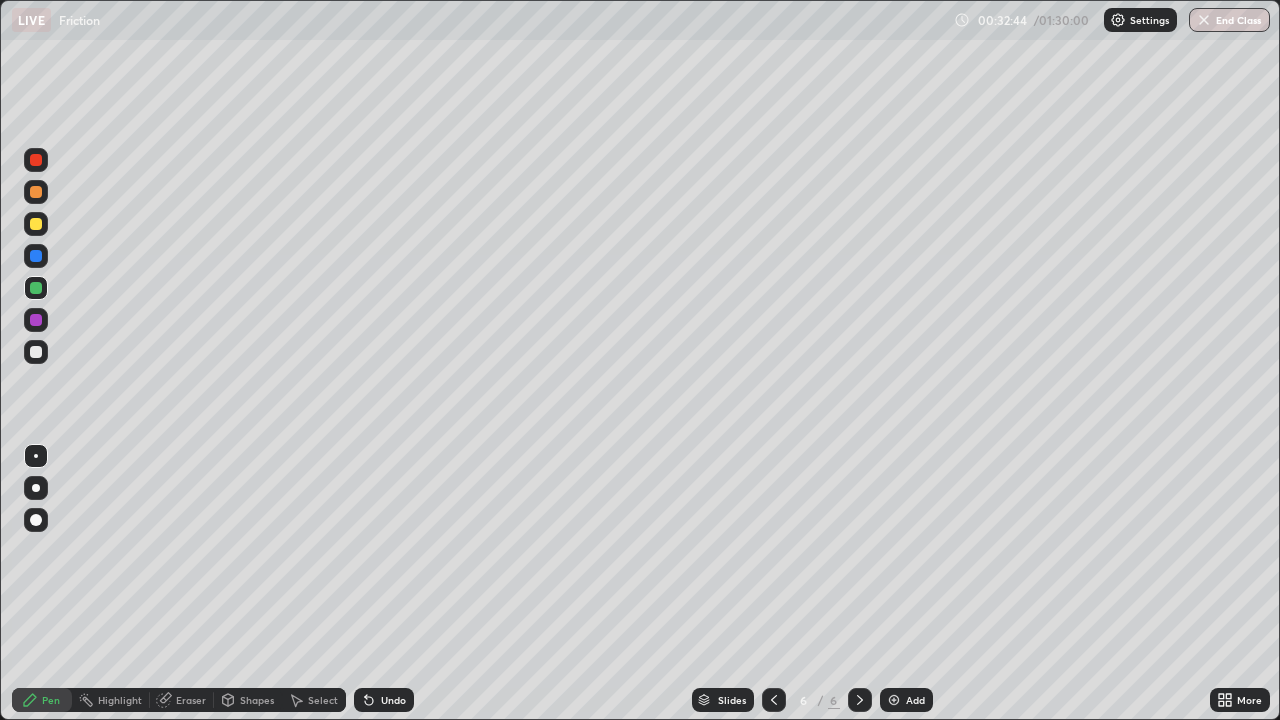click at bounding box center (894, 700) 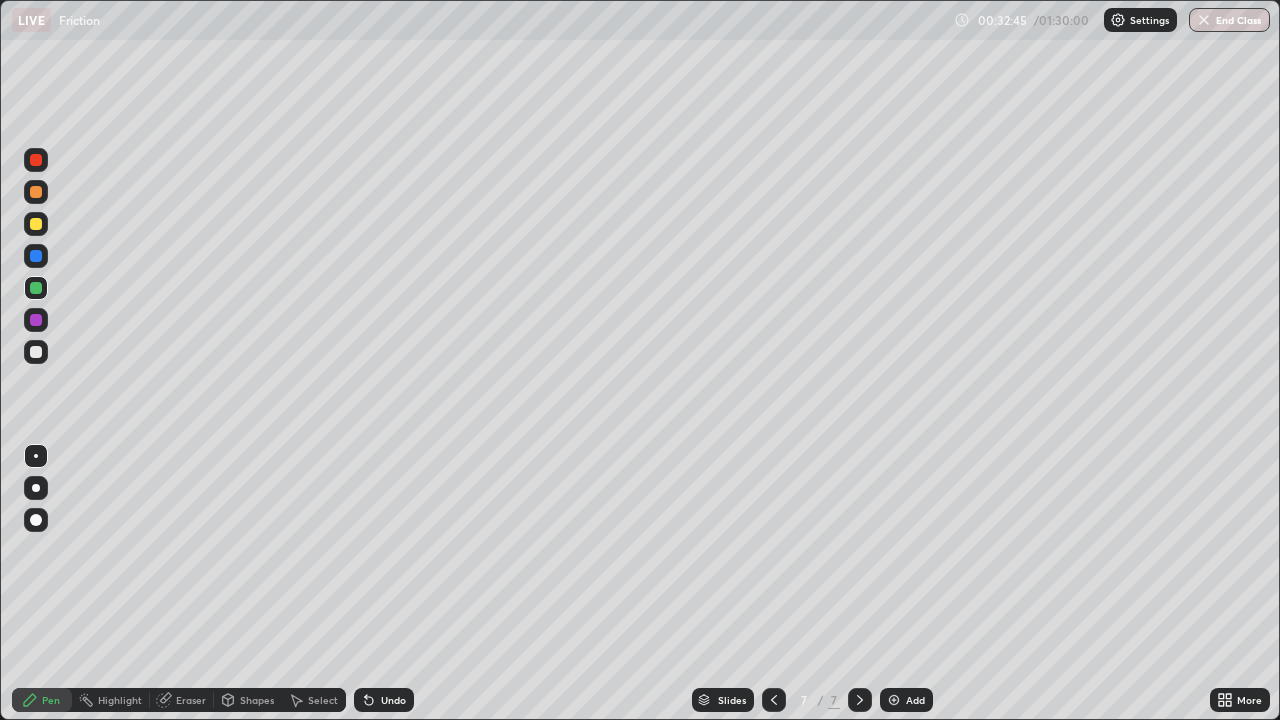 click on "Eraser" at bounding box center [182, 700] 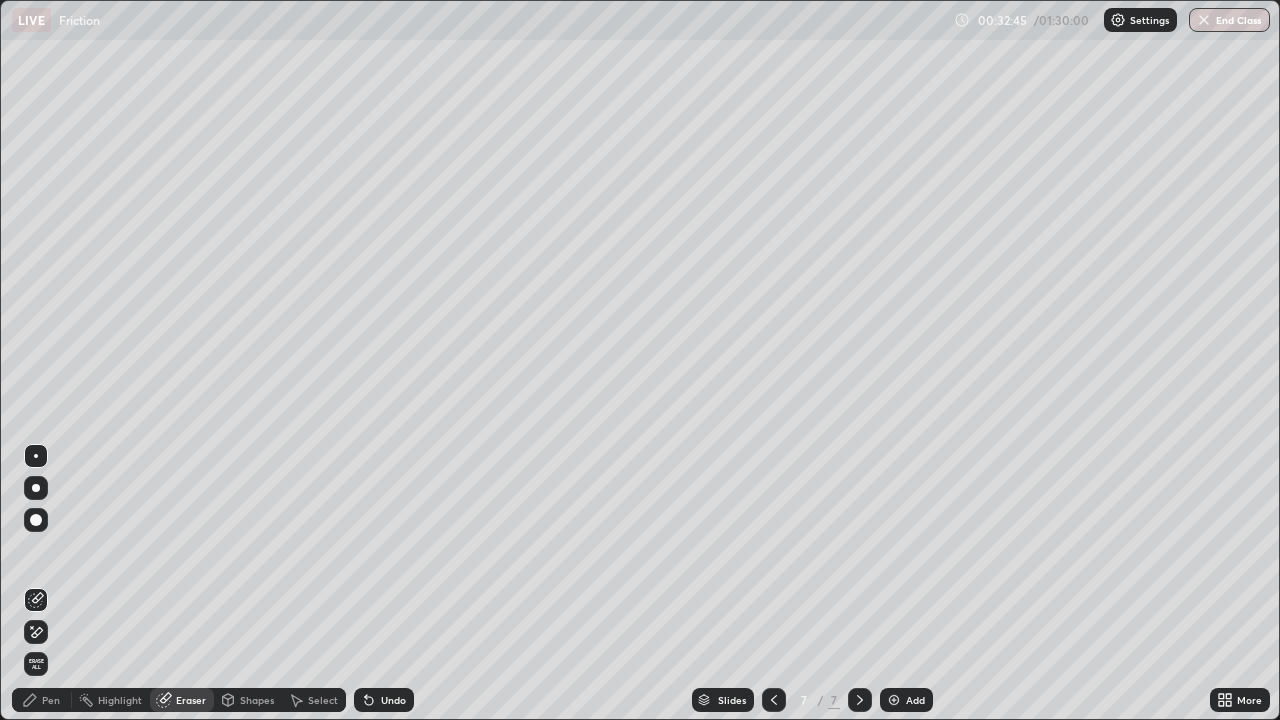 click 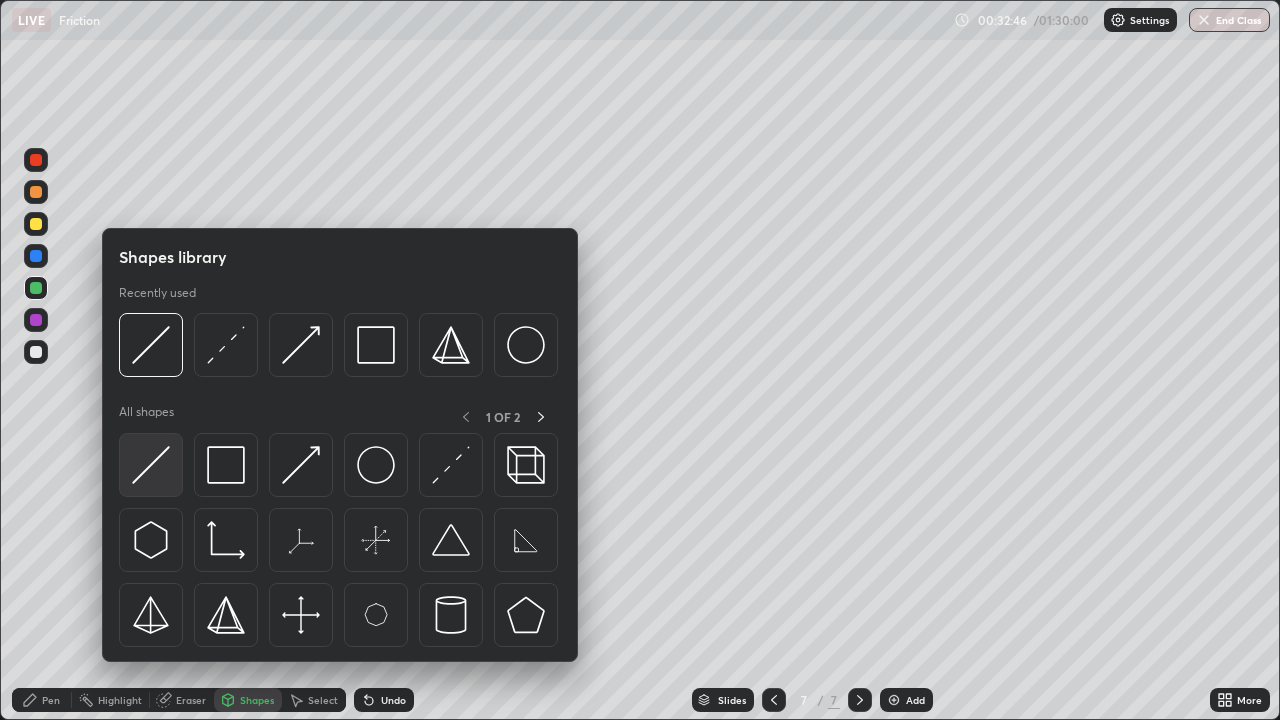 click at bounding box center (151, 465) 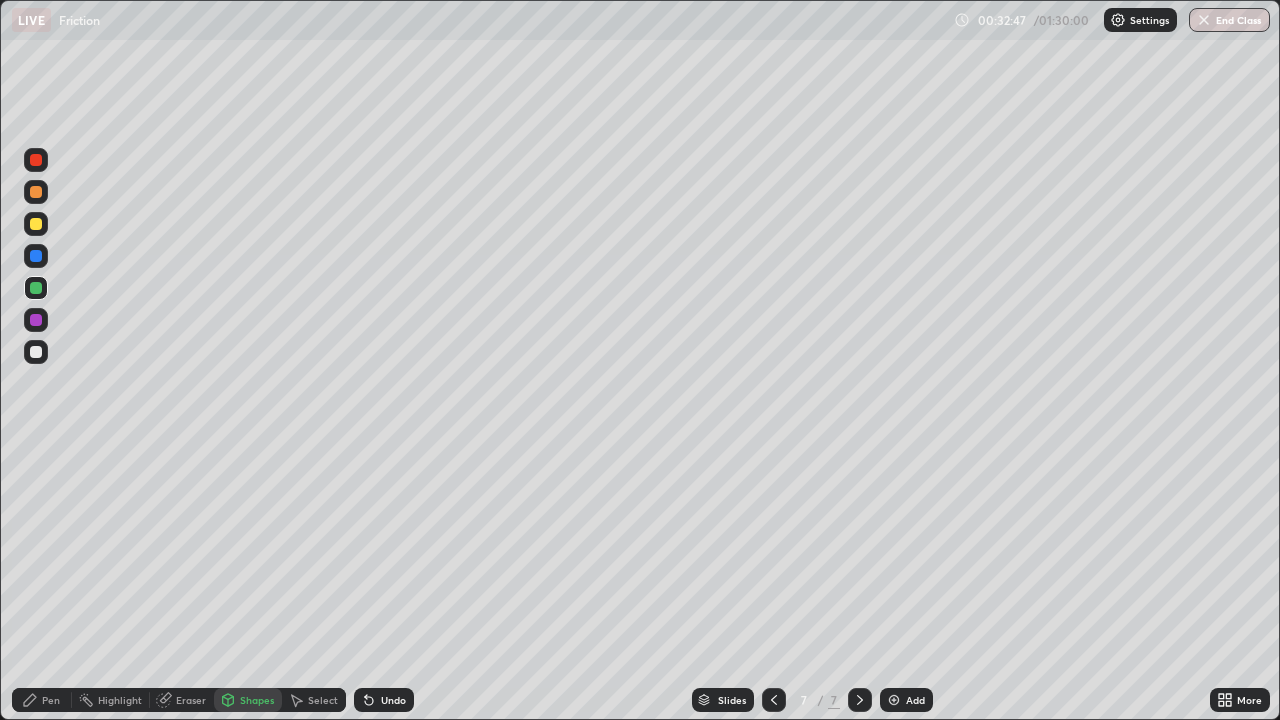 click at bounding box center (36, 352) 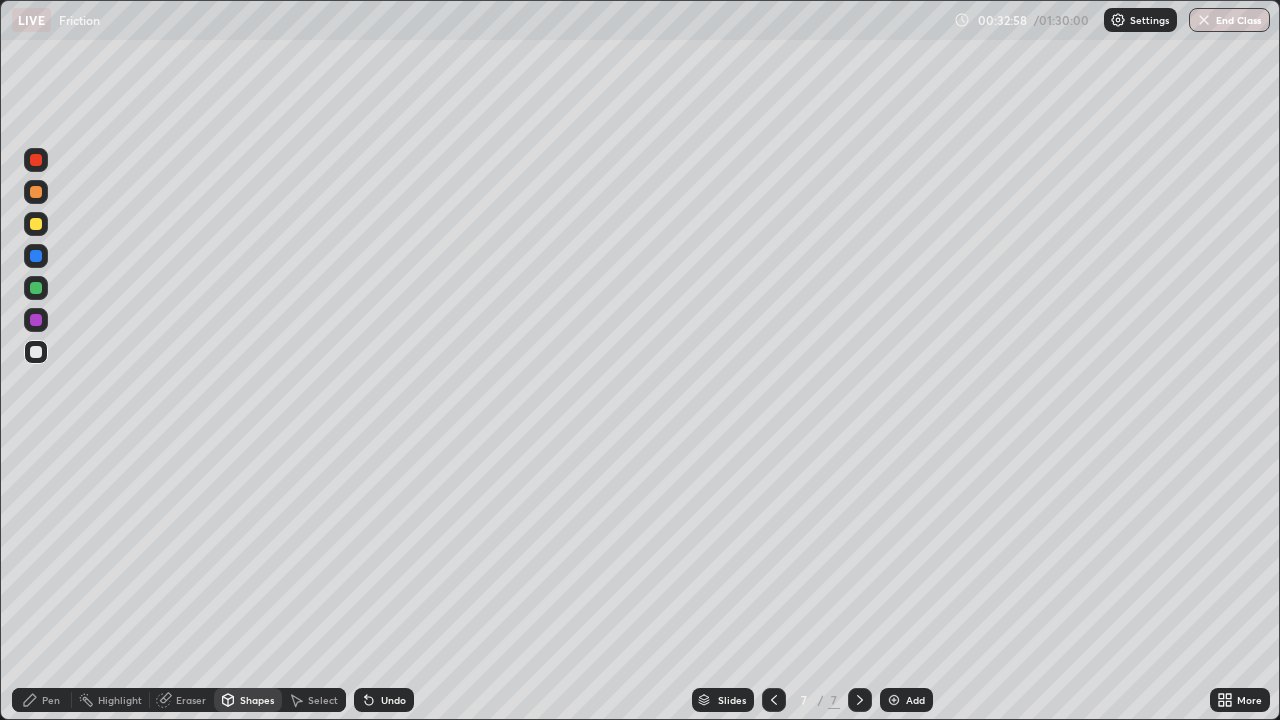 click 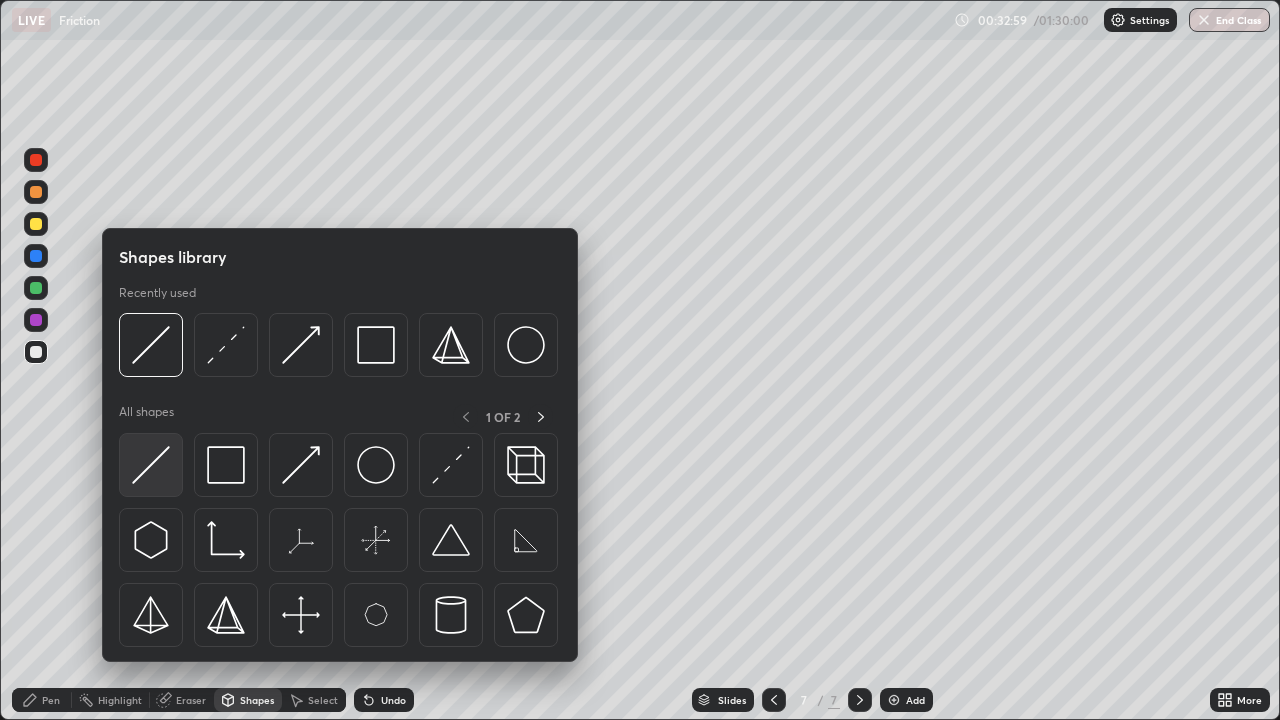 click at bounding box center (151, 465) 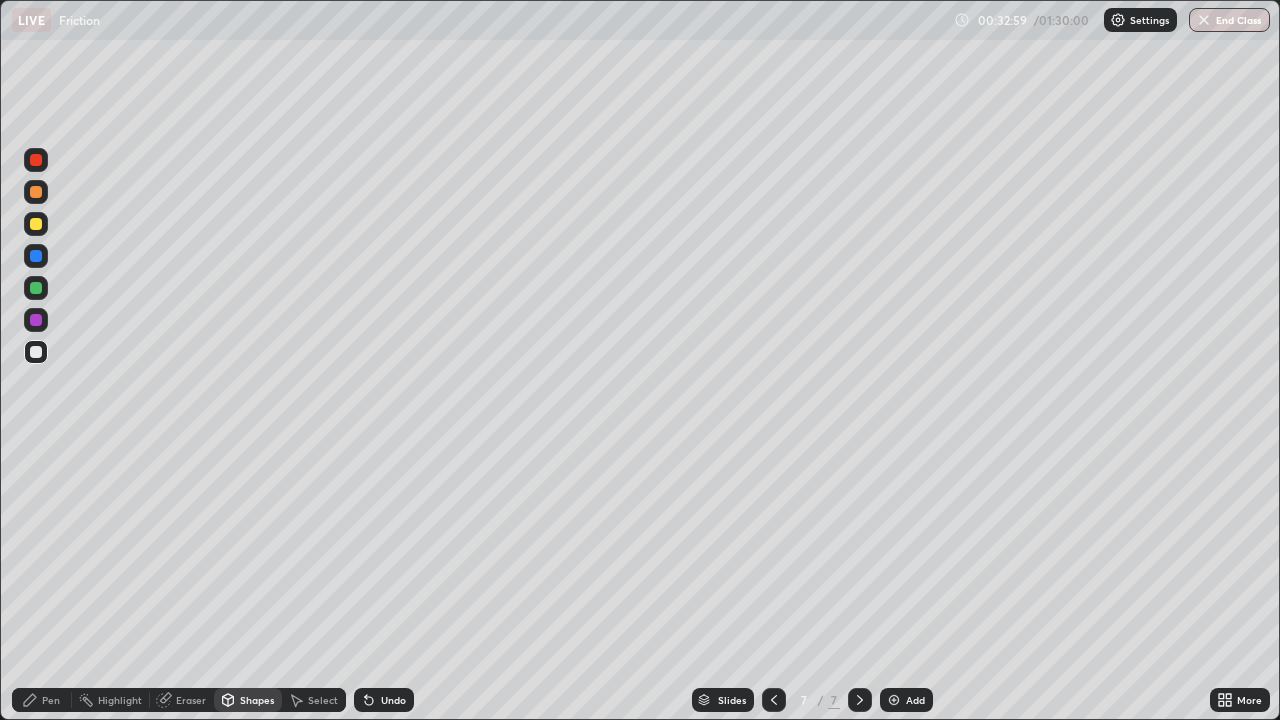 click at bounding box center [36, 288] 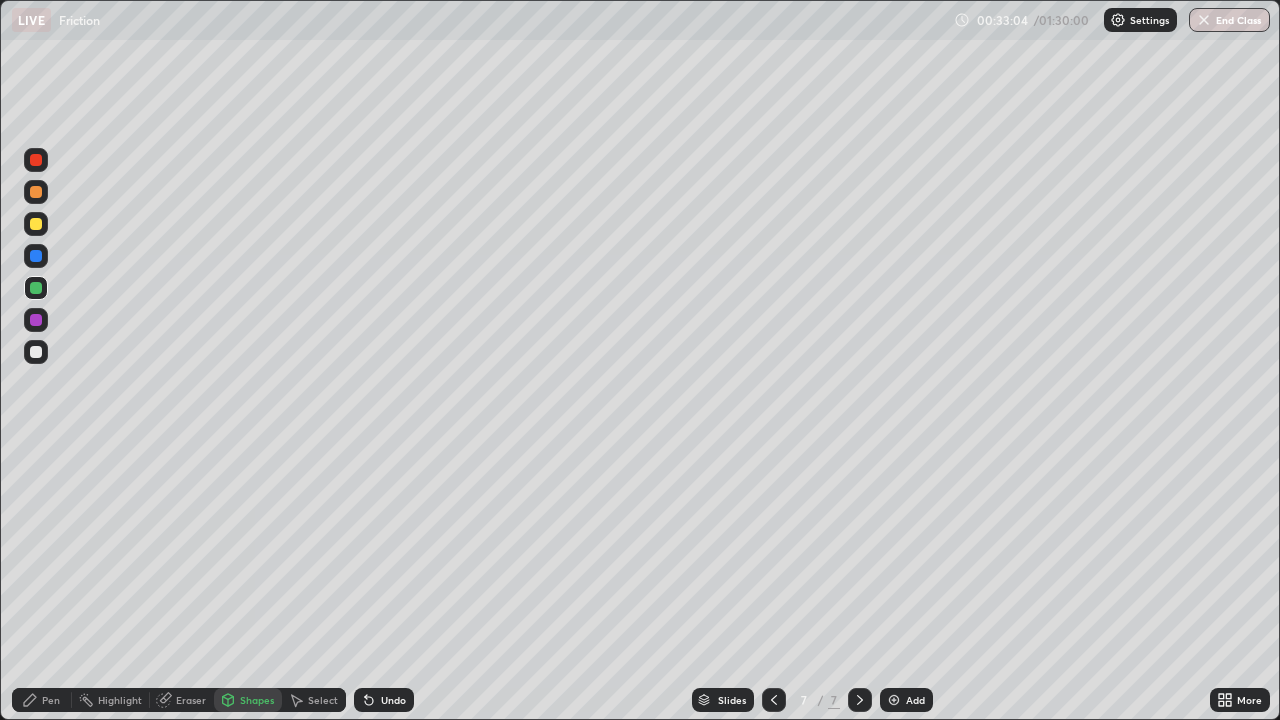 click at bounding box center (36, 224) 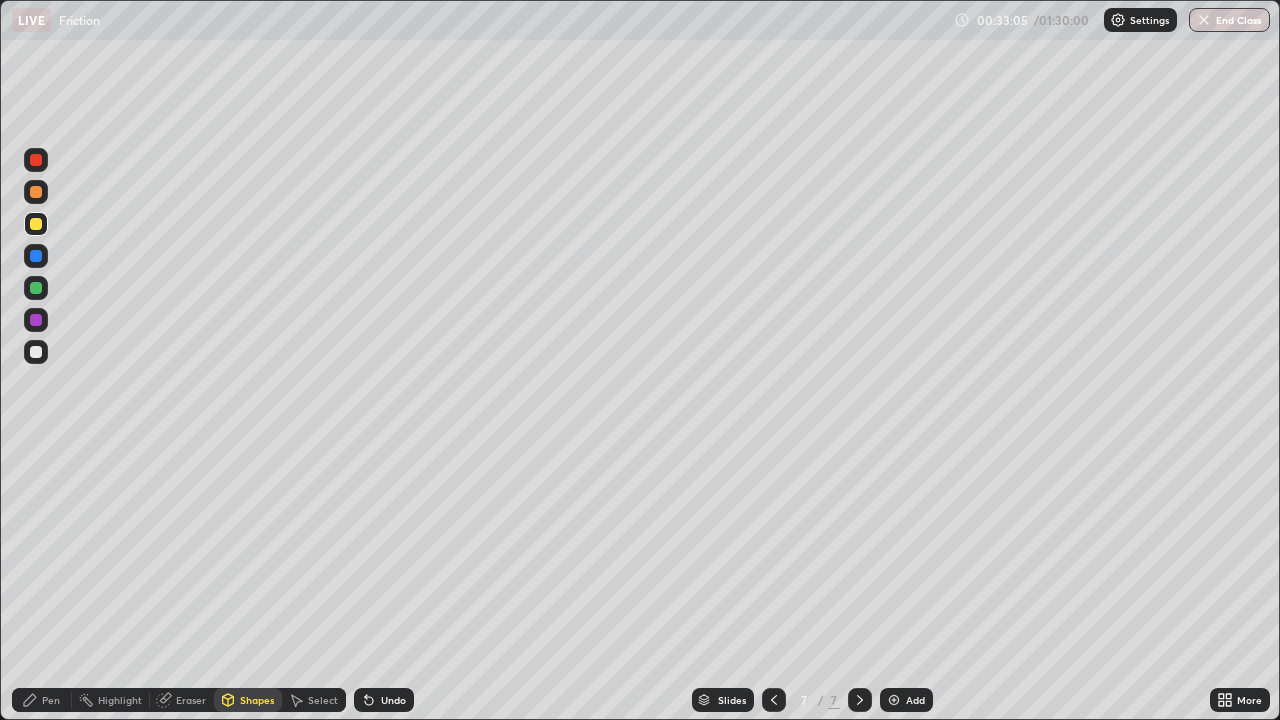 click on "Pen" at bounding box center (42, 700) 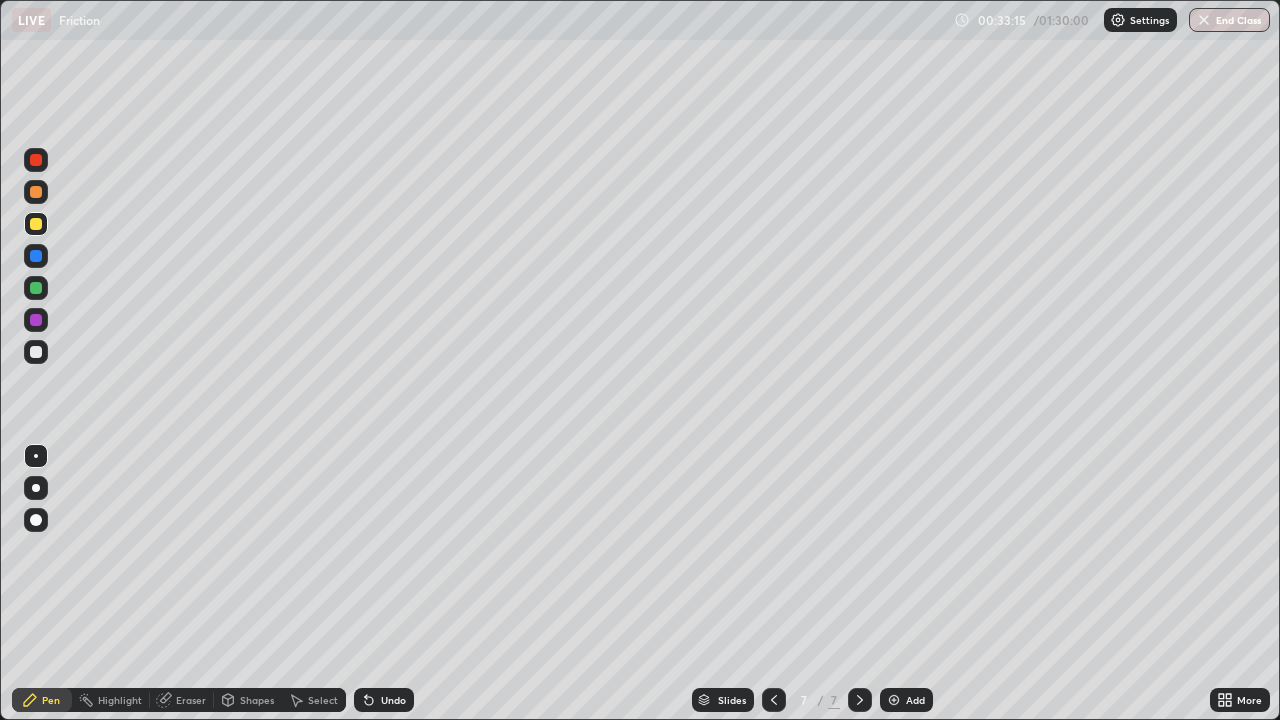 click 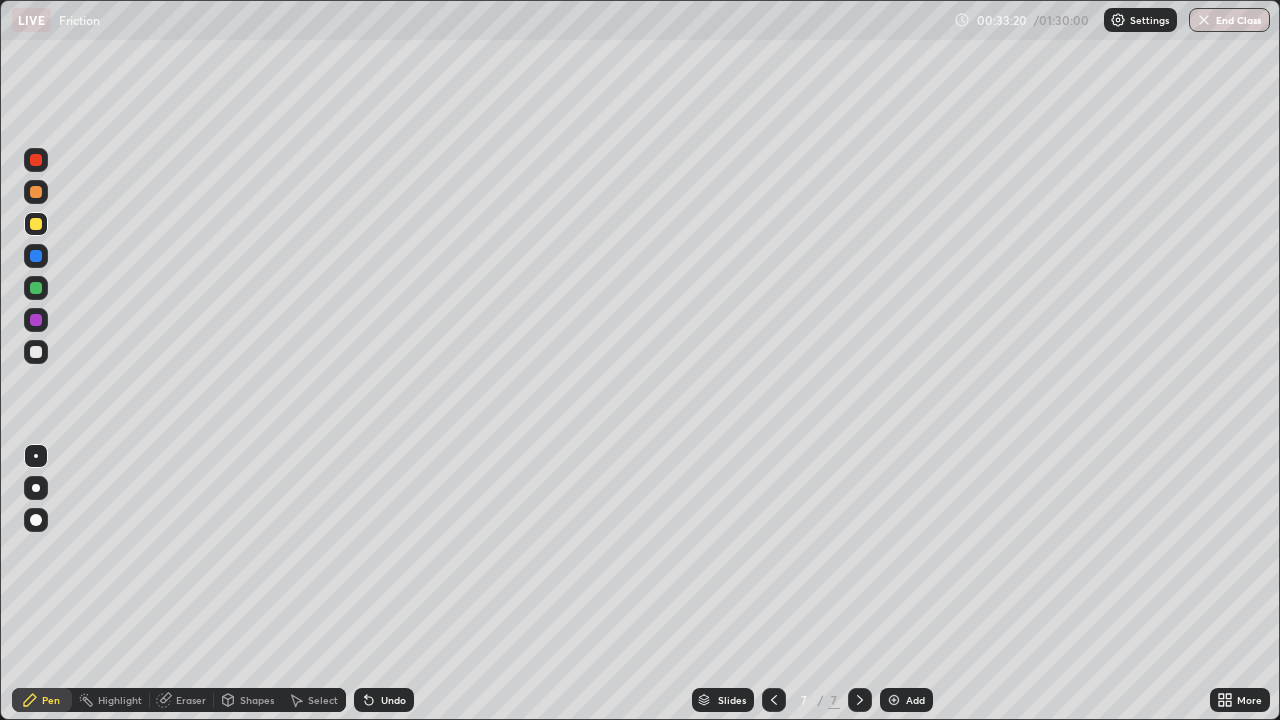 click at bounding box center [36, 192] 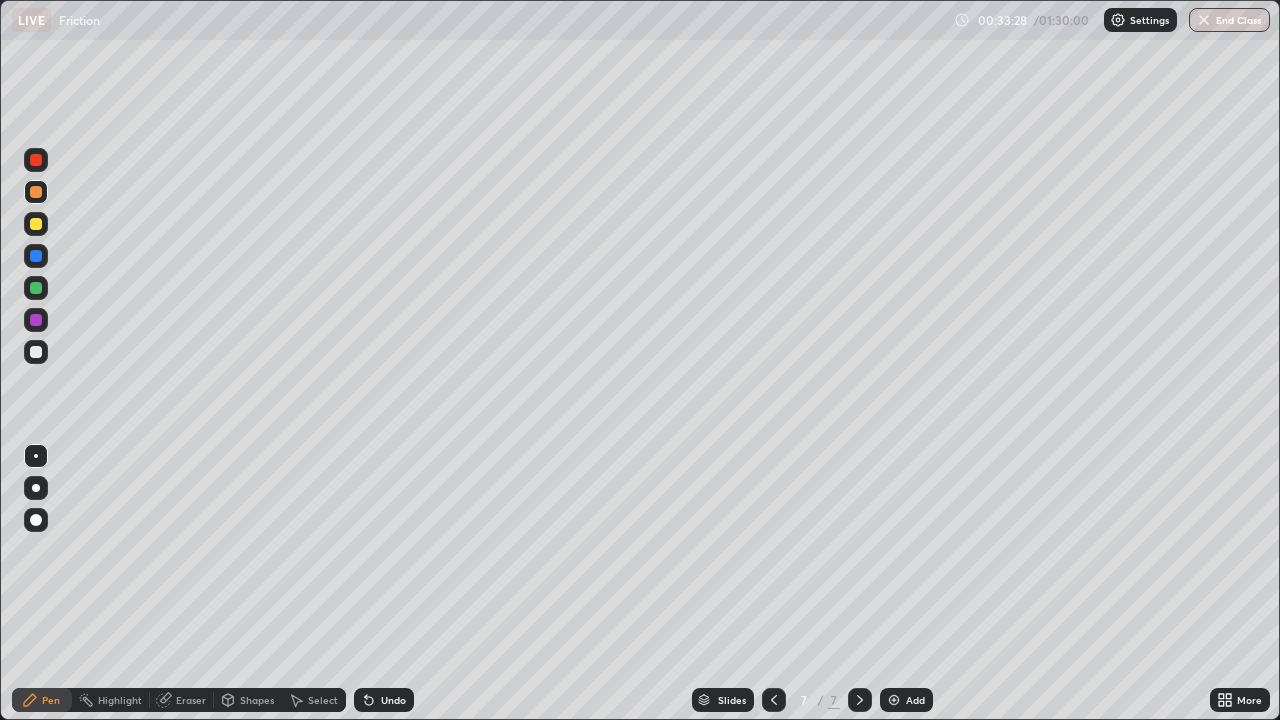 click 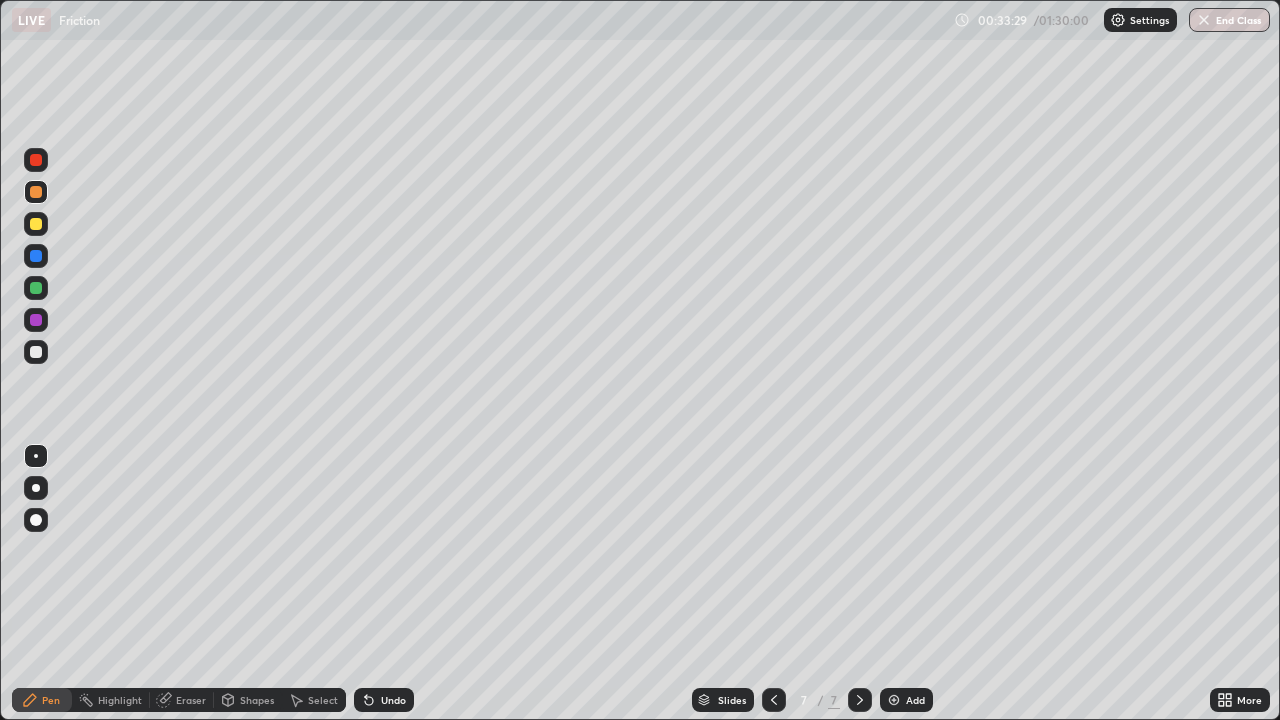 click 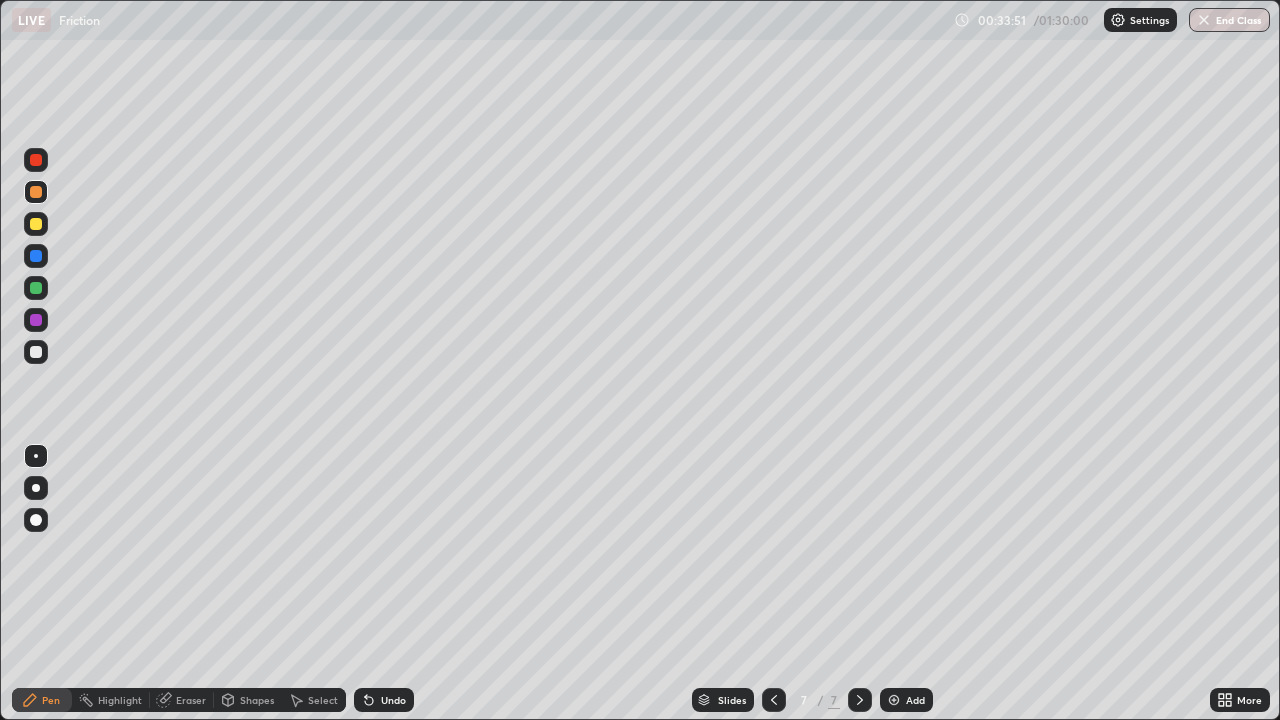 click at bounding box center [36, 160] 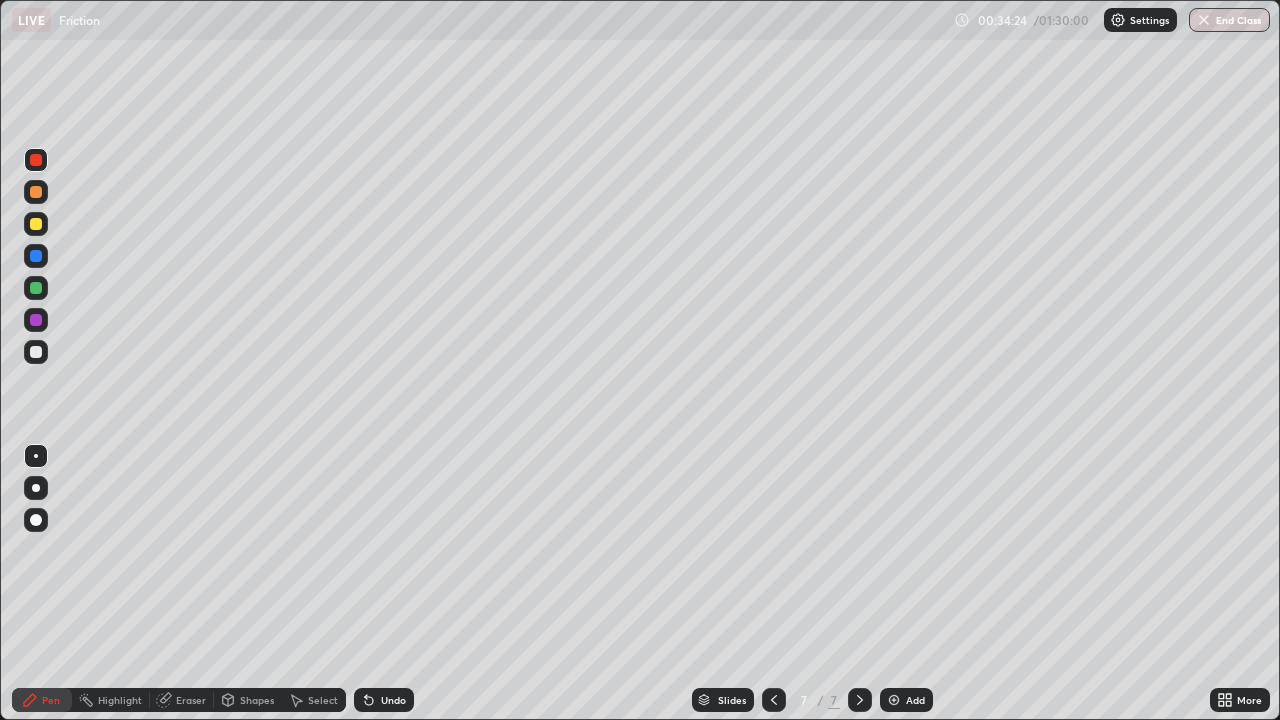 click at bounding box center (36, 256) 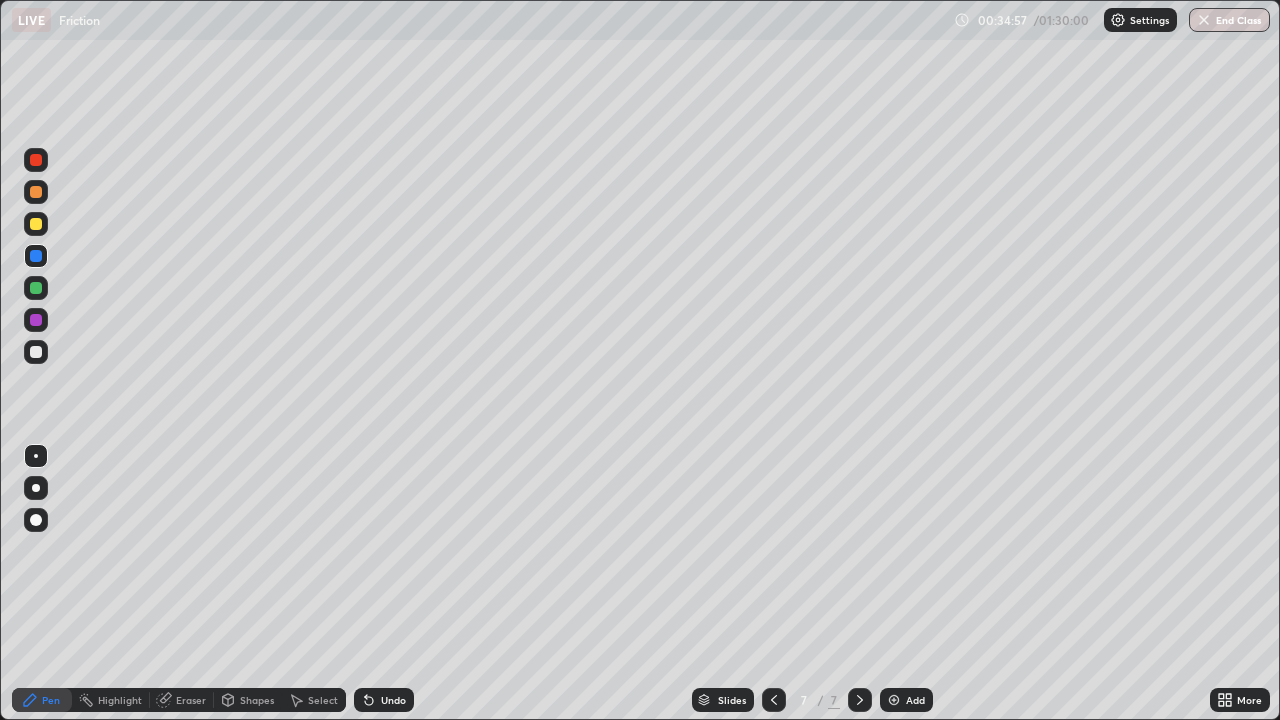 click at bounding box center (36, 160) 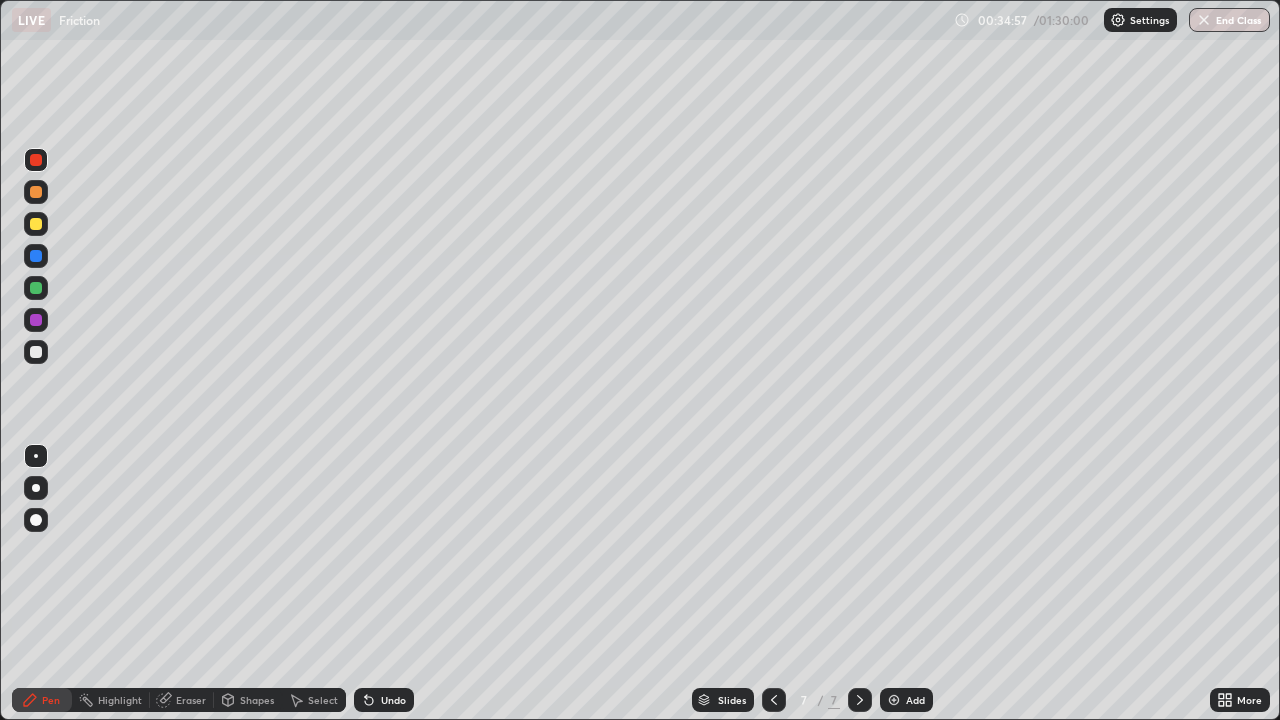 click at bounding box center [36, 224] 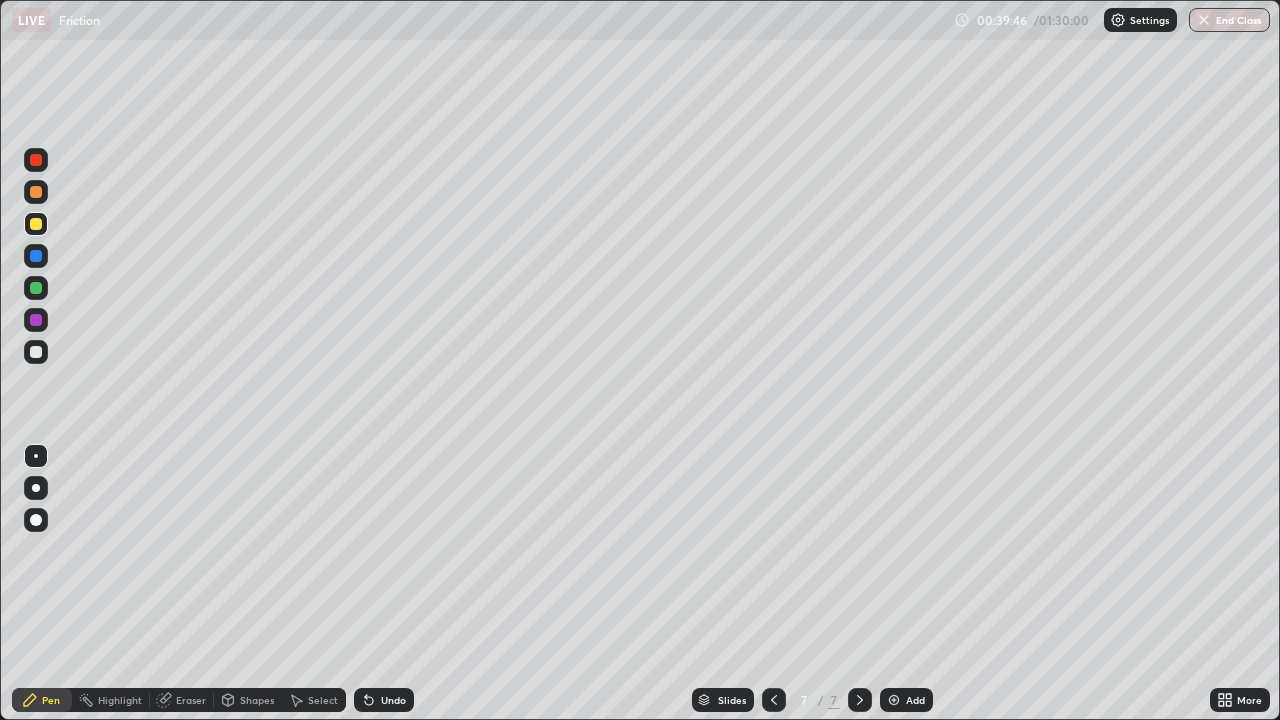 click 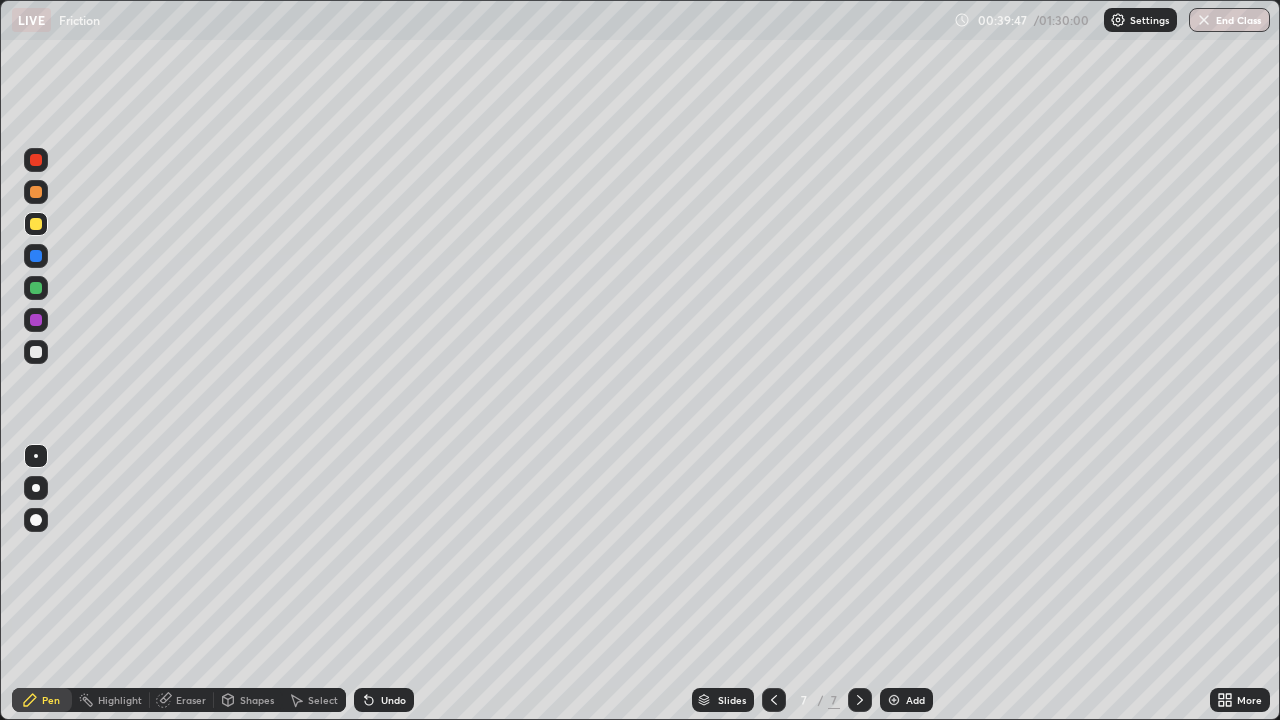 click 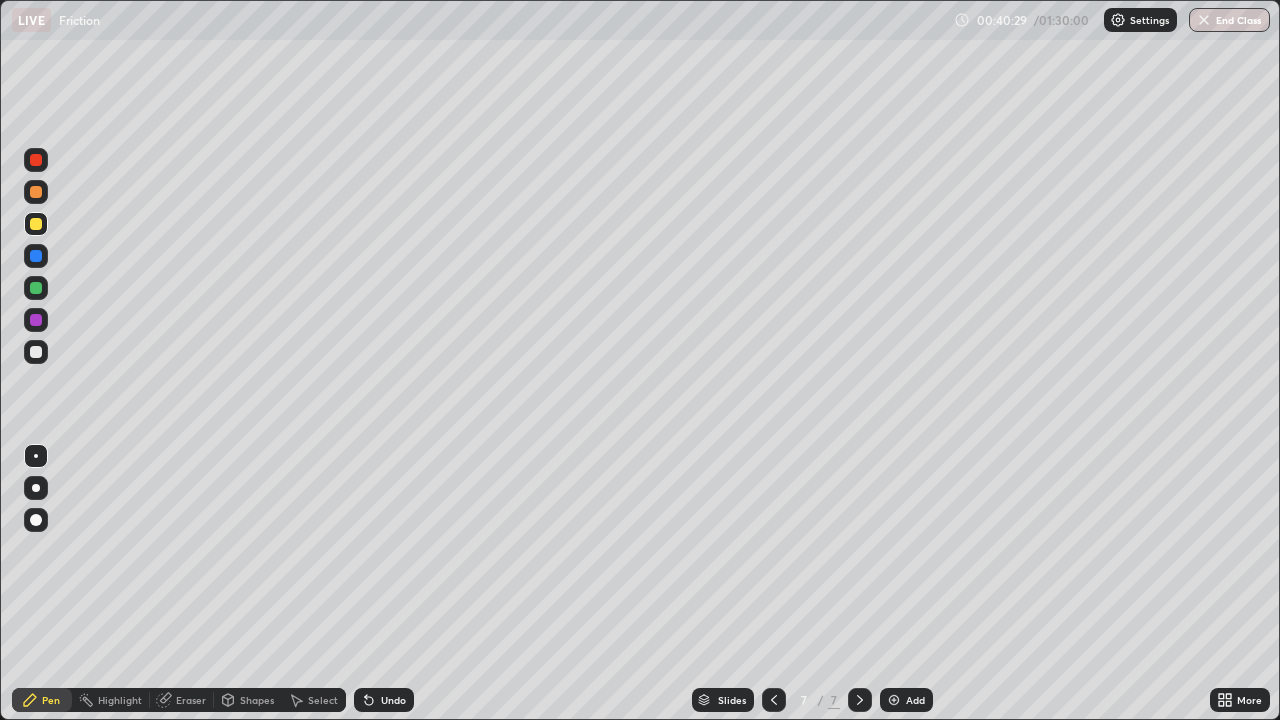 click 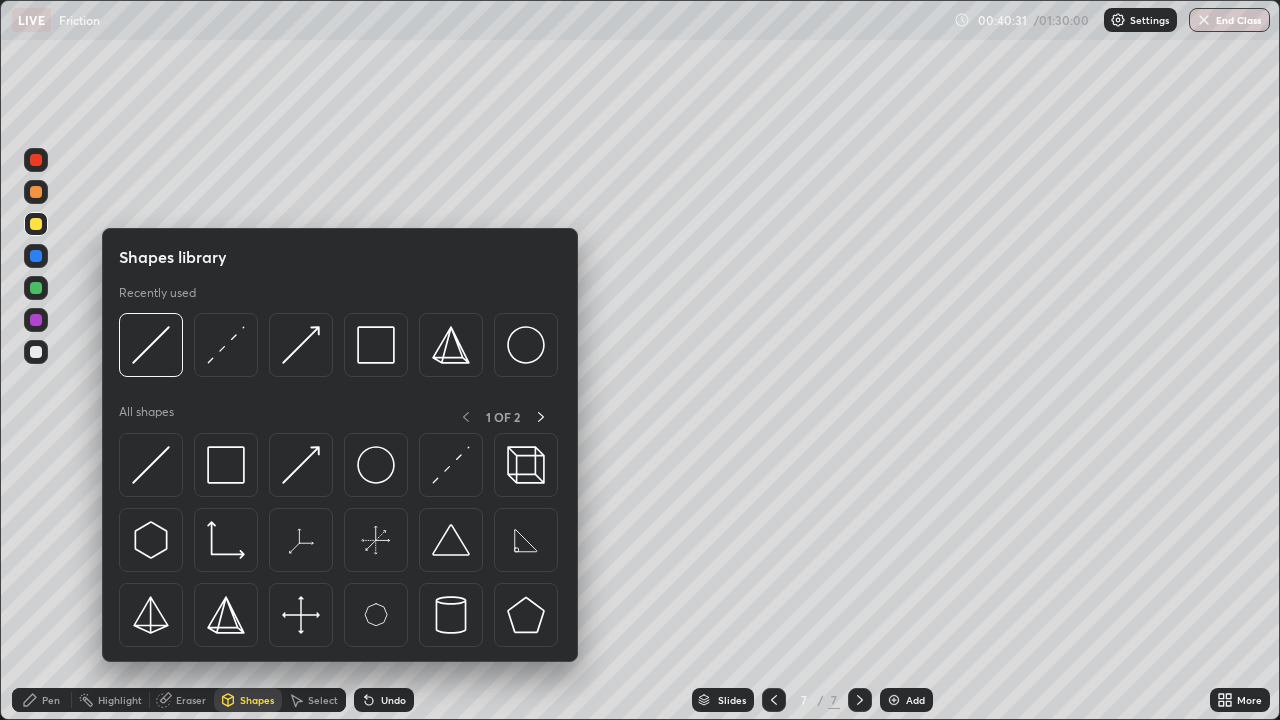 click at bounding box center [894, 700] 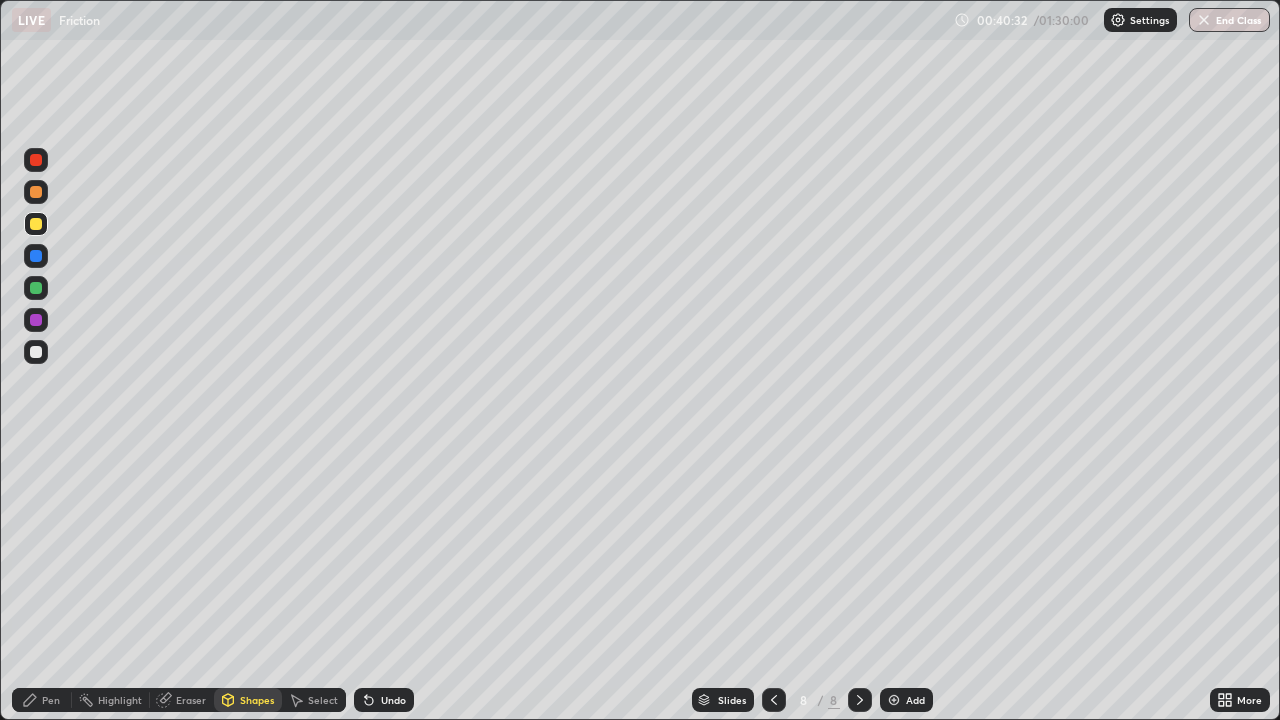 click on "Shapes" at bounding box center (257, 700) 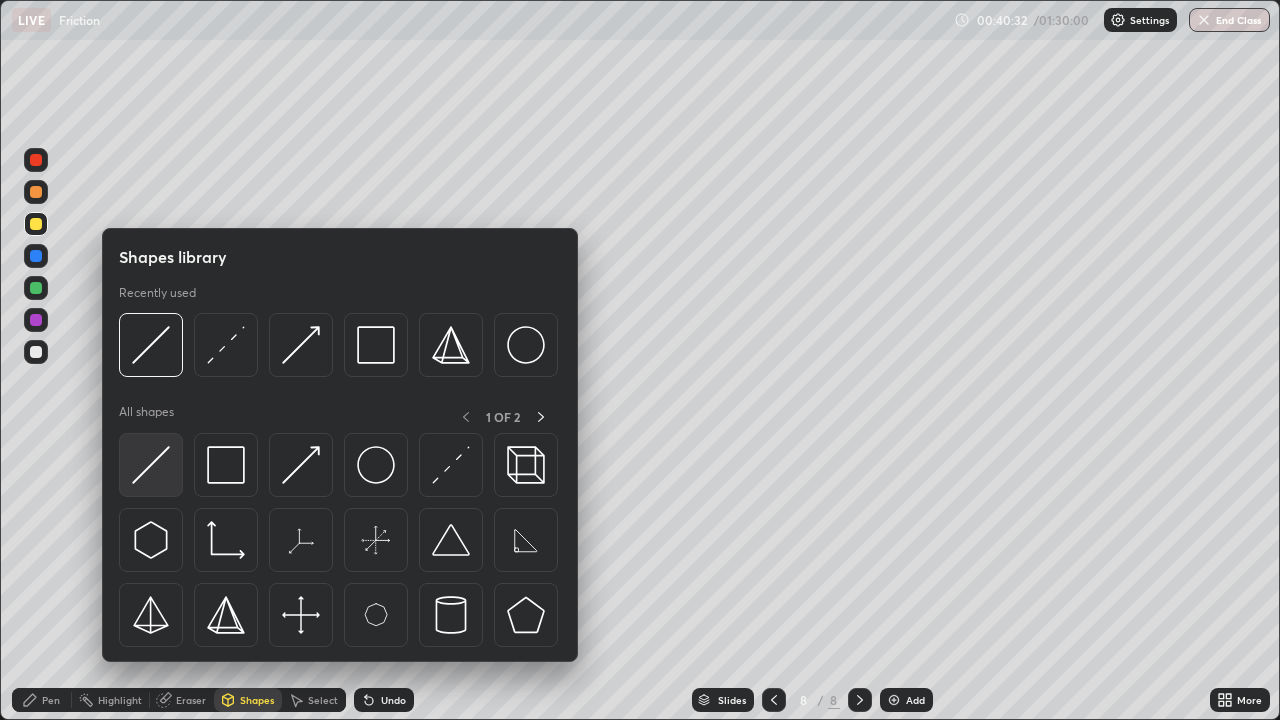click at bounding box center [151, 465] 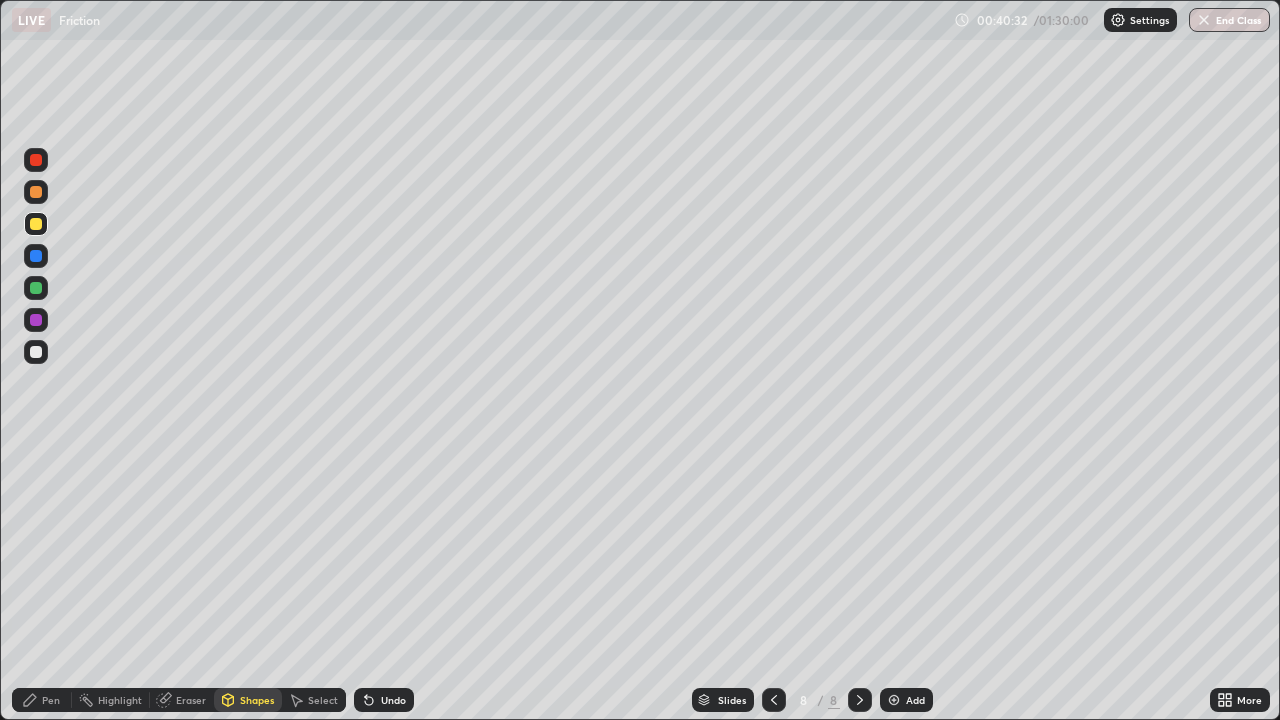 click at bounding box center [36, 352] 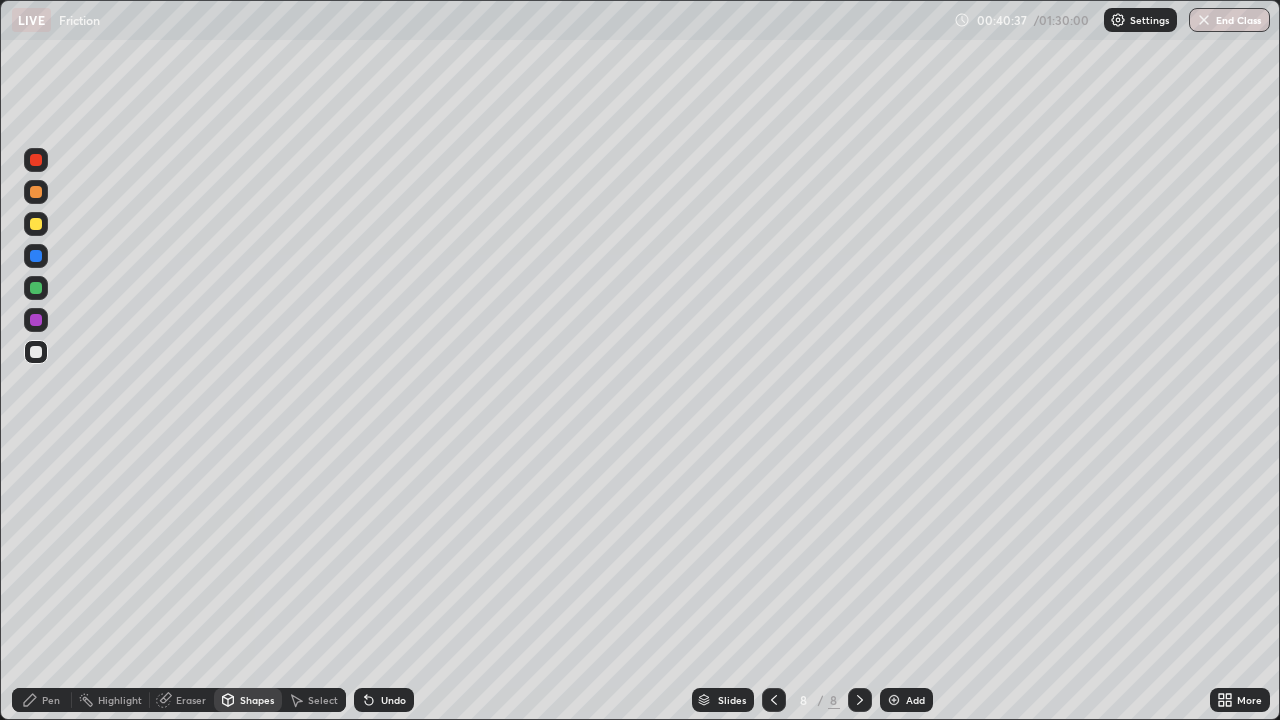 click on "Shapes" at bounding box center (248, 700) 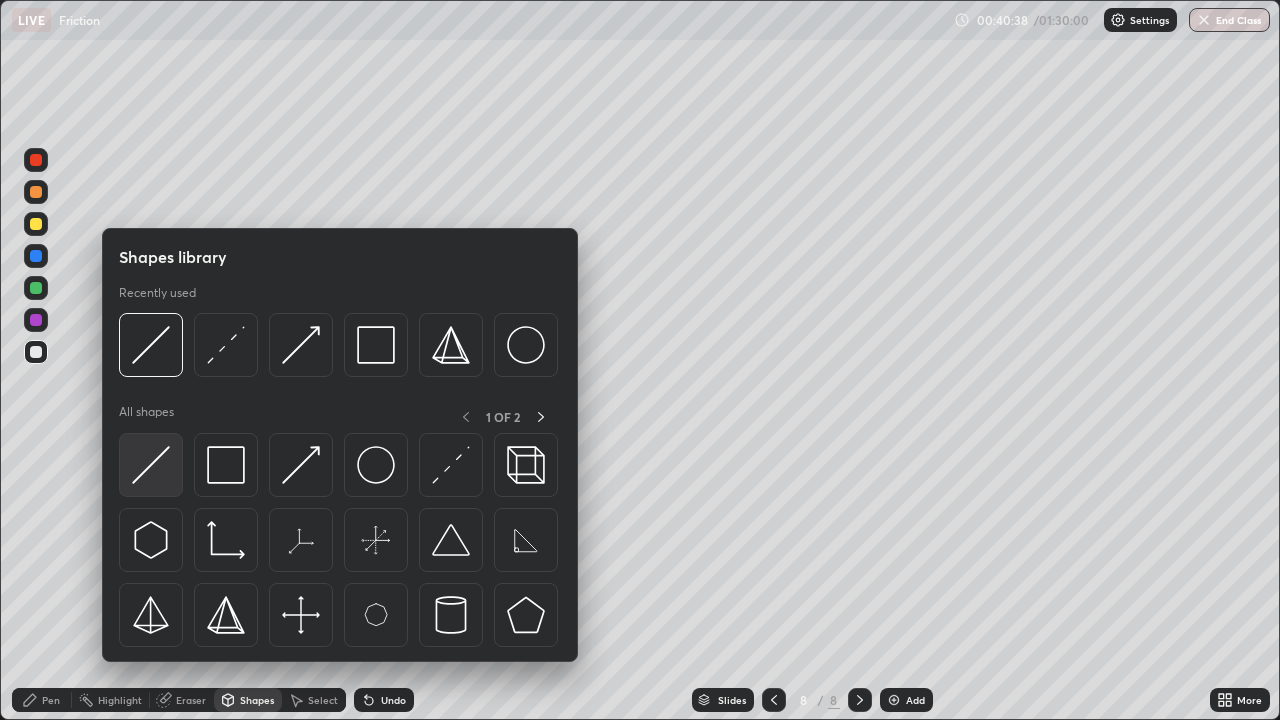 click at bounding box center [151, 465] 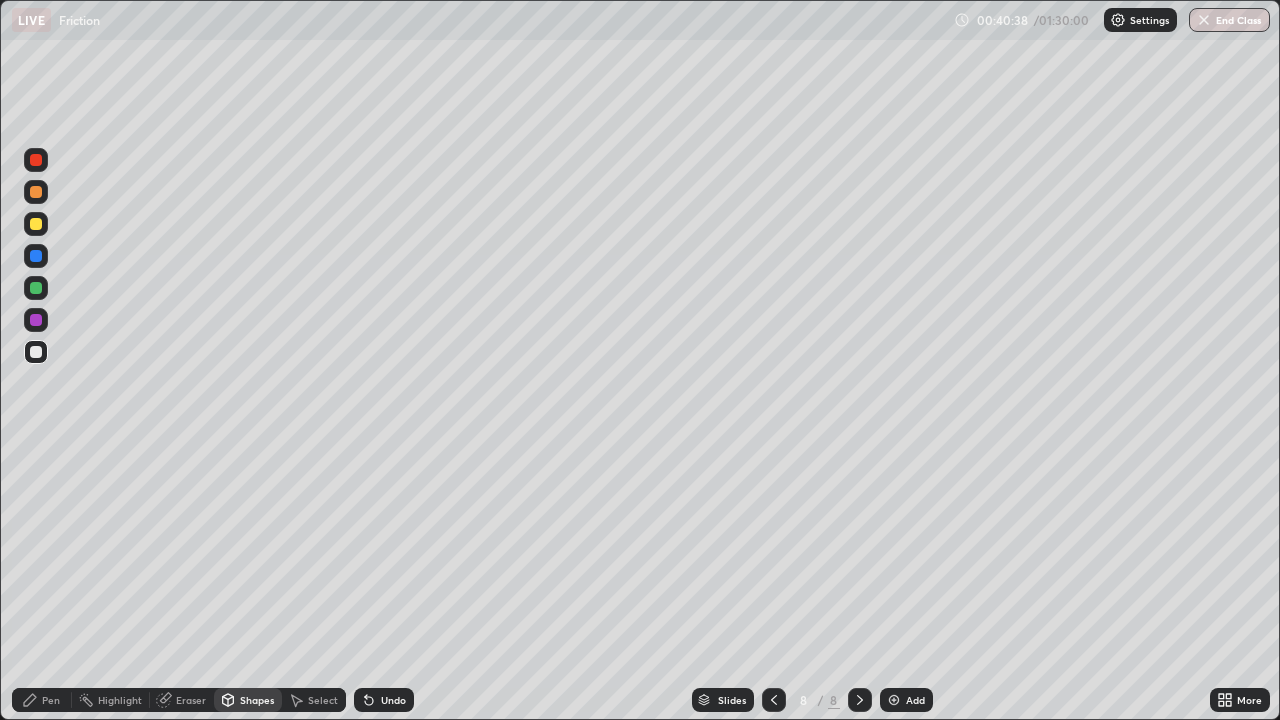click at bounding box center (36, 288) 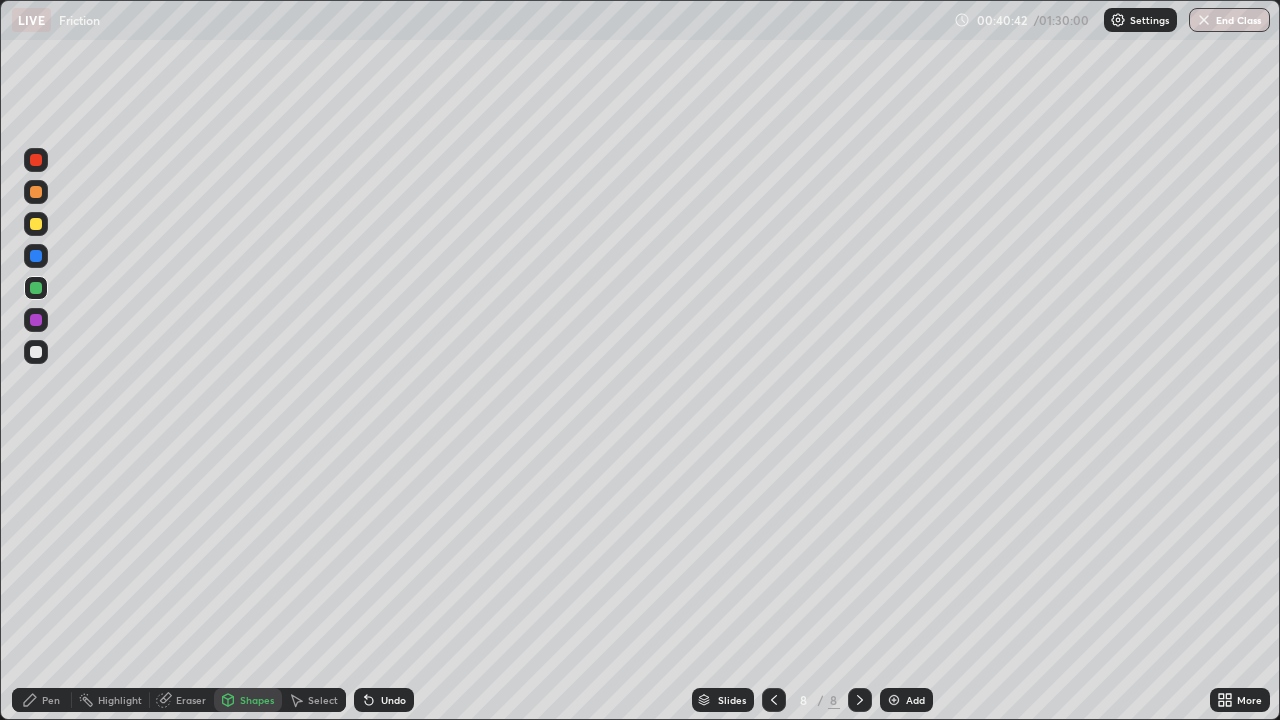 click at bounding box center [36, 256] 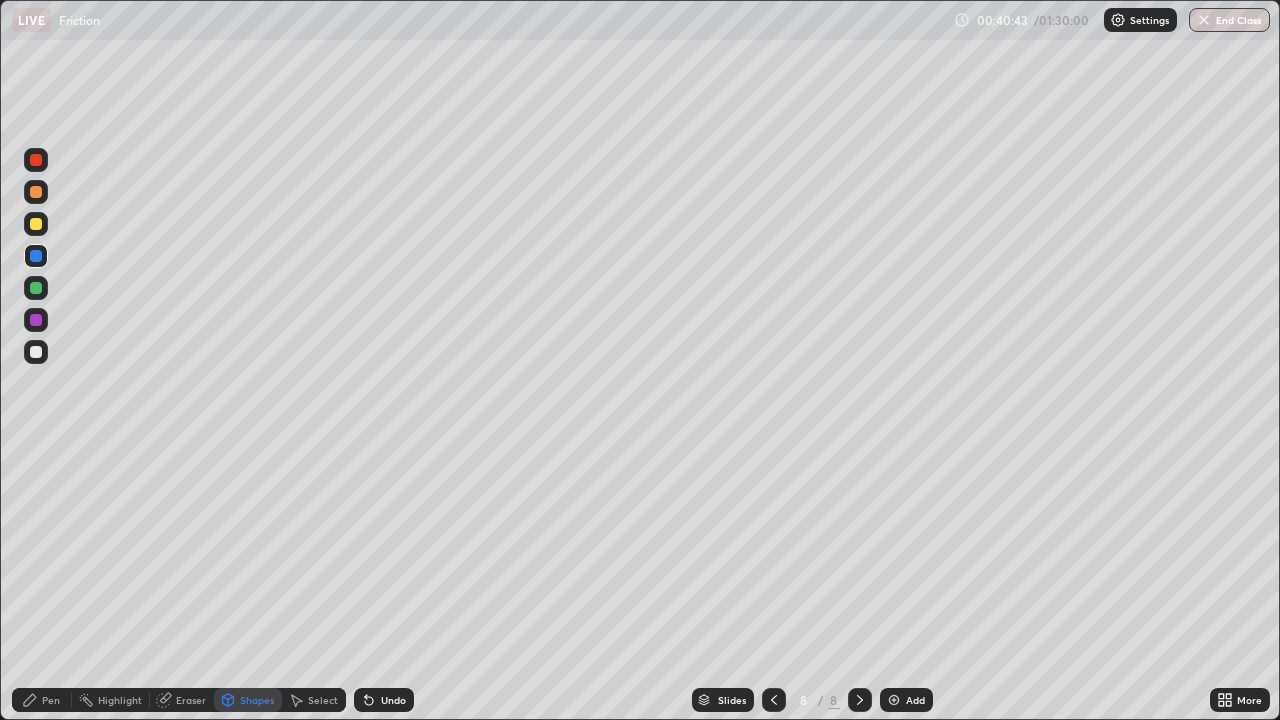 click on "Pen" at bounding box center (42, 700) 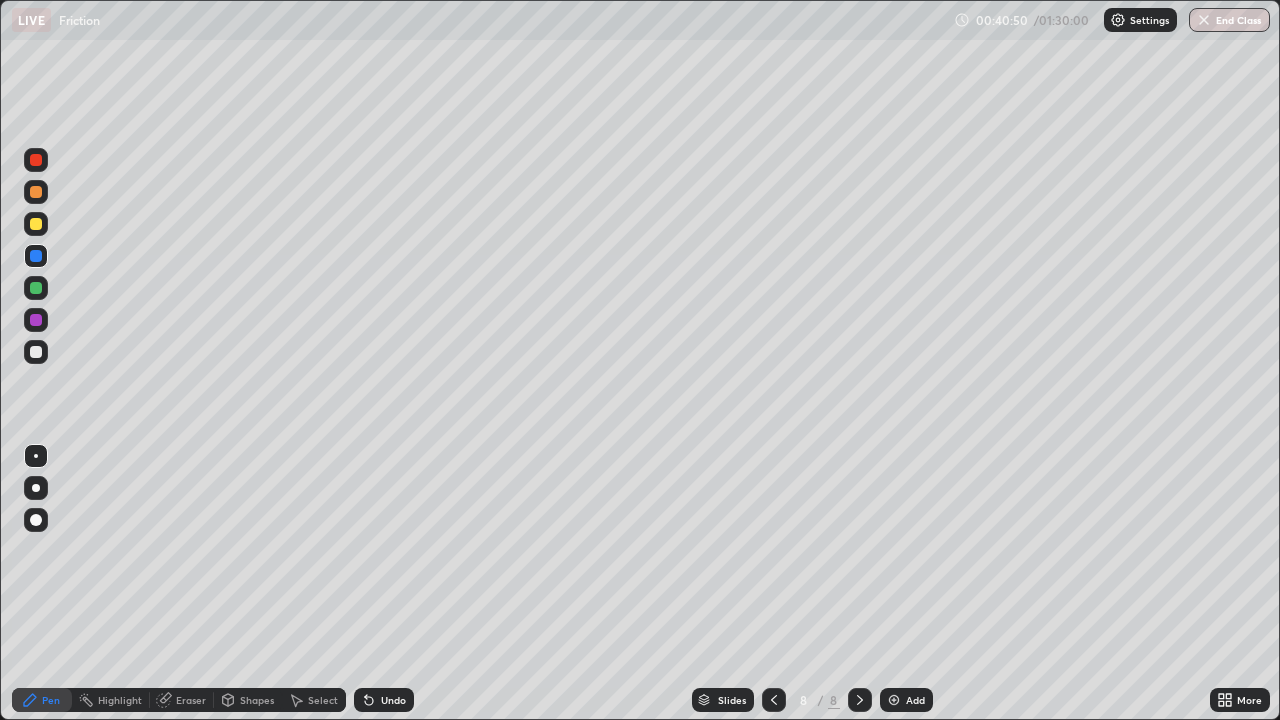 click at bounding box center [36, 352] 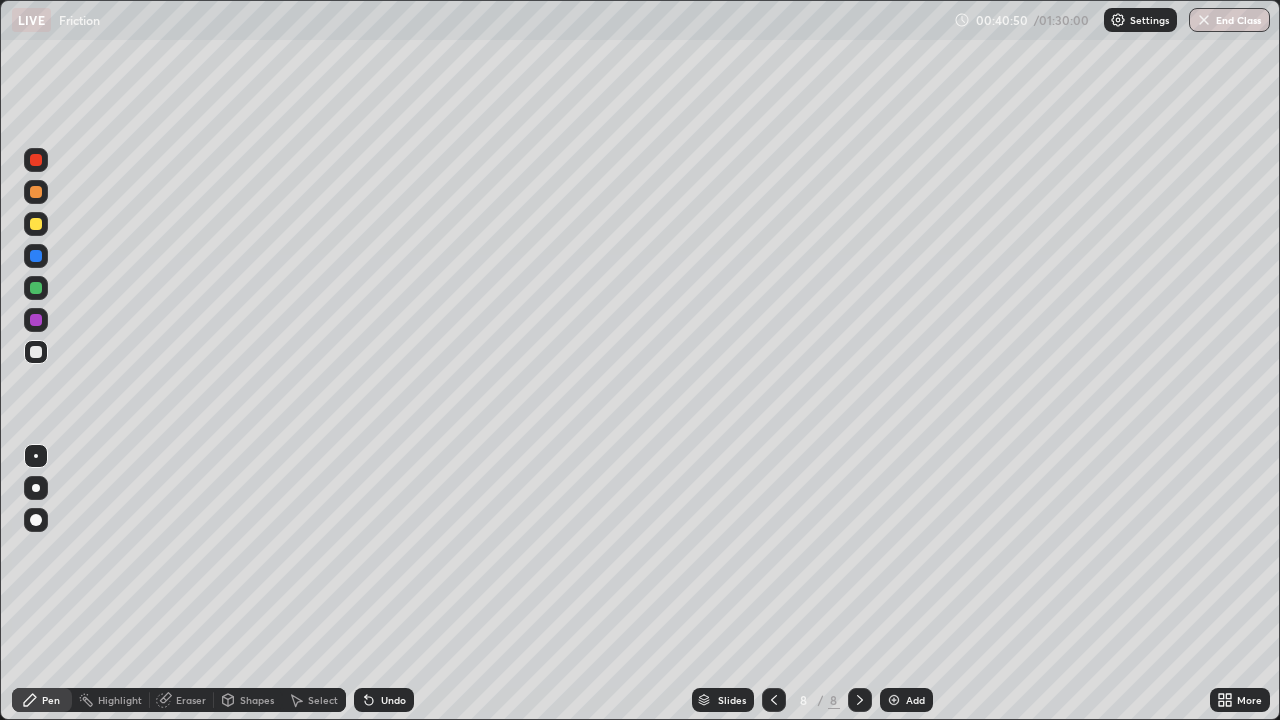 click at bounding box center [36, 320] 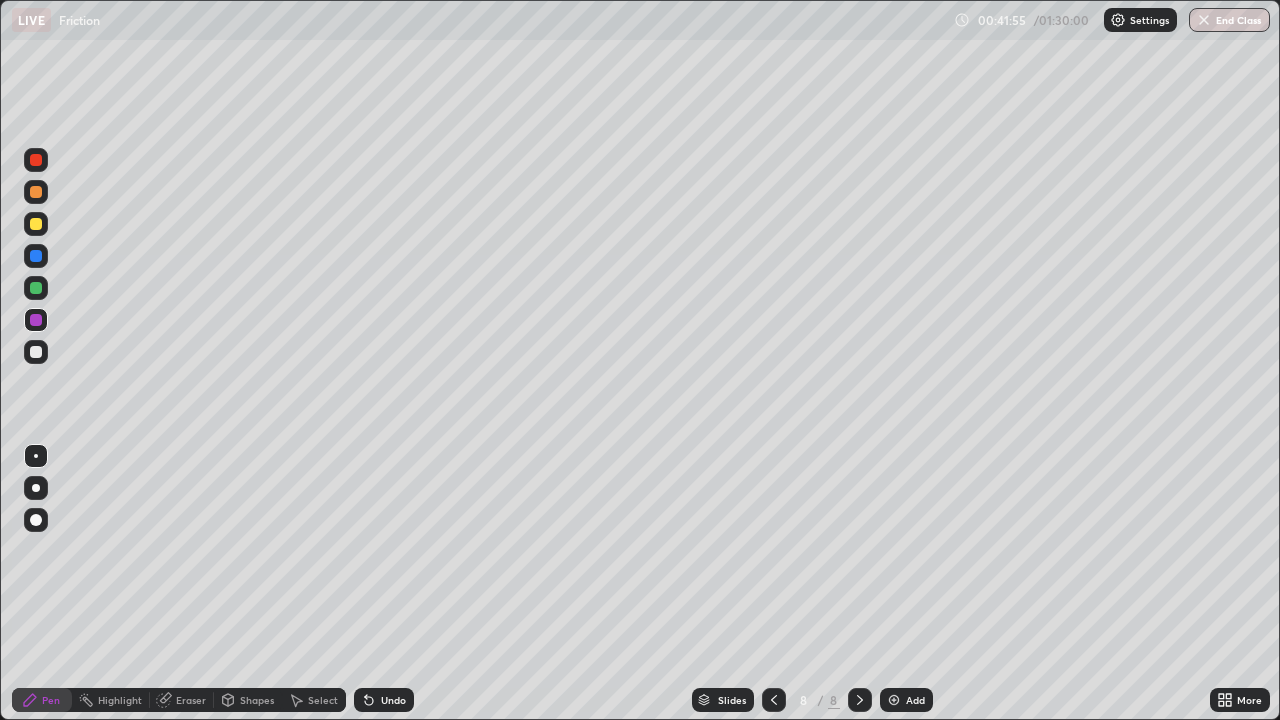 click at bounding box center [774, 700] 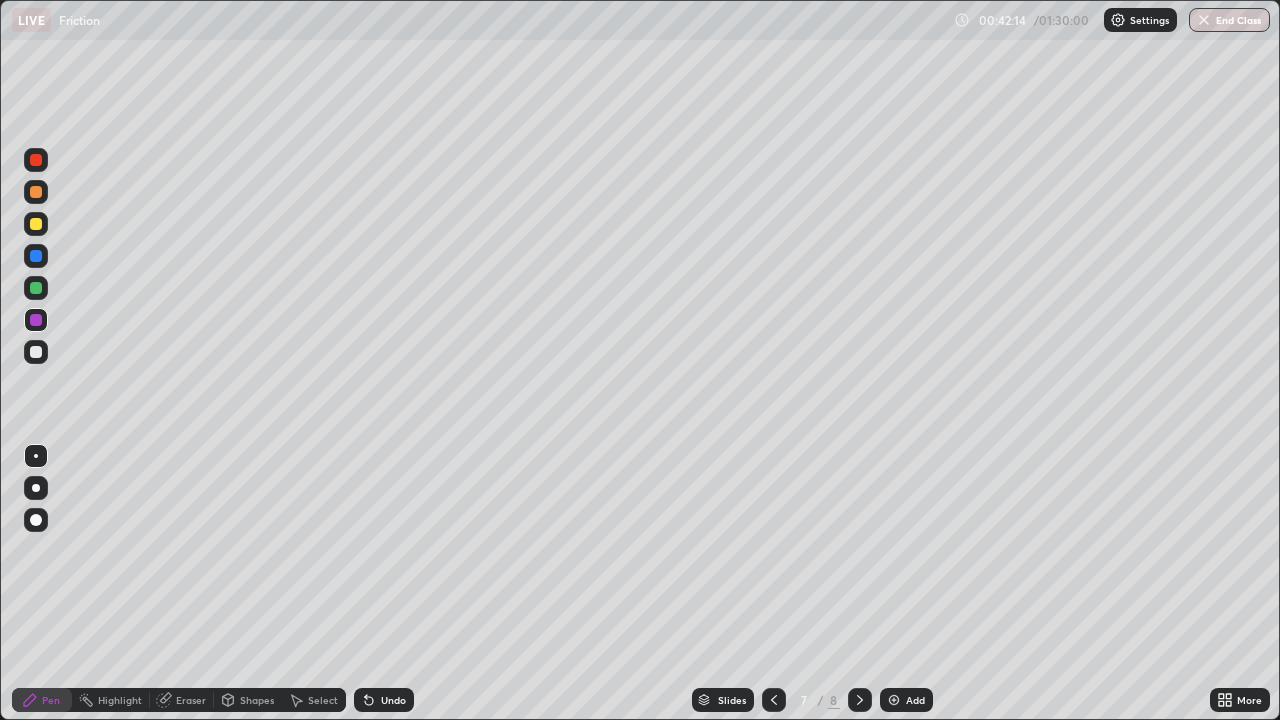 click 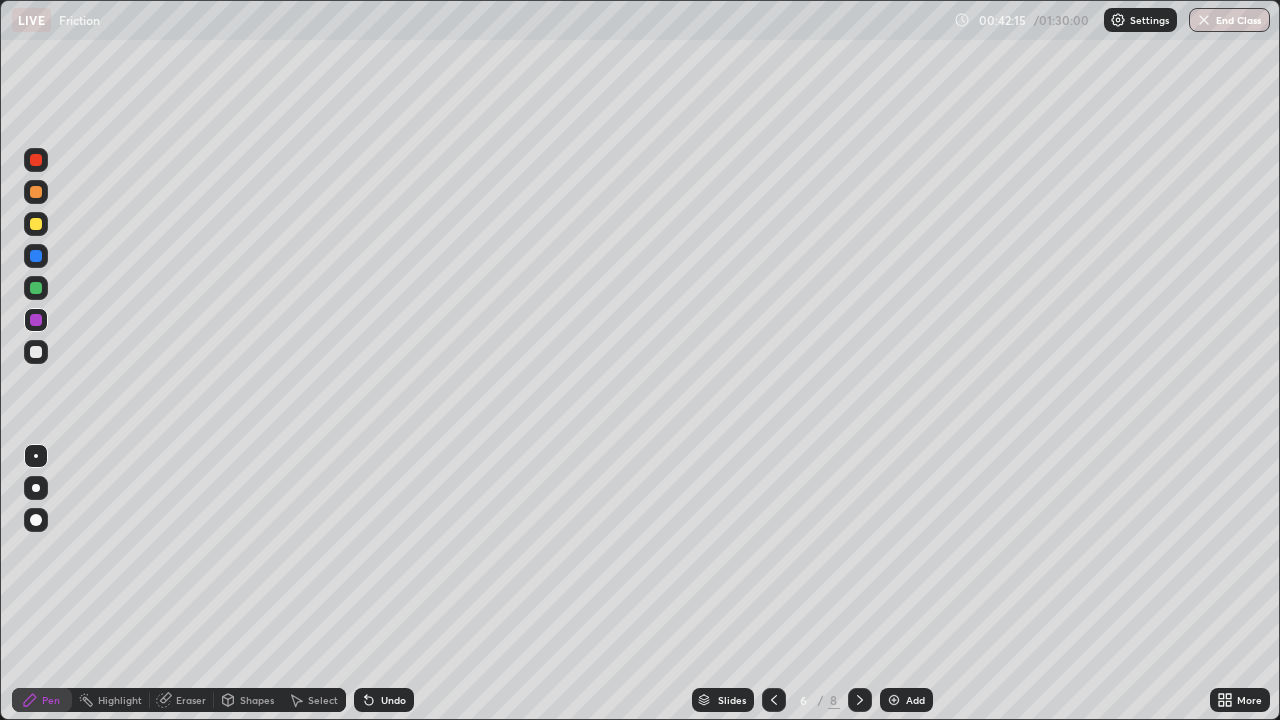 click 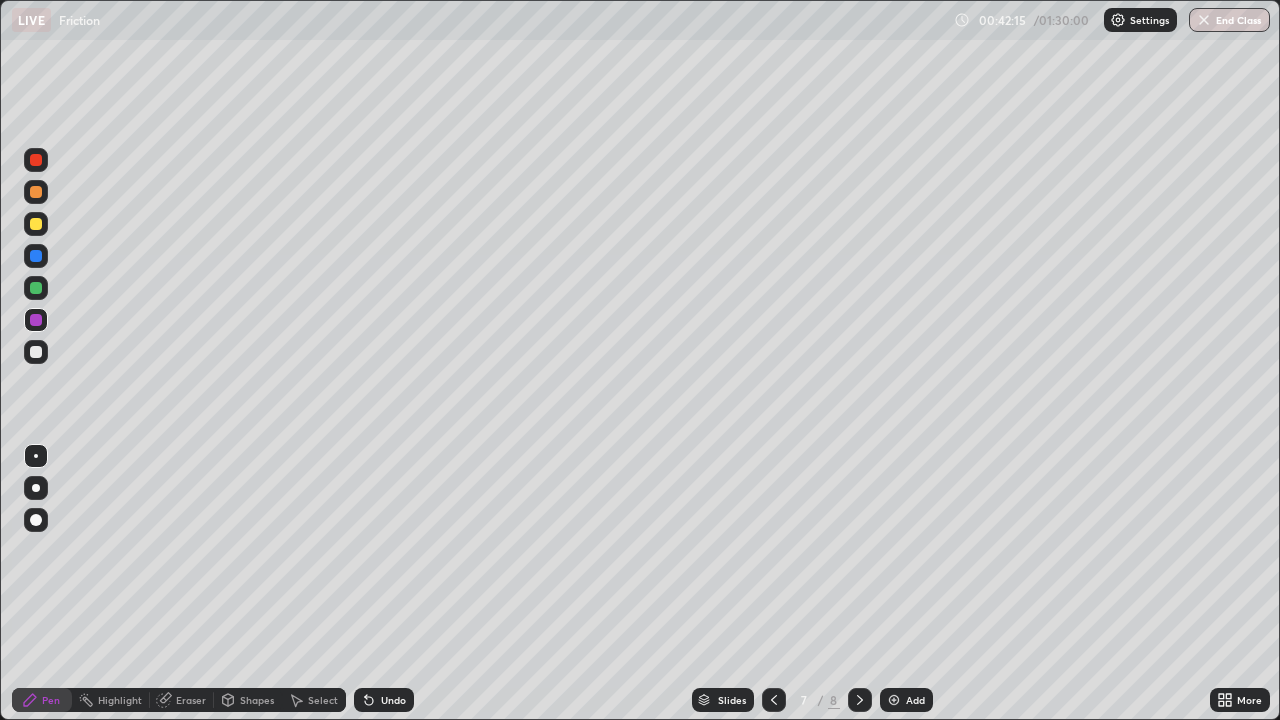 click 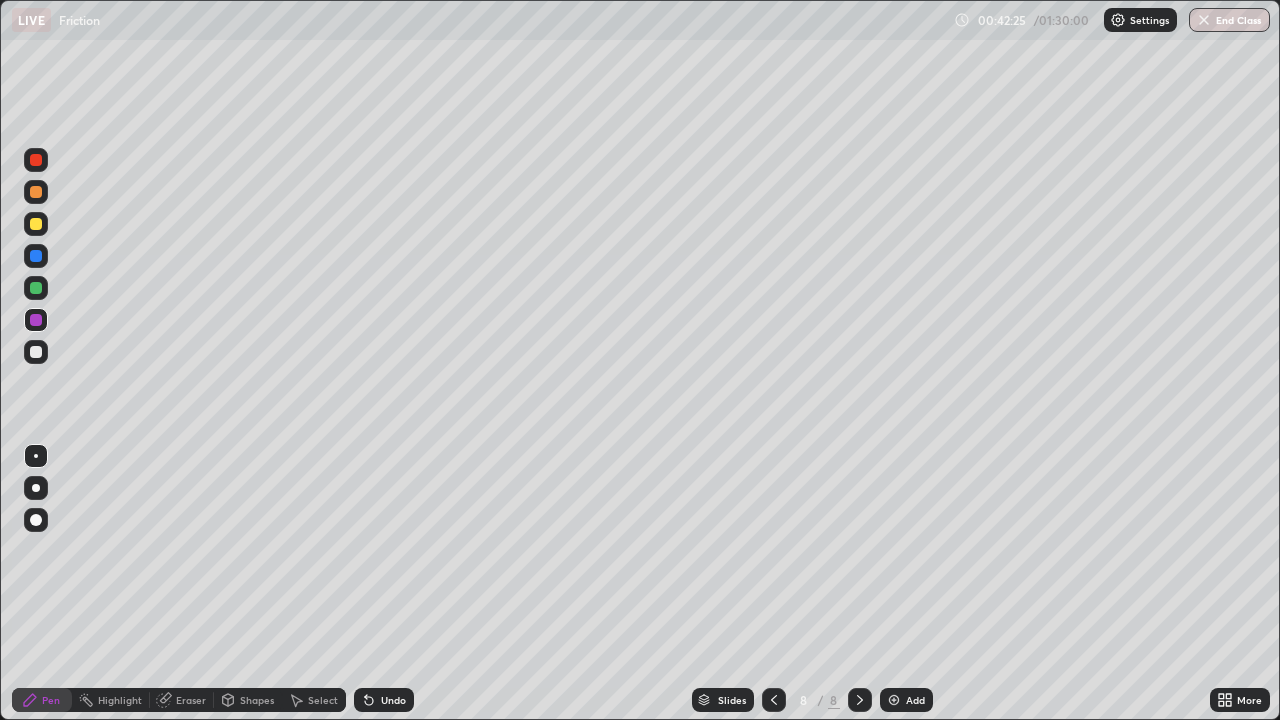 click at bounding box center [774, 700] 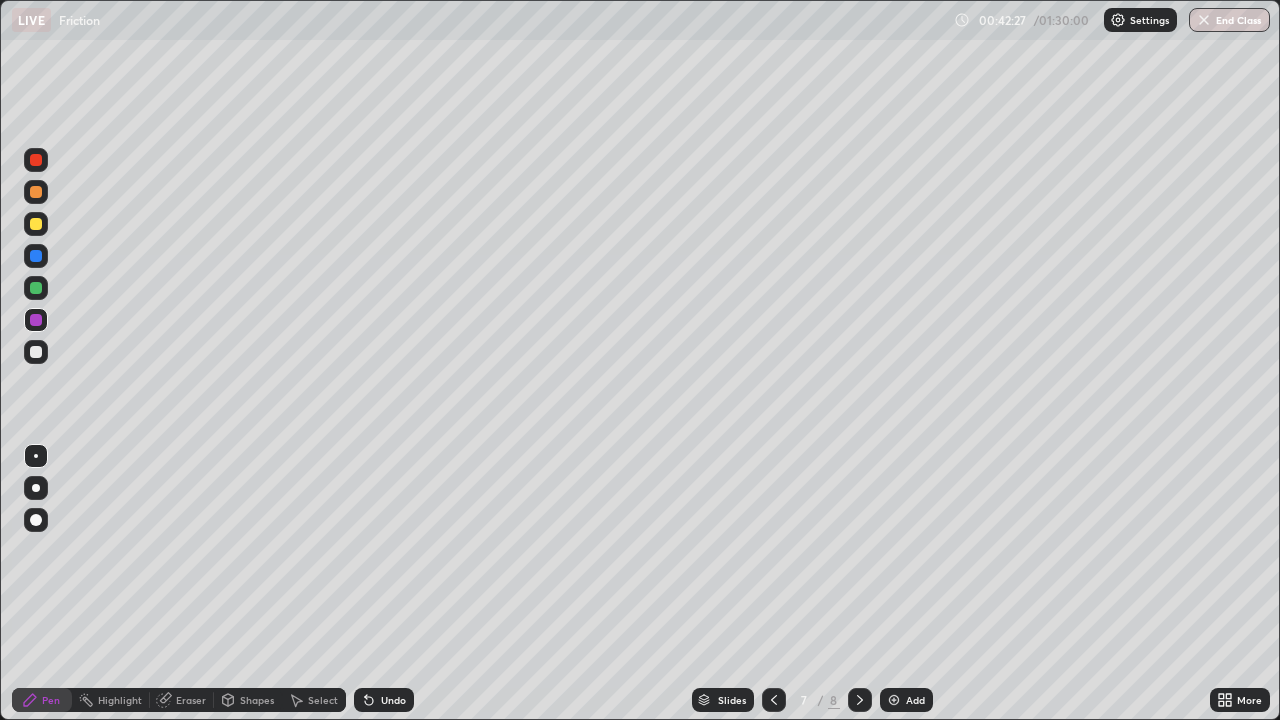 click 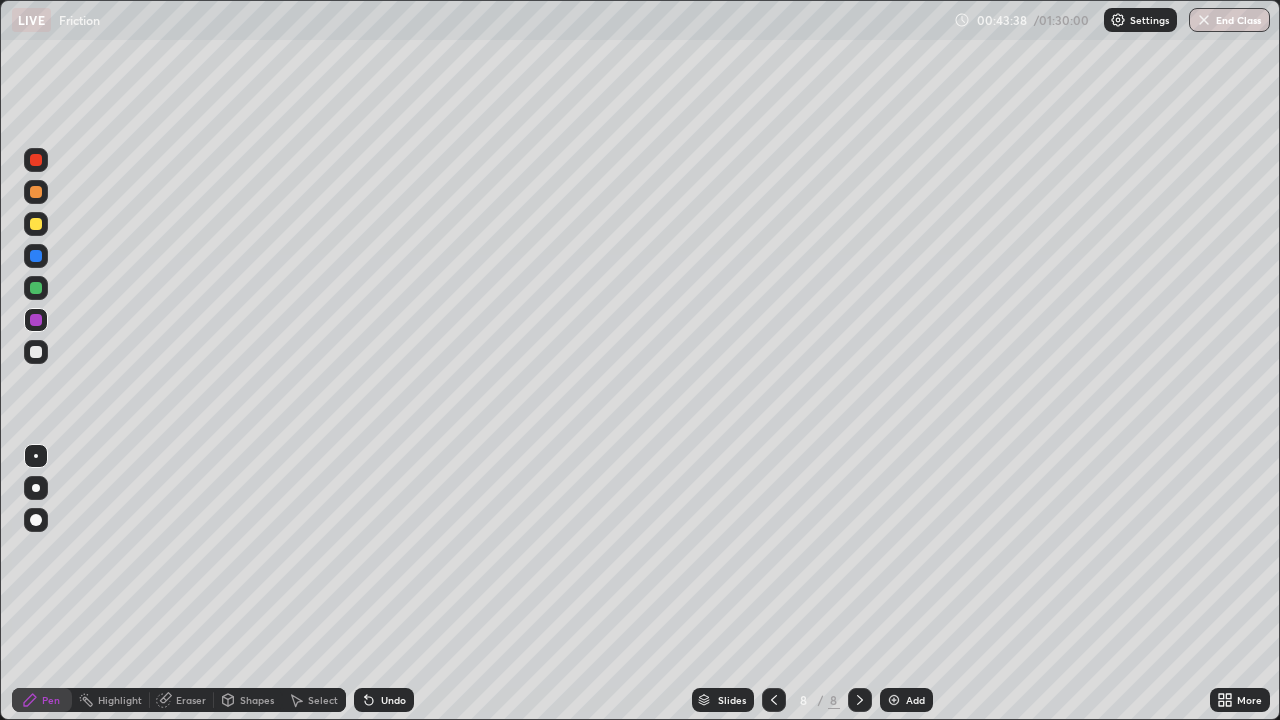 click on "Undo" at bounding box center [393, 700] 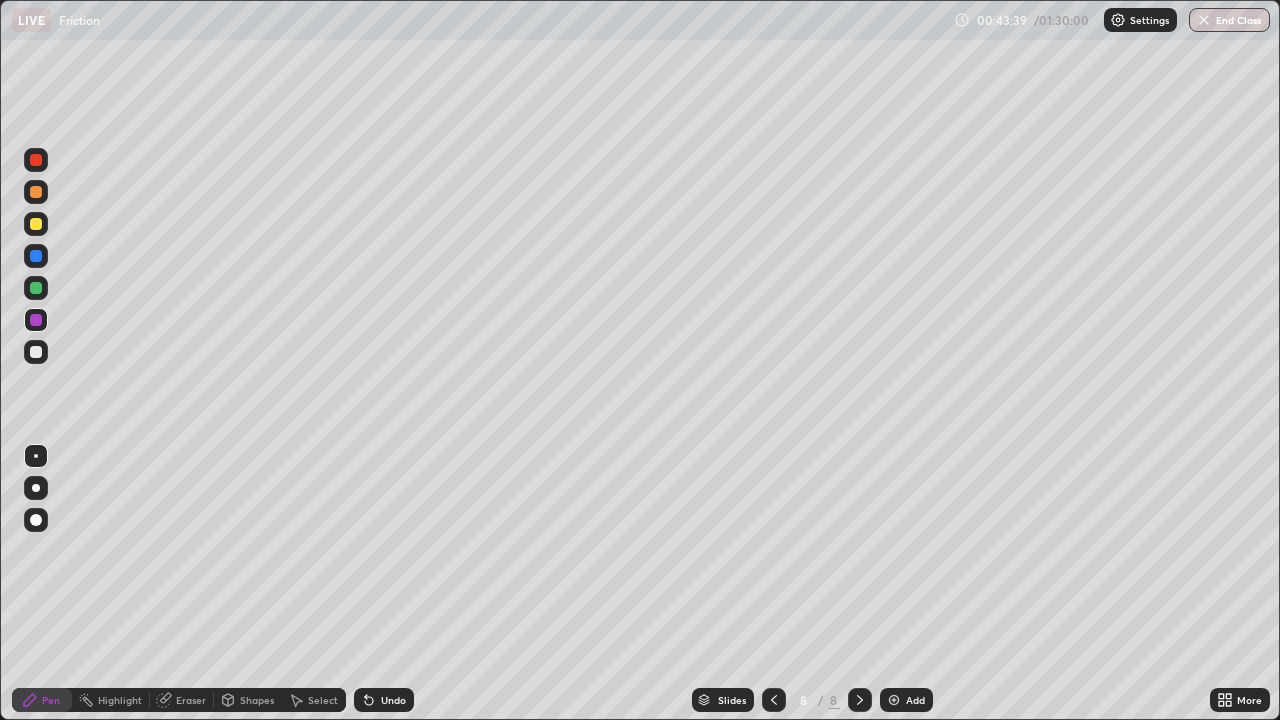 click on "Undo" at bounding box center (384, 700) 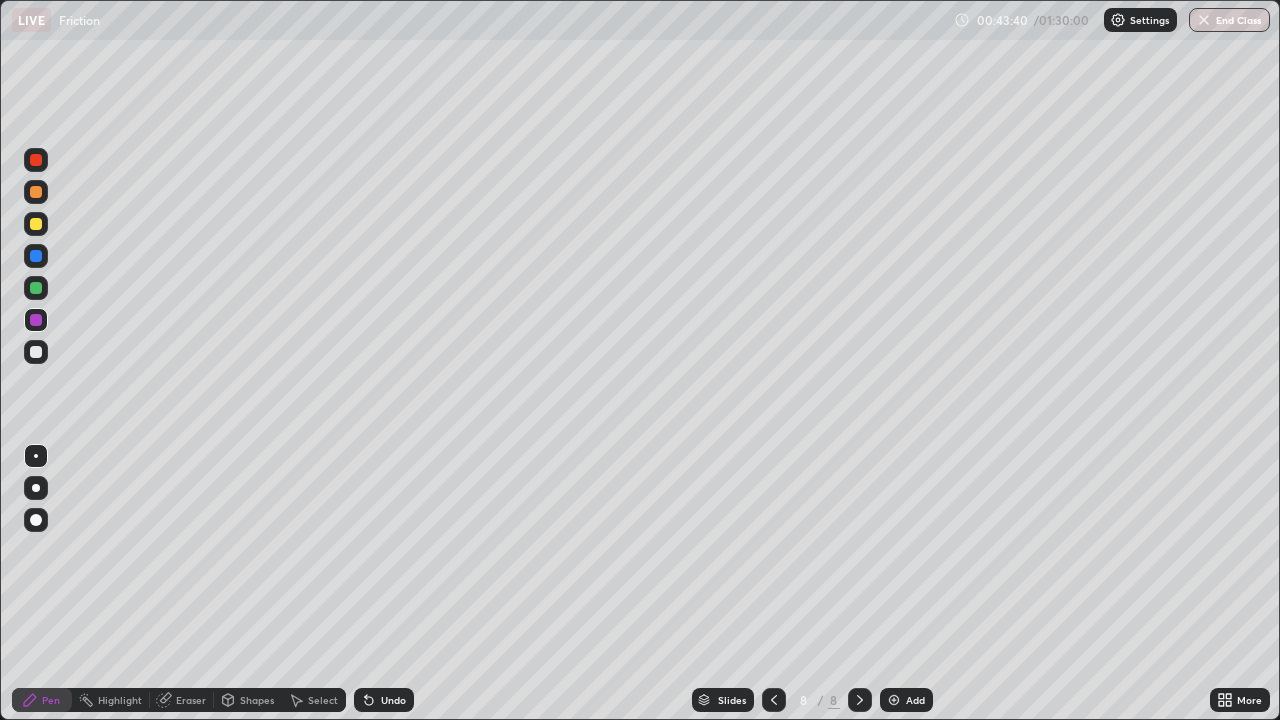 click on "Undo" at bounding box center (393, 700) 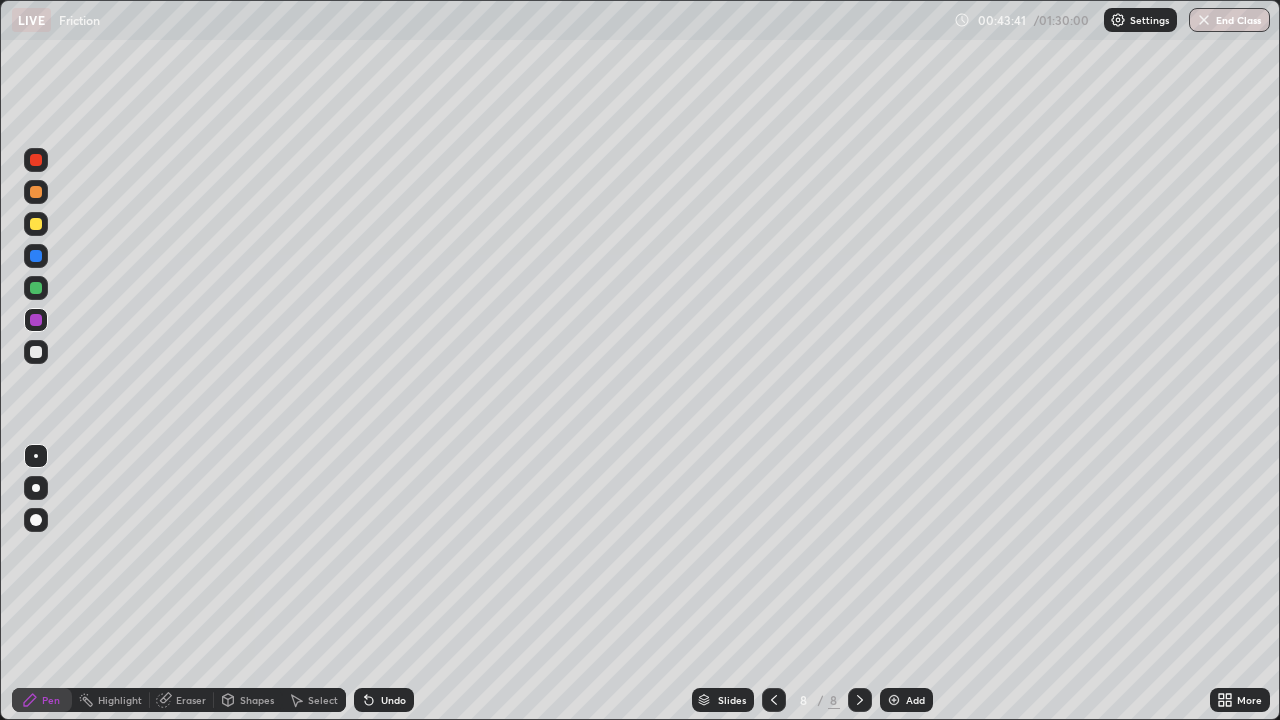 click on "Undo" at bounding box center (384, 700) 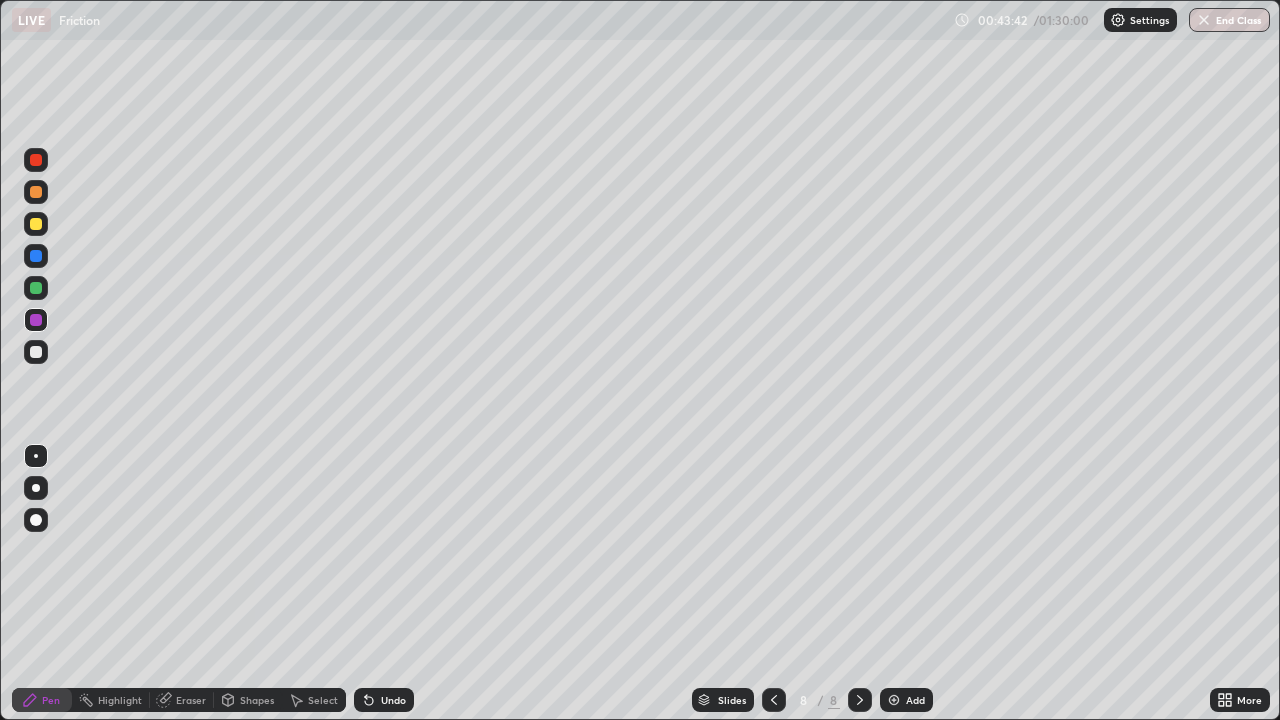 click 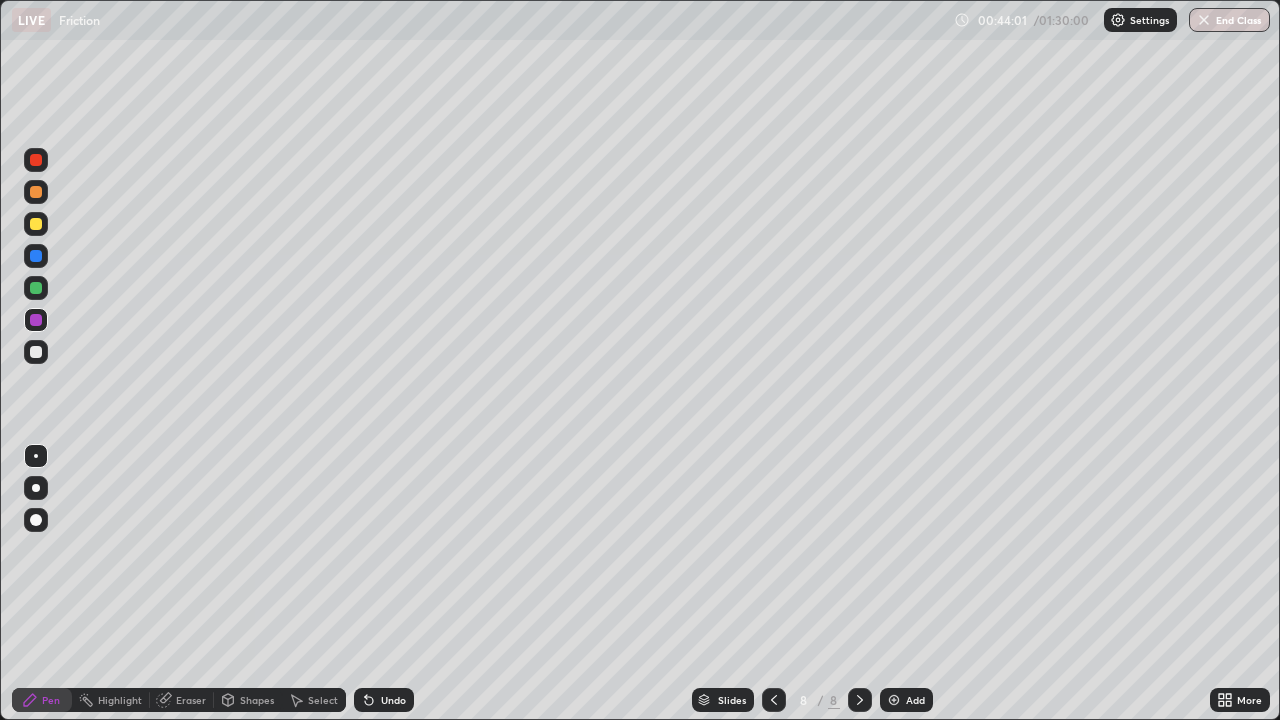 click at bounding box center [774, 700] 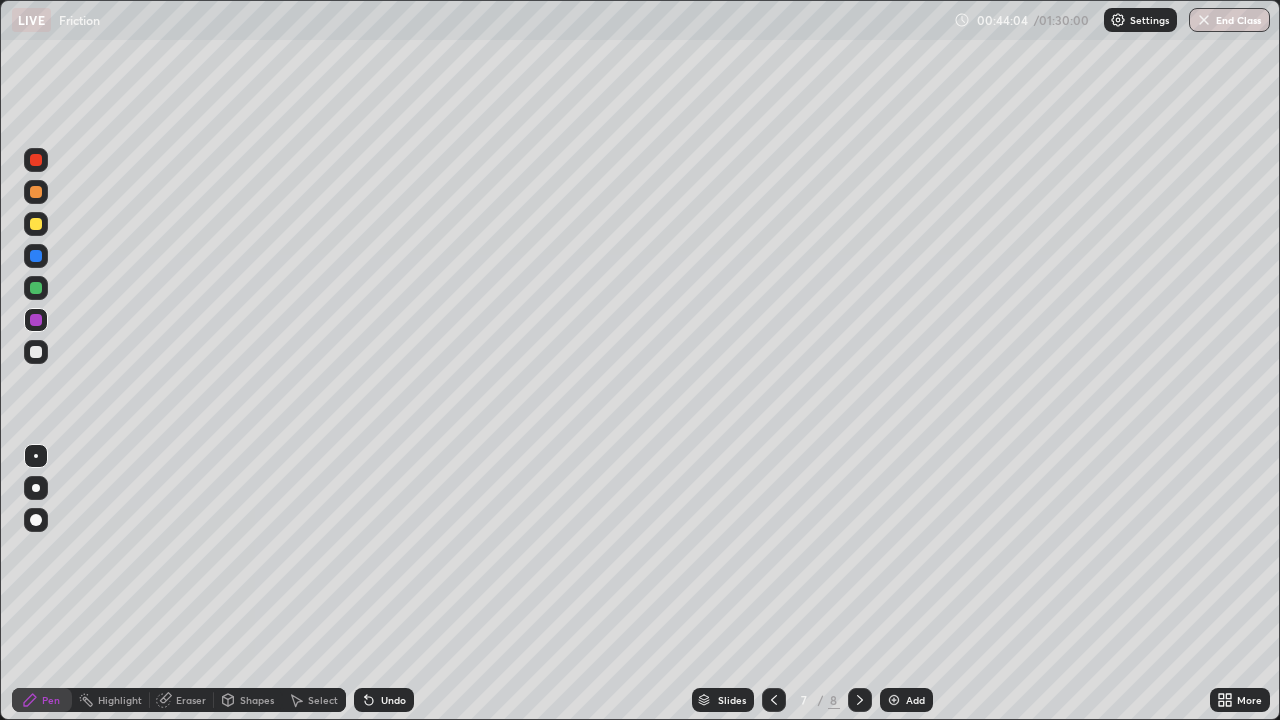 click 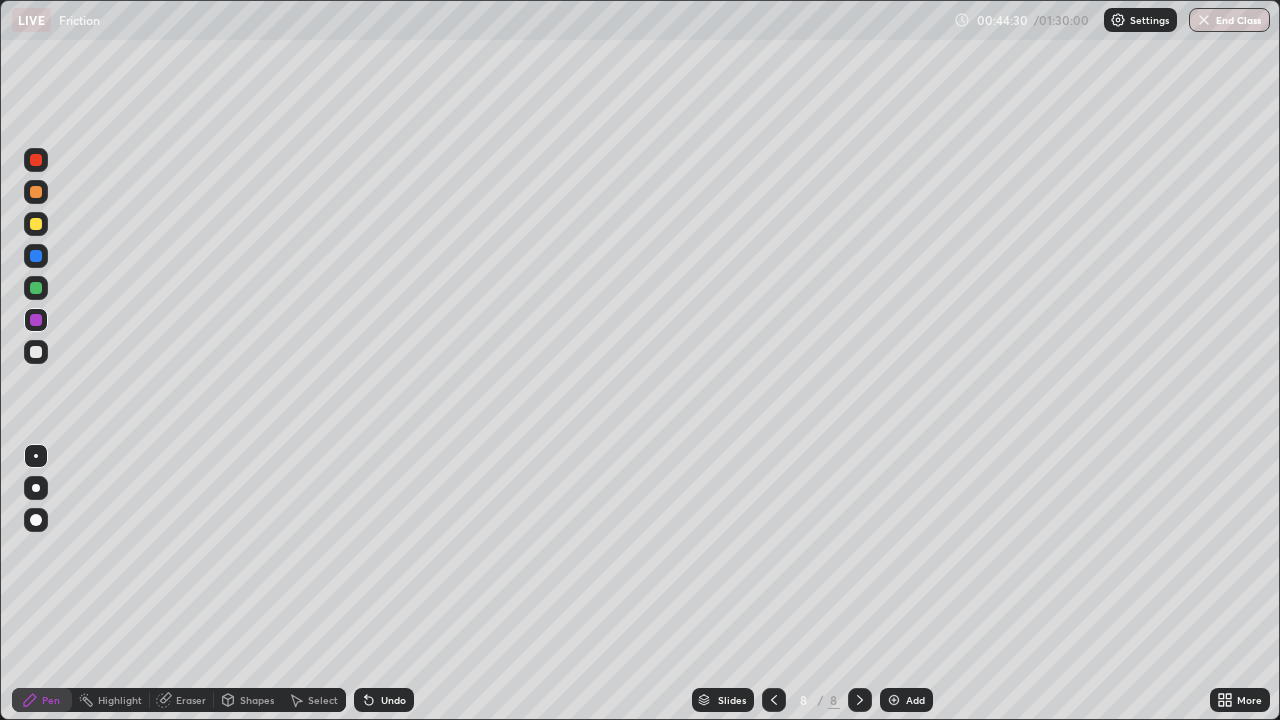 click at bounding box center [36, 288] 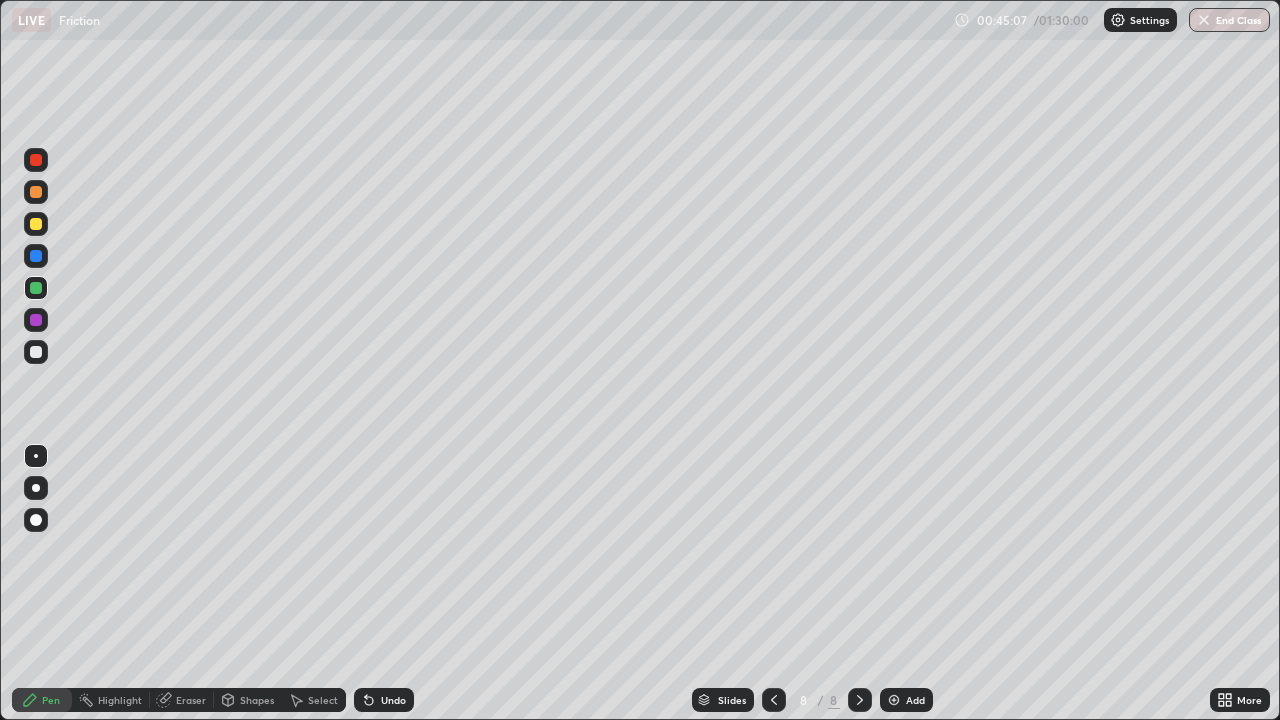 click at bounding box center [36, 256] 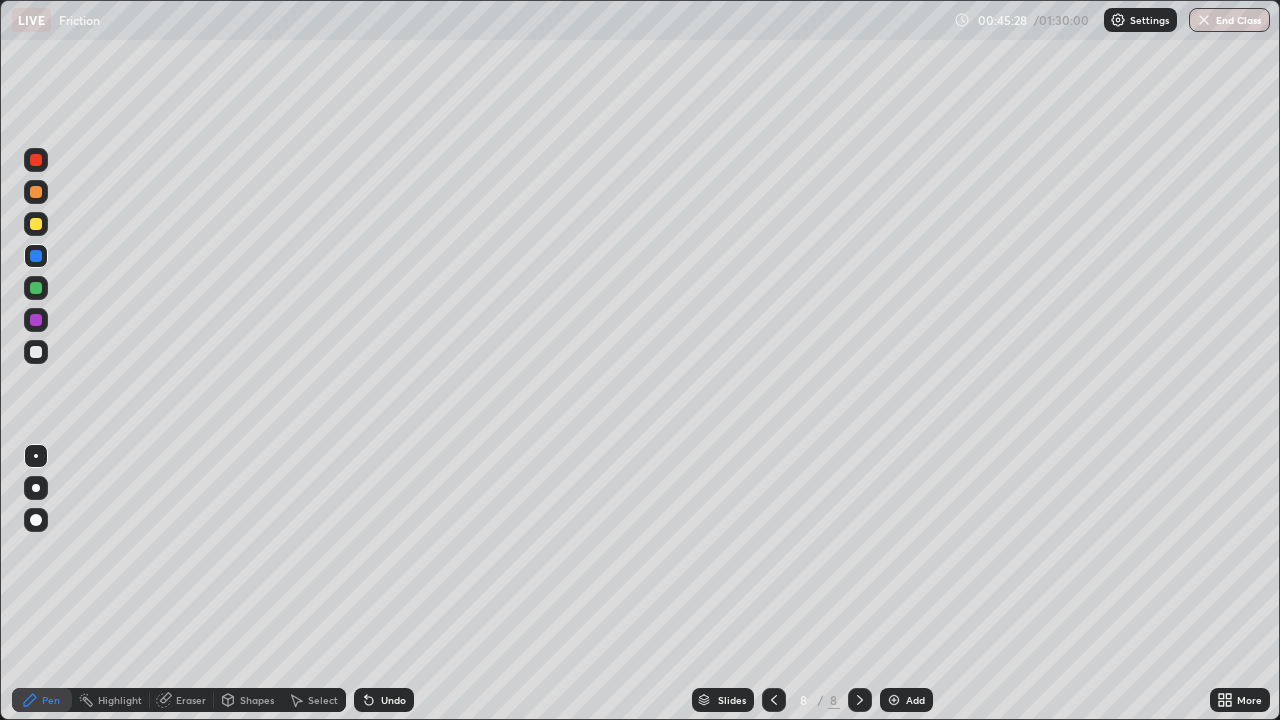 click 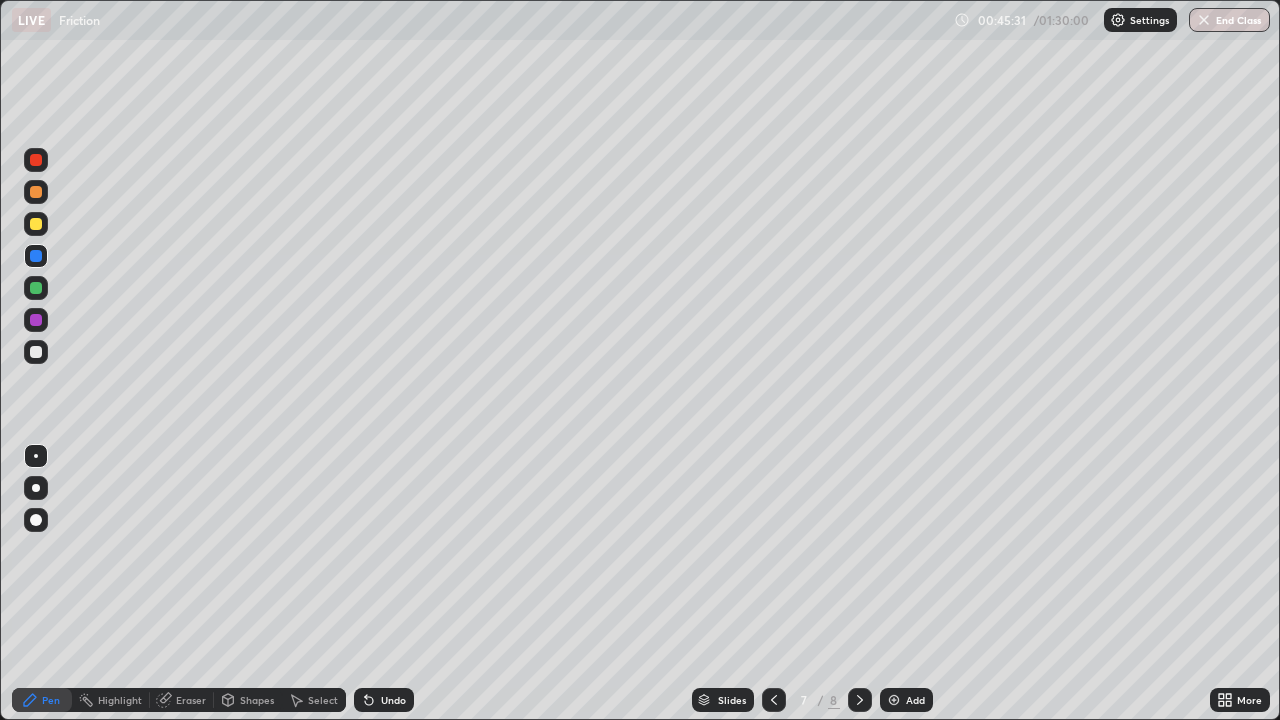 click 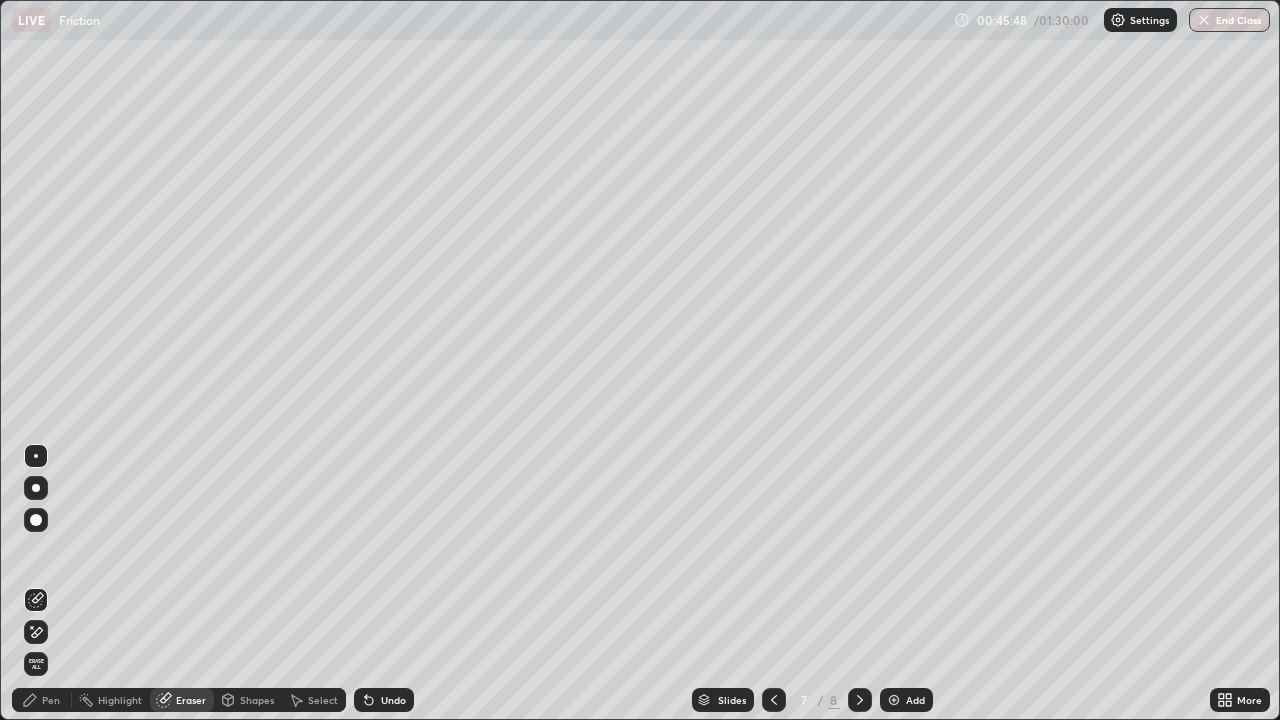 click 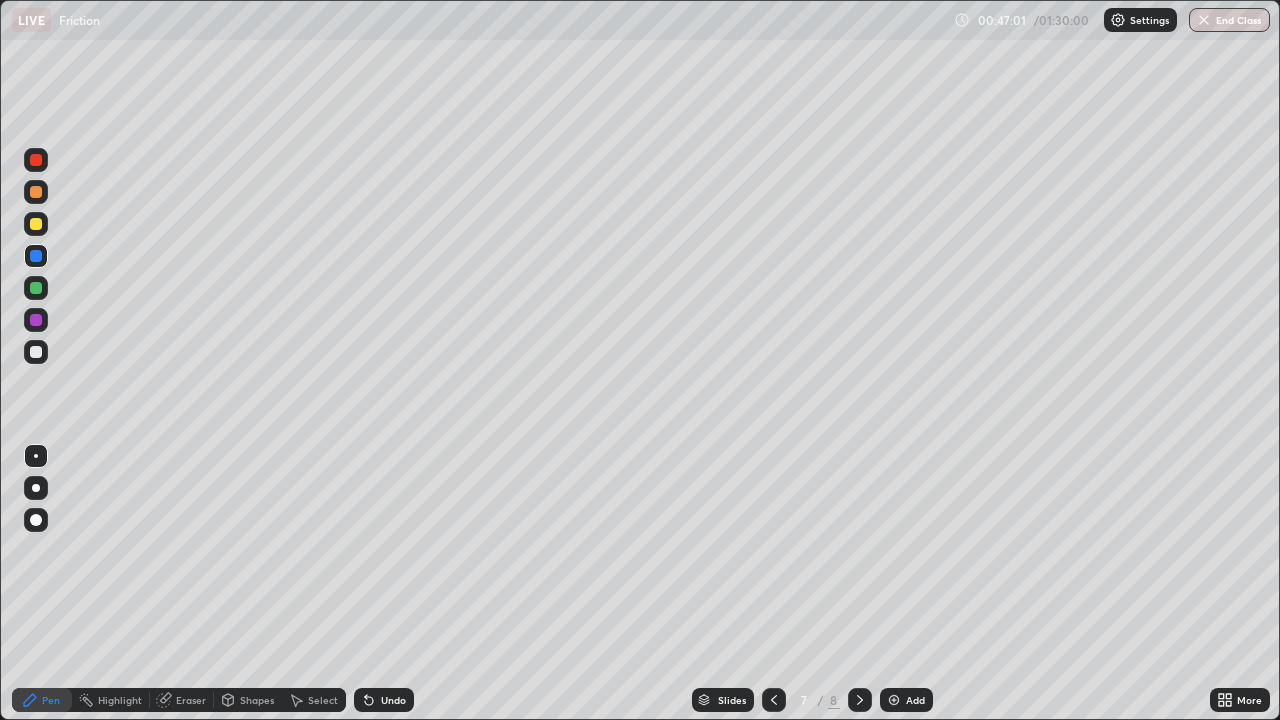 click 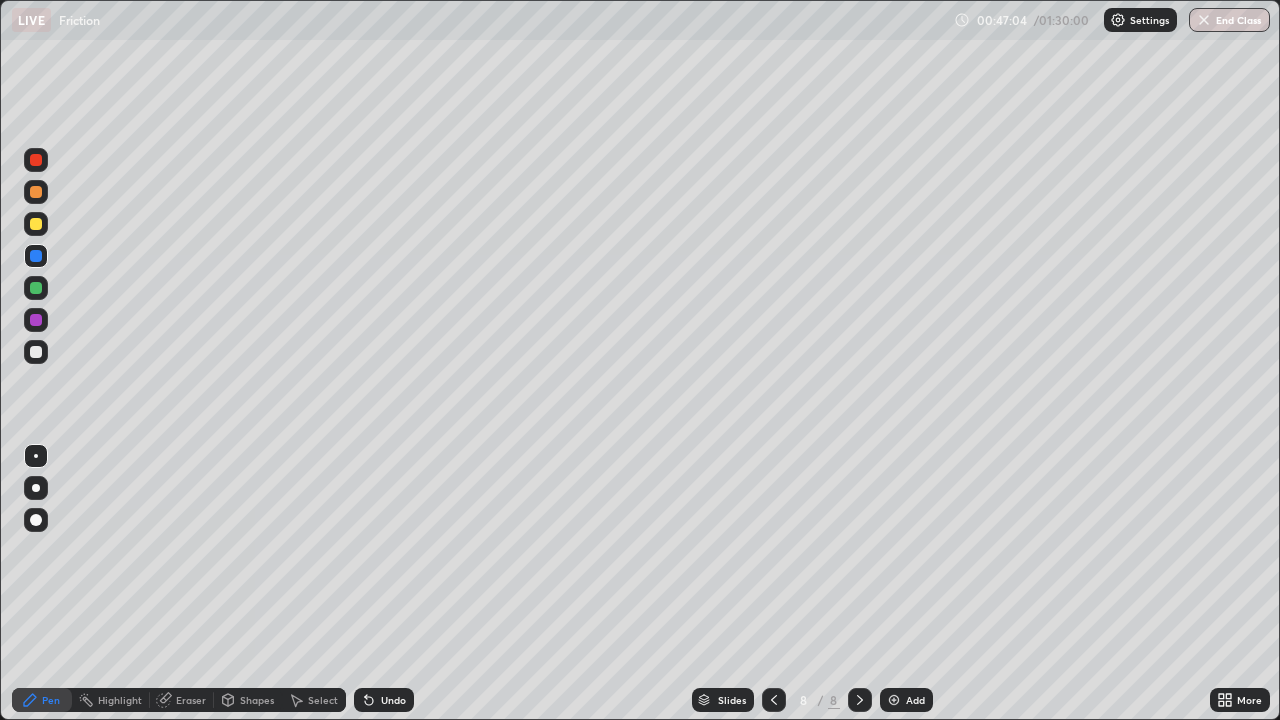 click at bounding box center [36, 224] 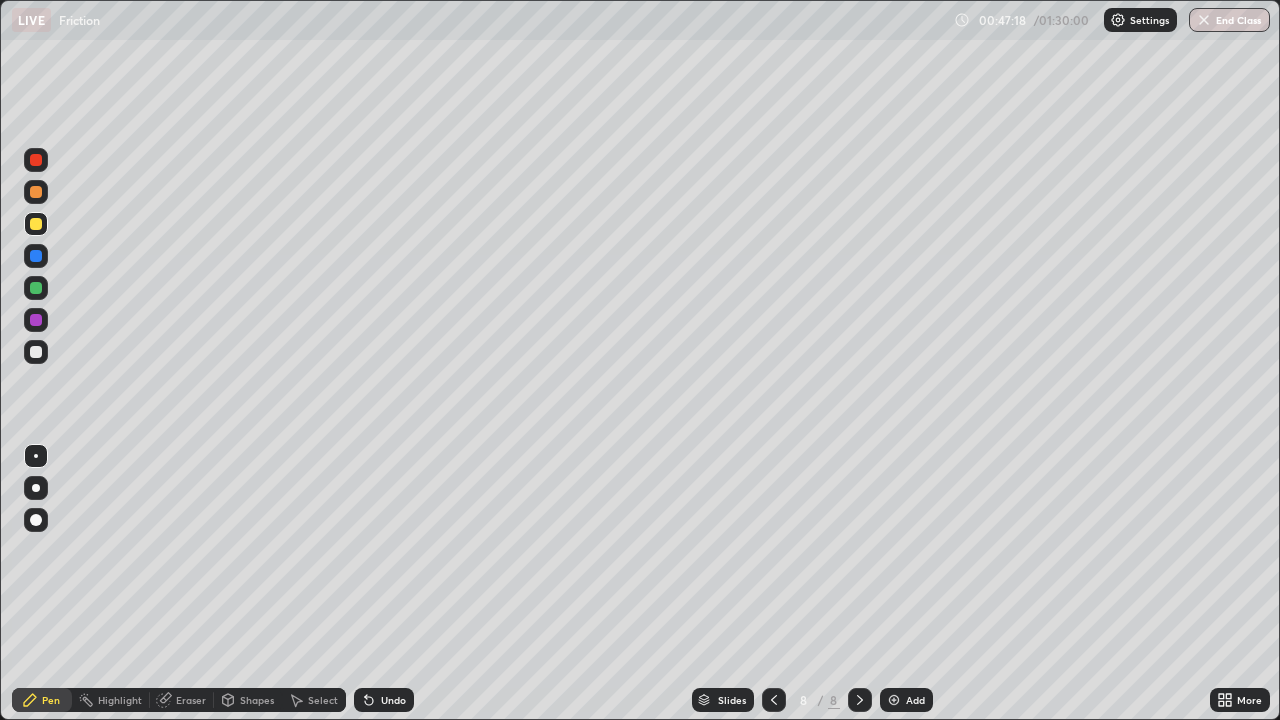 click on "Eraser" at bounding box center (191, 700) 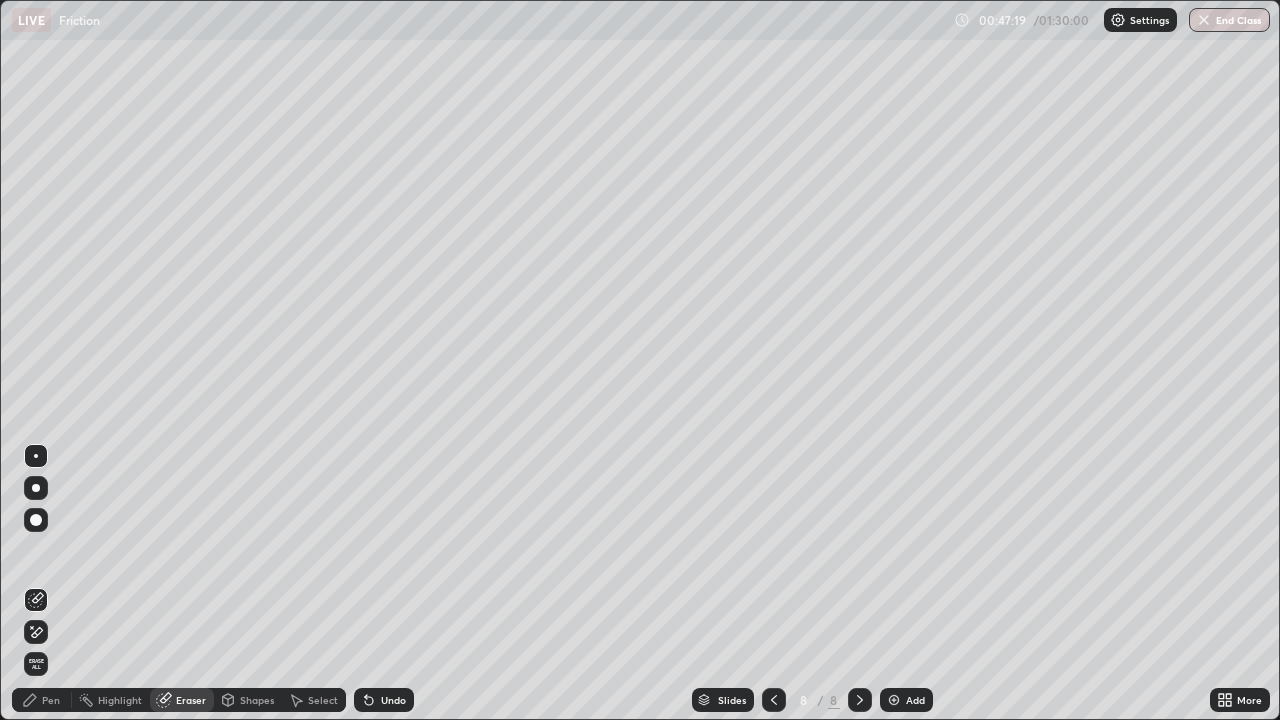 click 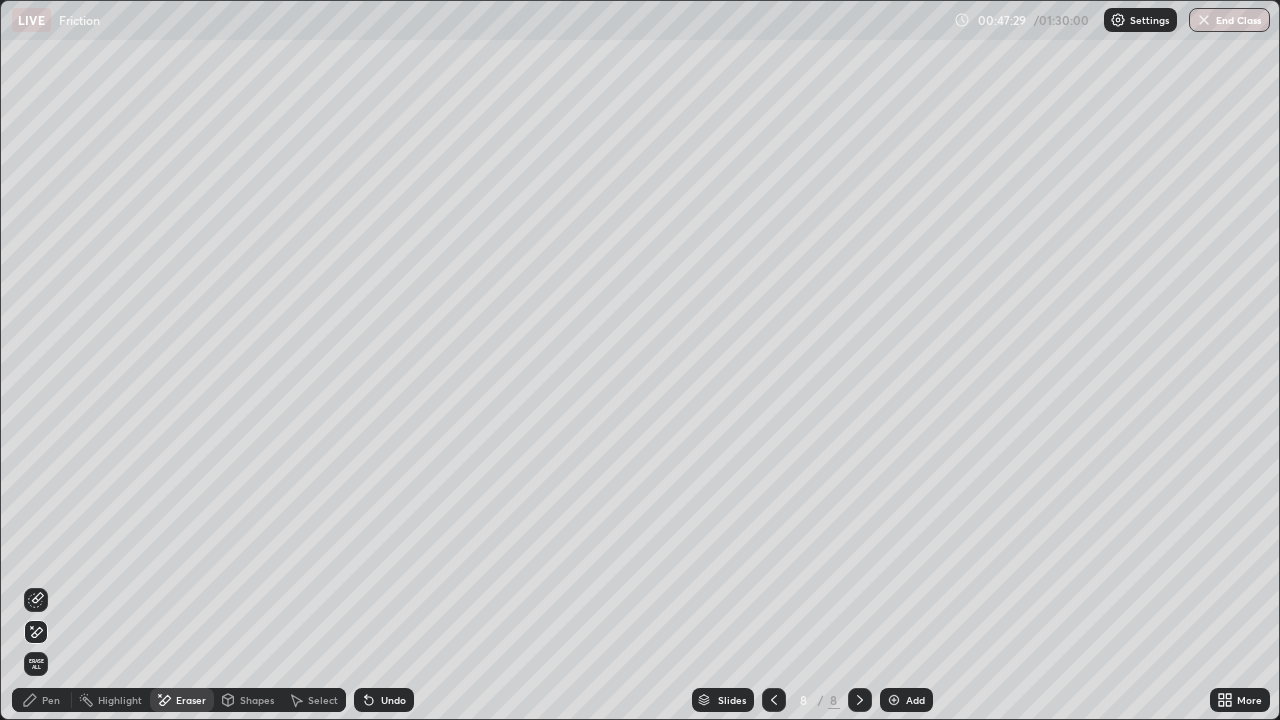 click on "Pen" at bounding box center (42, 700) 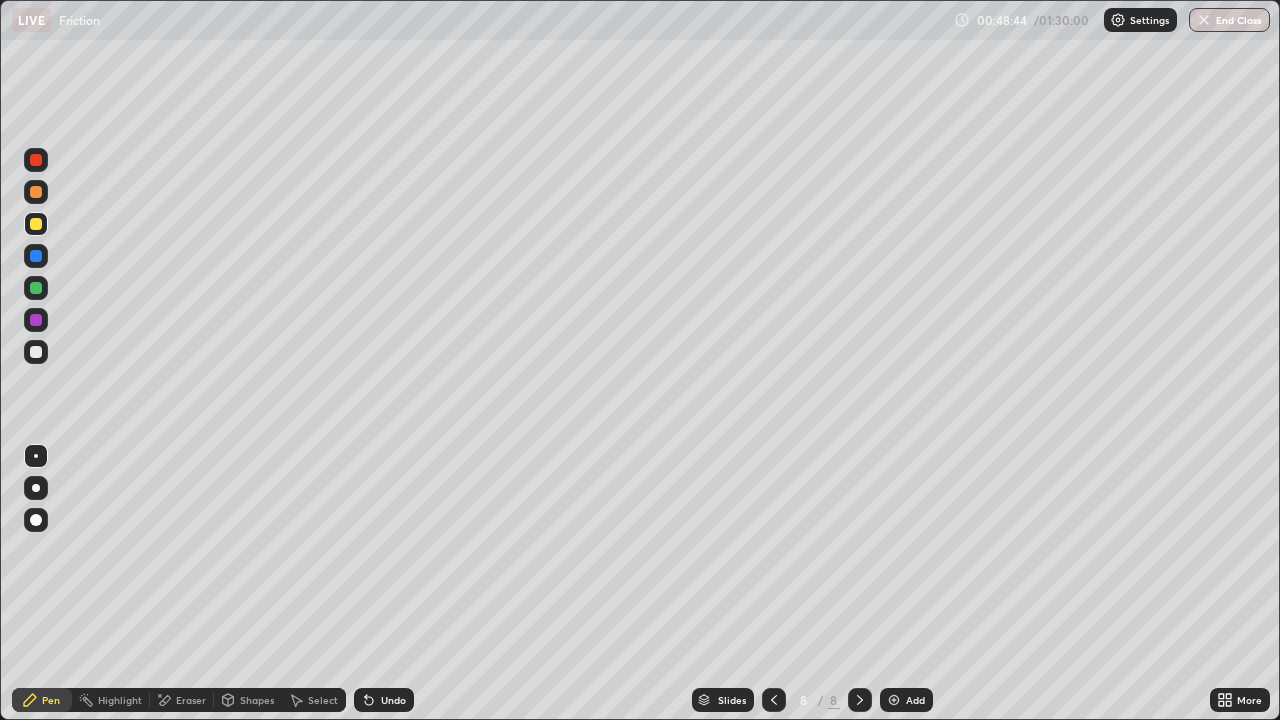 click 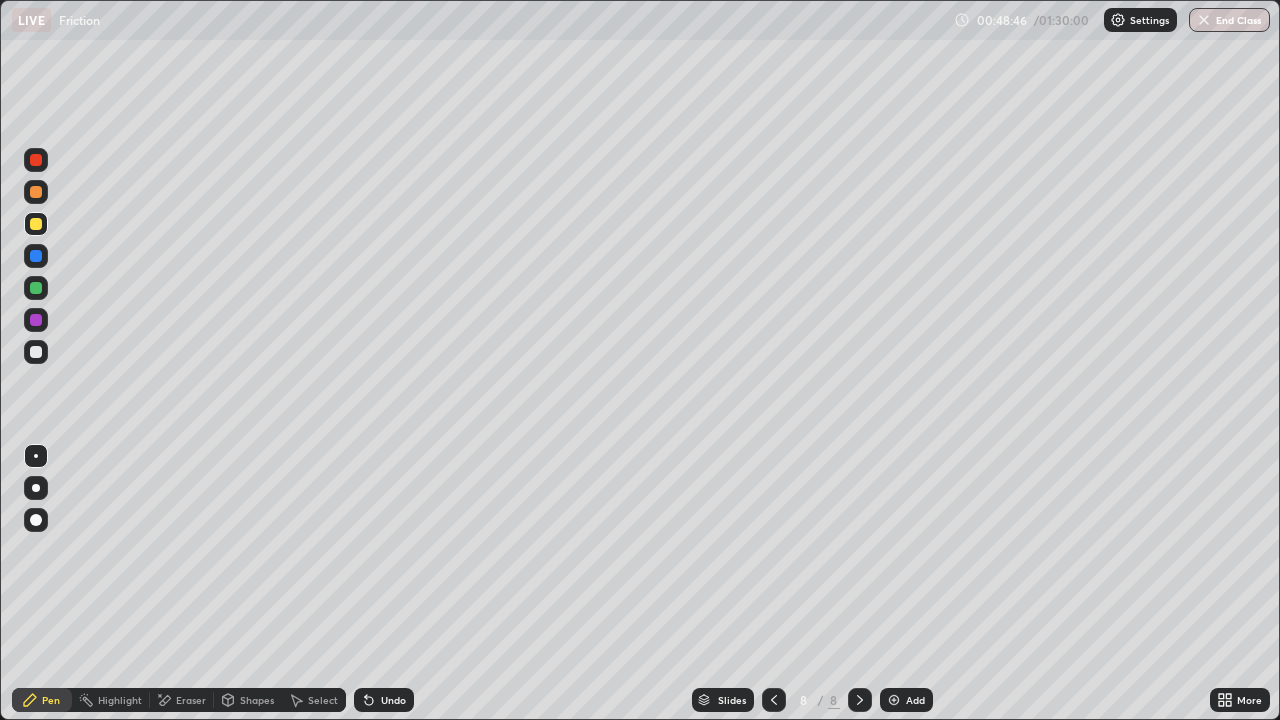 click on "Add" at bounding box center [906, 700] 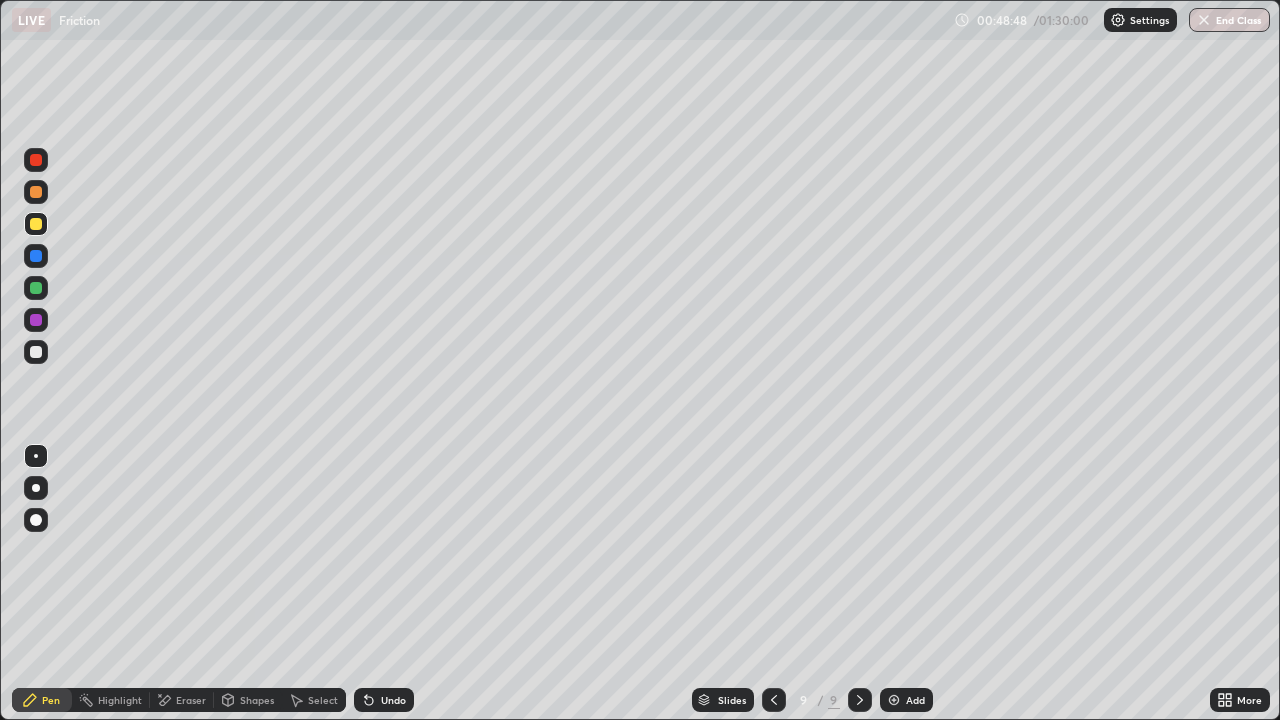 click 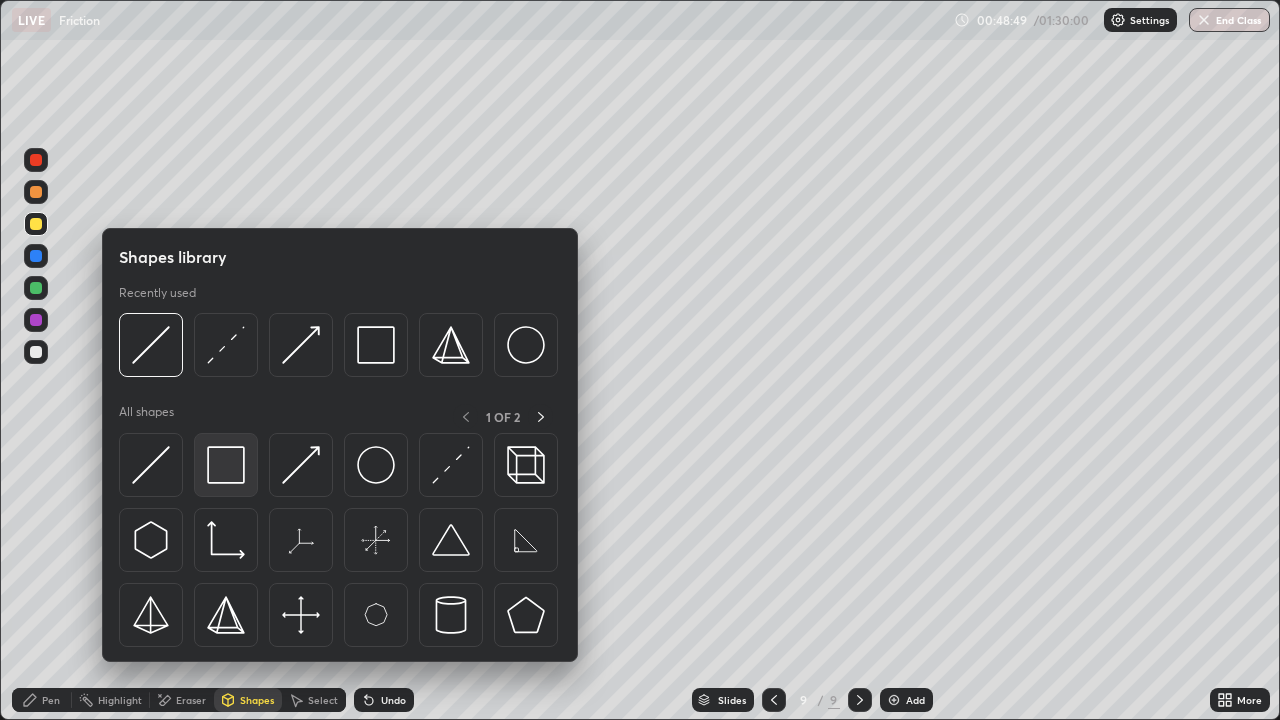 click at bounding box center (226, 465) 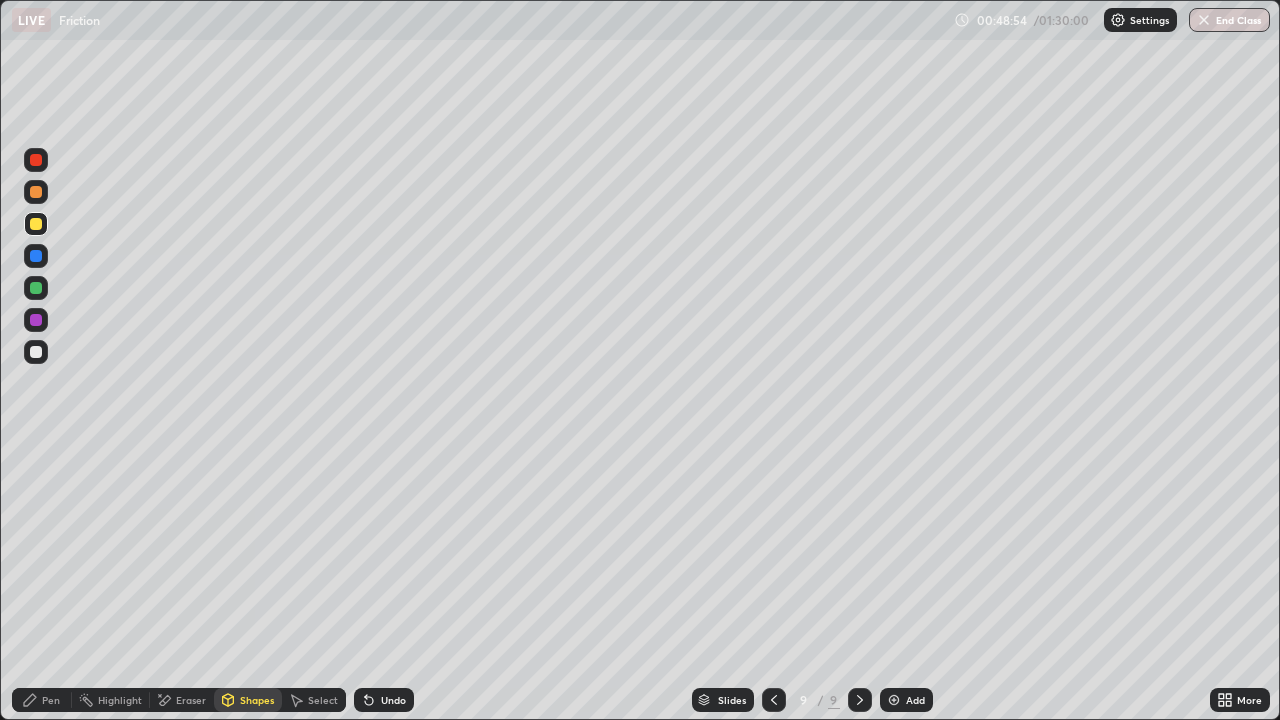 click on "Shapes" at bounding box center [248, 700] 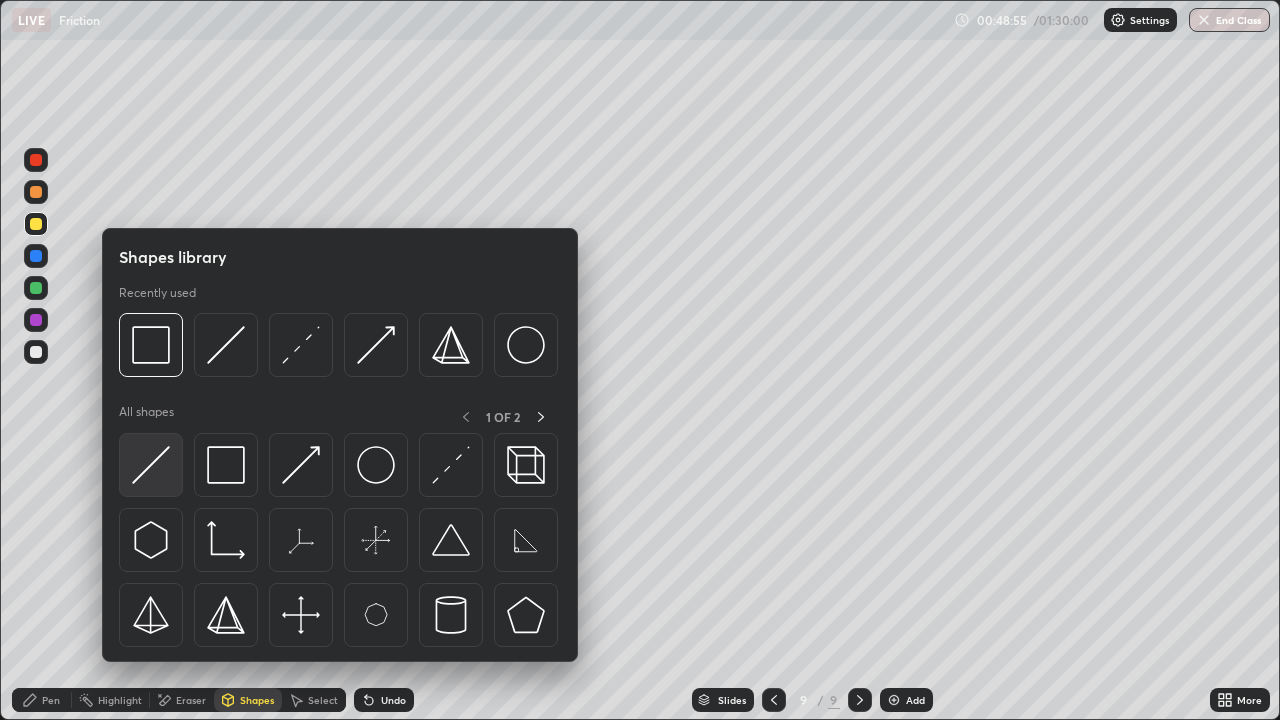 click at bounding box center [151, 465] 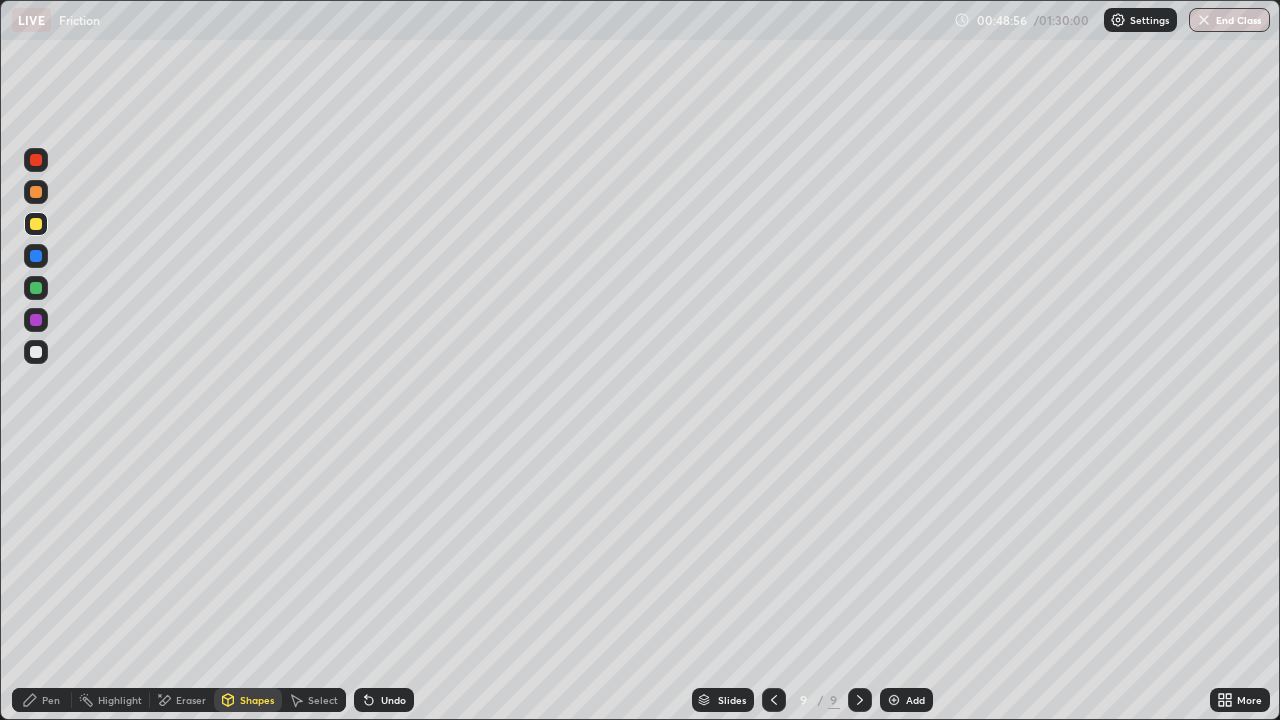 click at bounding box center [36, 192] 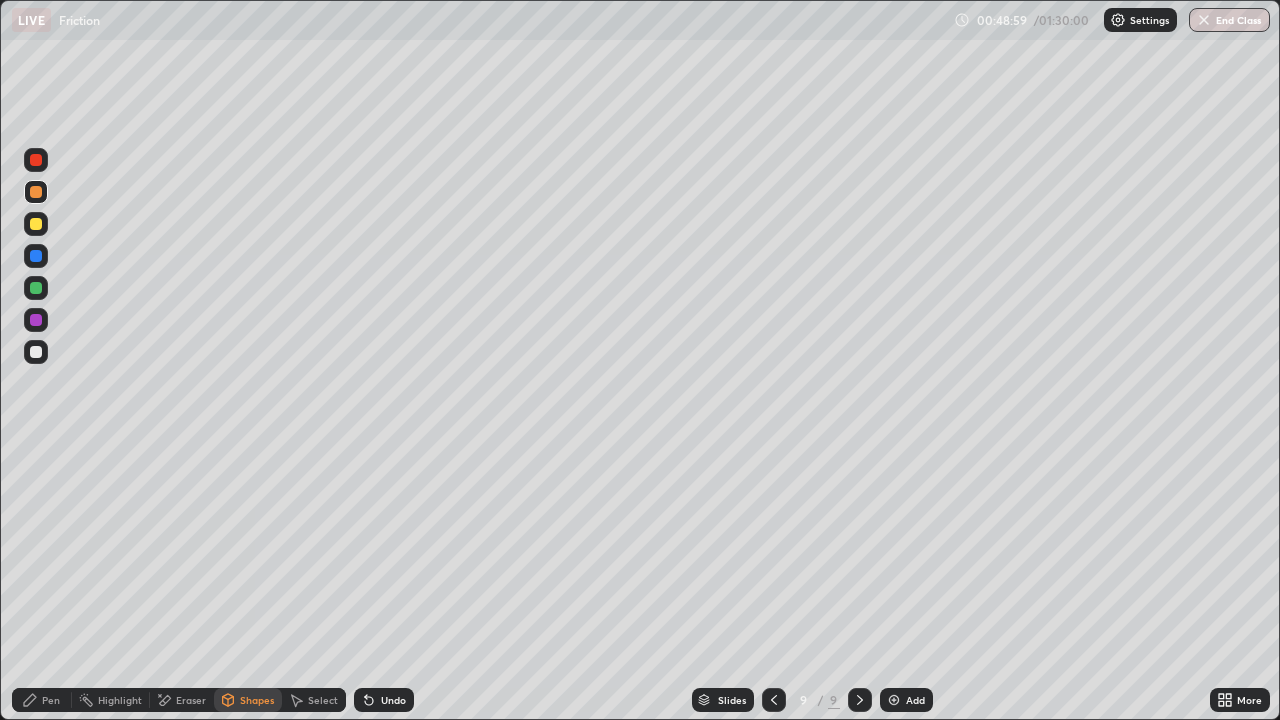 click on "Shapes" at bounding box center (248, 700) 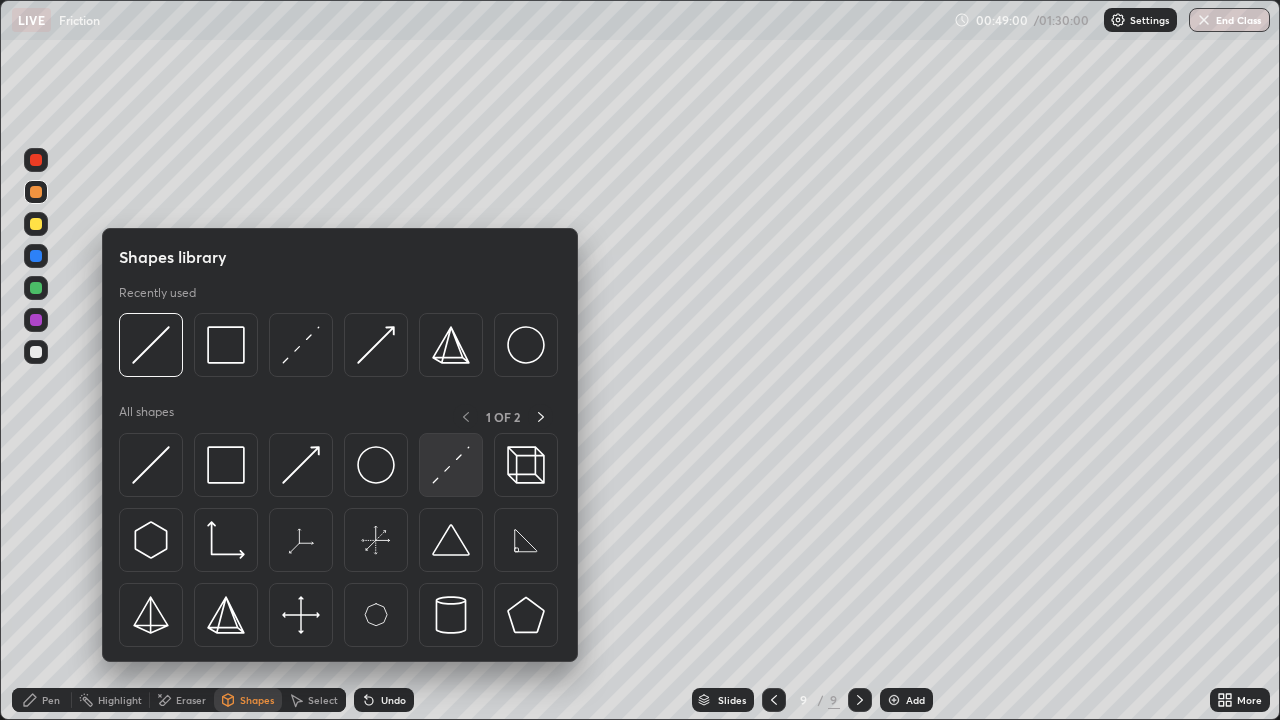 click at bounding box center [451, 465] 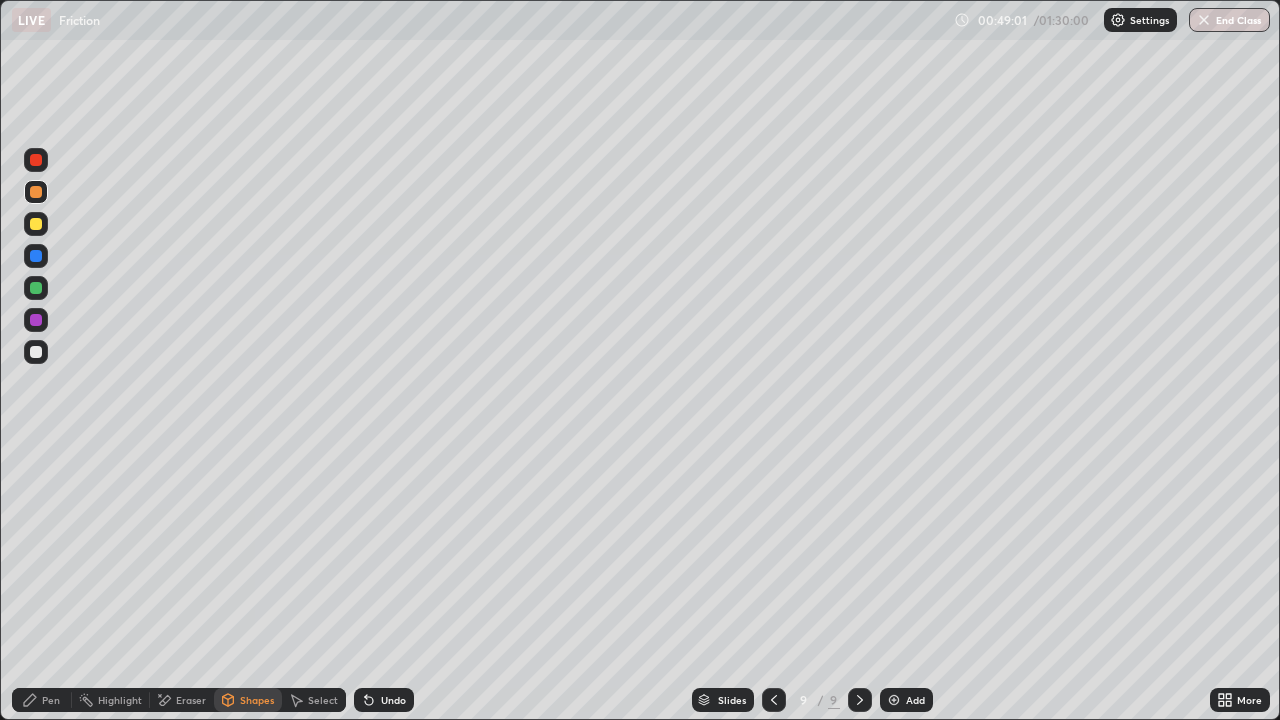 click at bounding box center (36, 288) 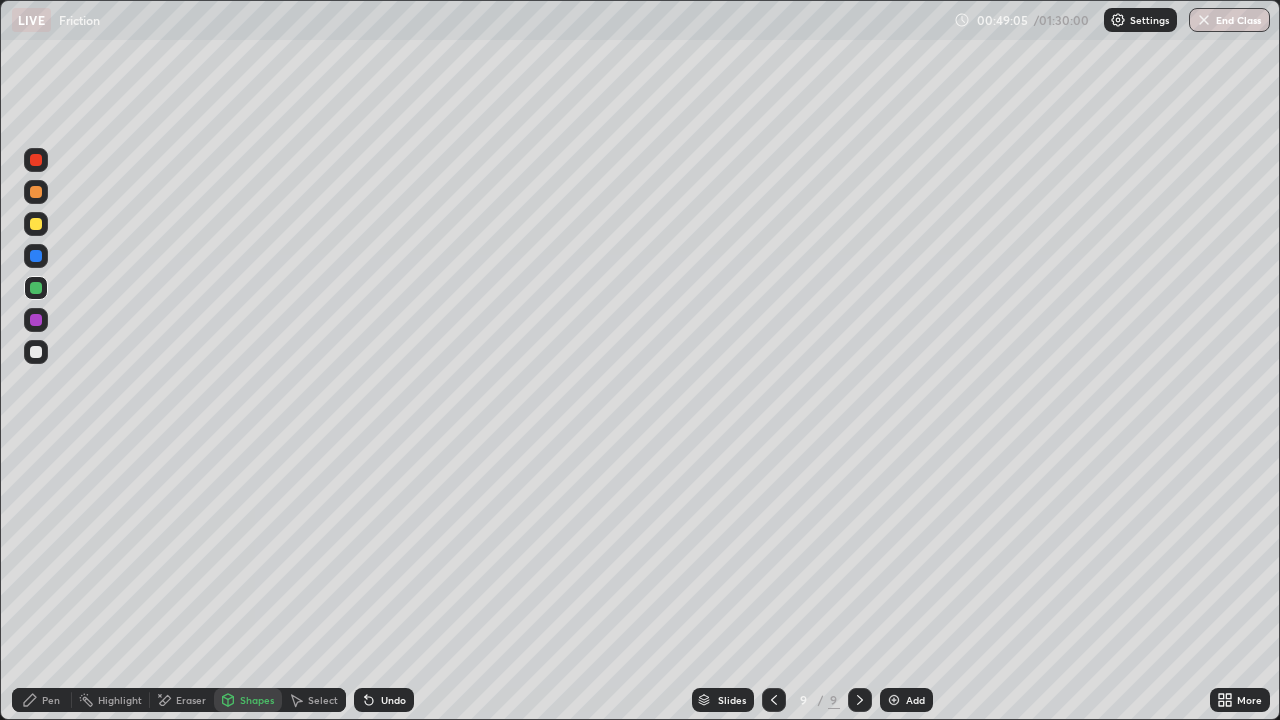click 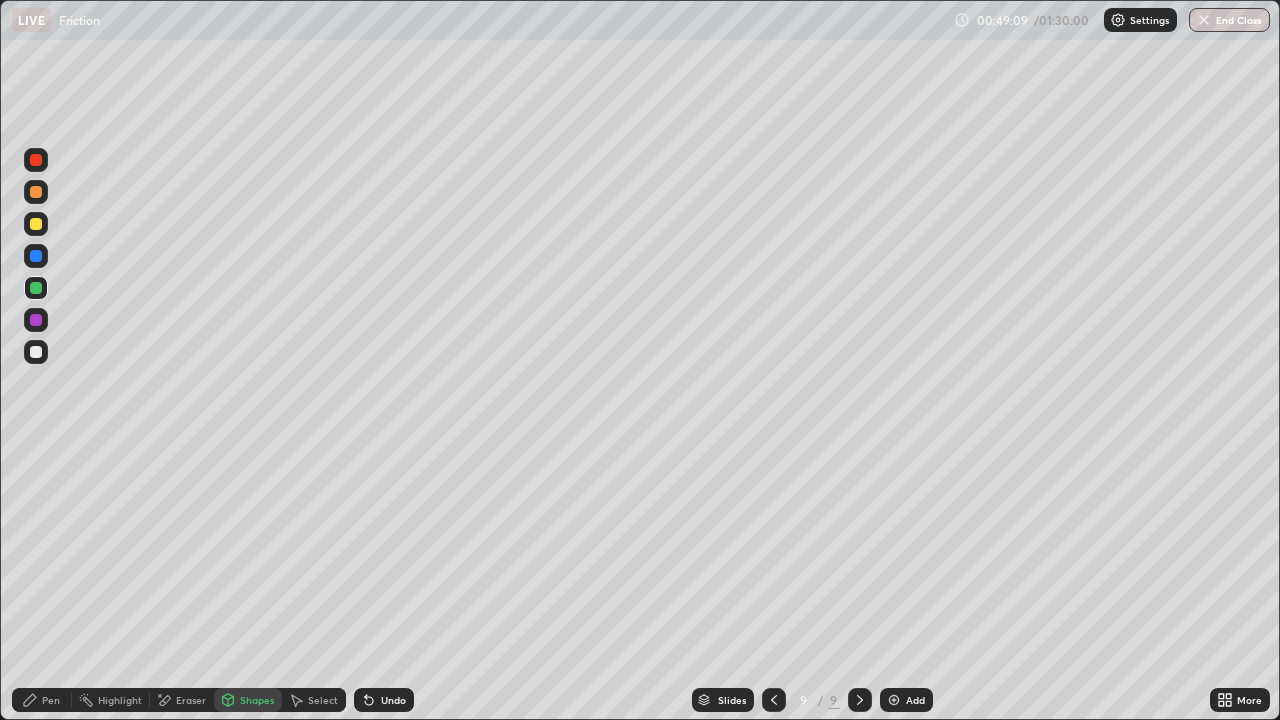 click at bounding box center (36, 320) 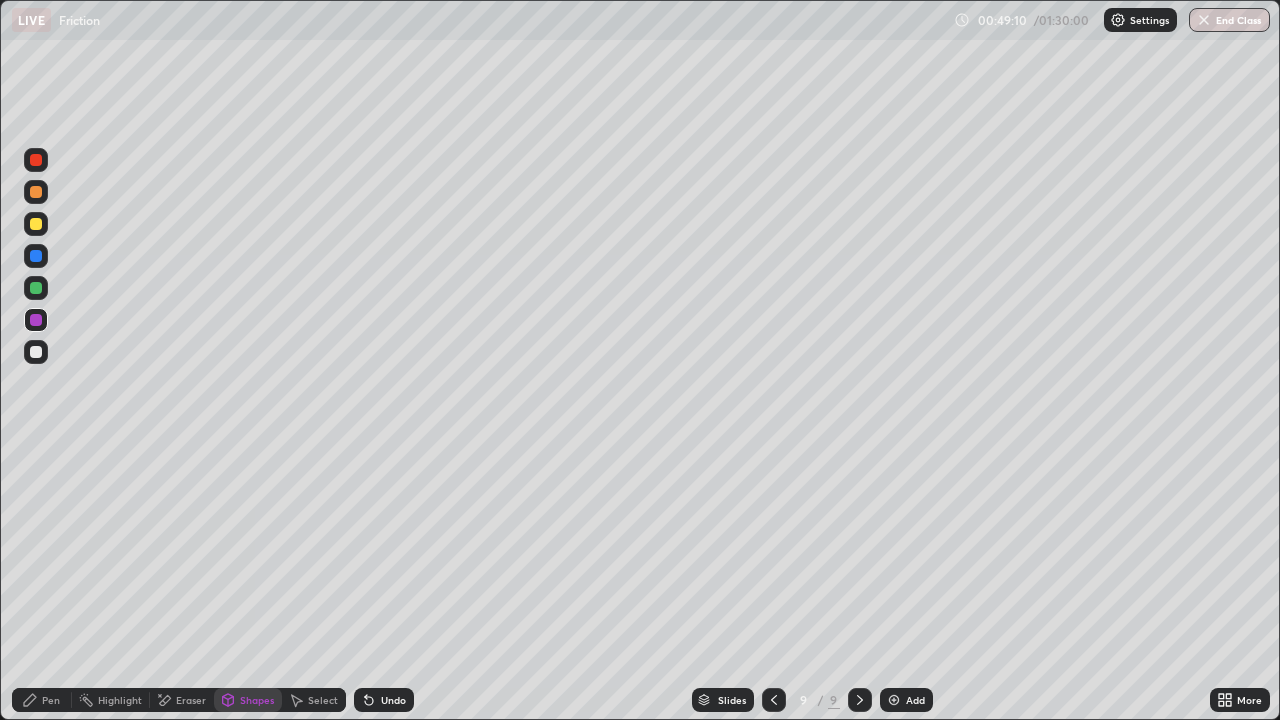 click on "Pen" at bounding box center [42, 700] 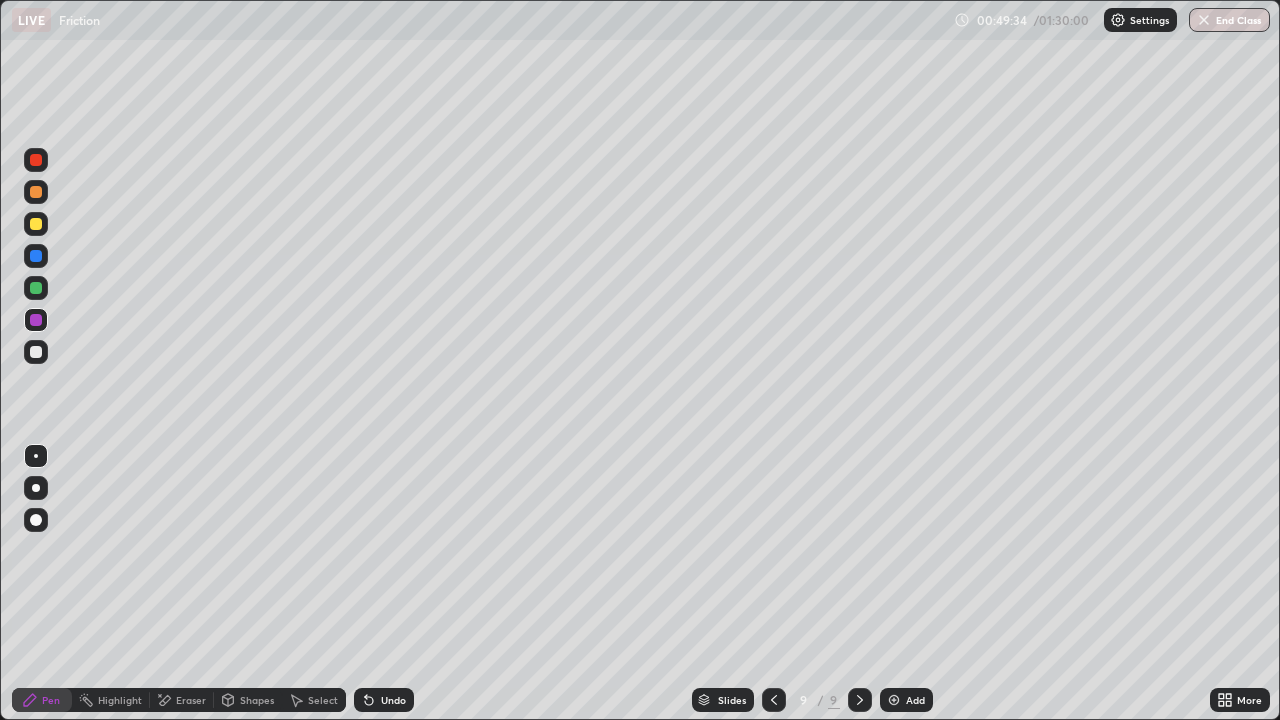 click on "Undo" at bounding box center [384, 700] 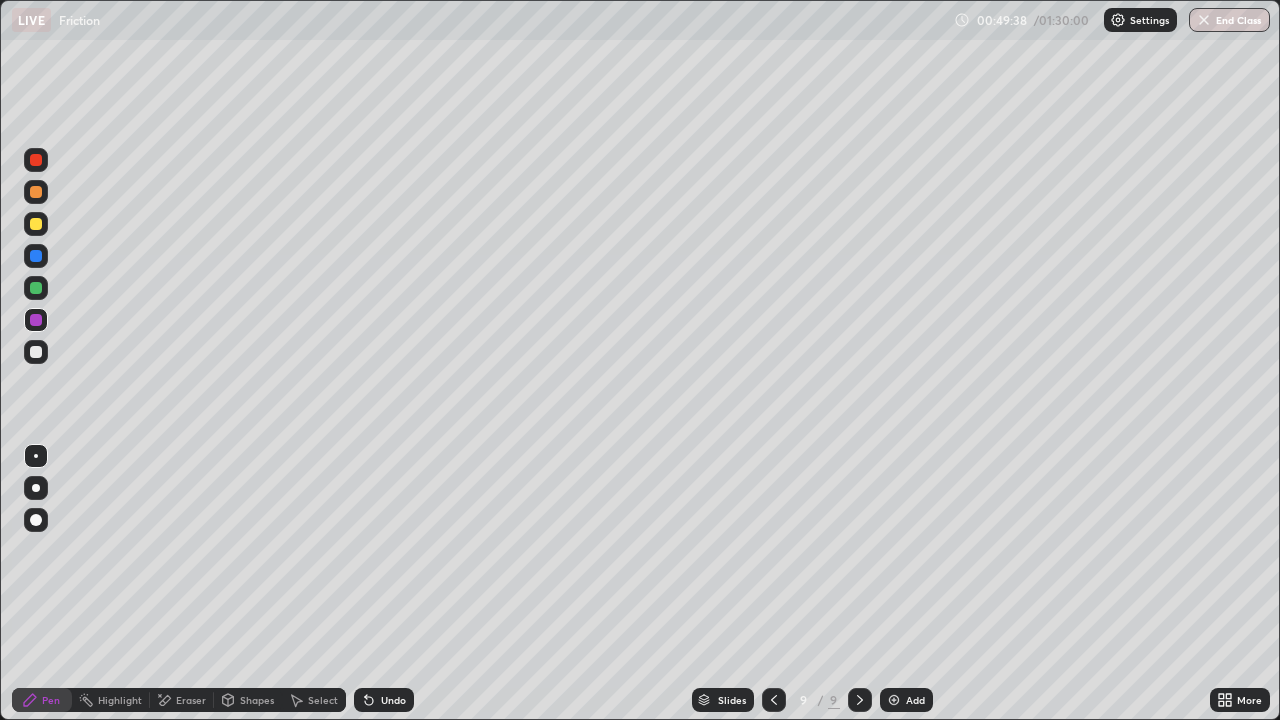 click at bounding box center (36, 192) 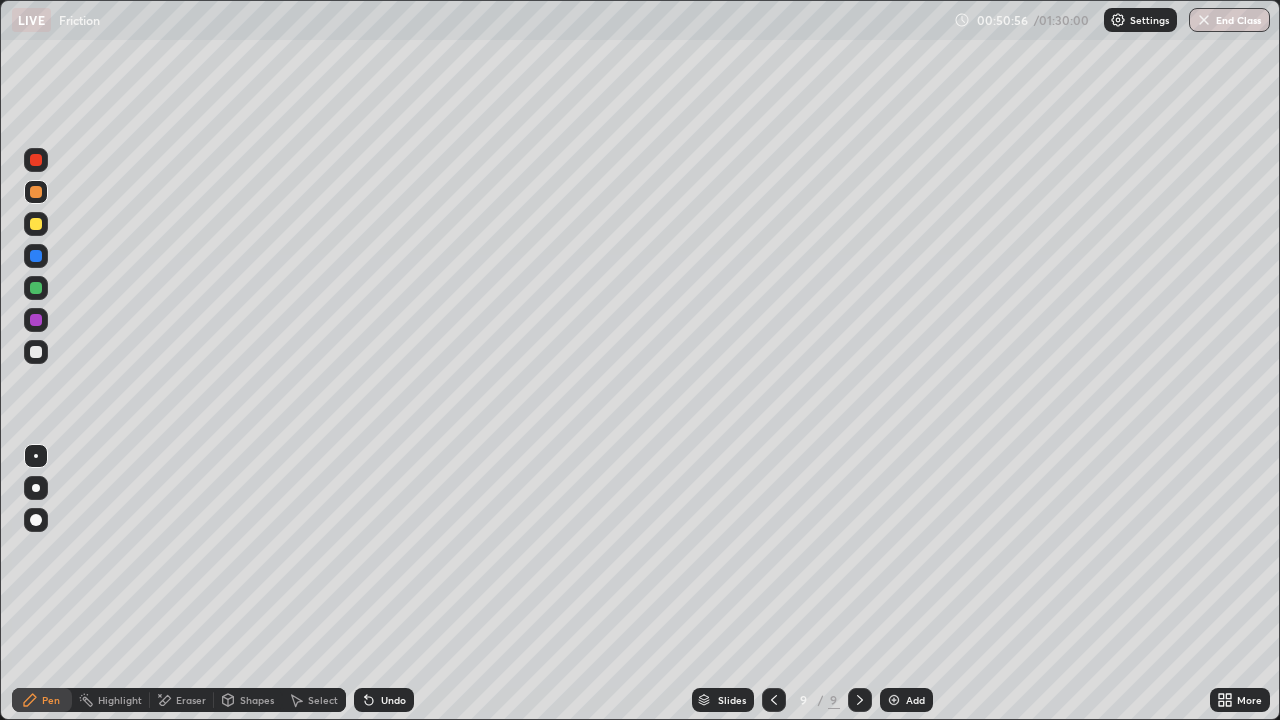 click on "Undo" at bounding box center [384, 700] 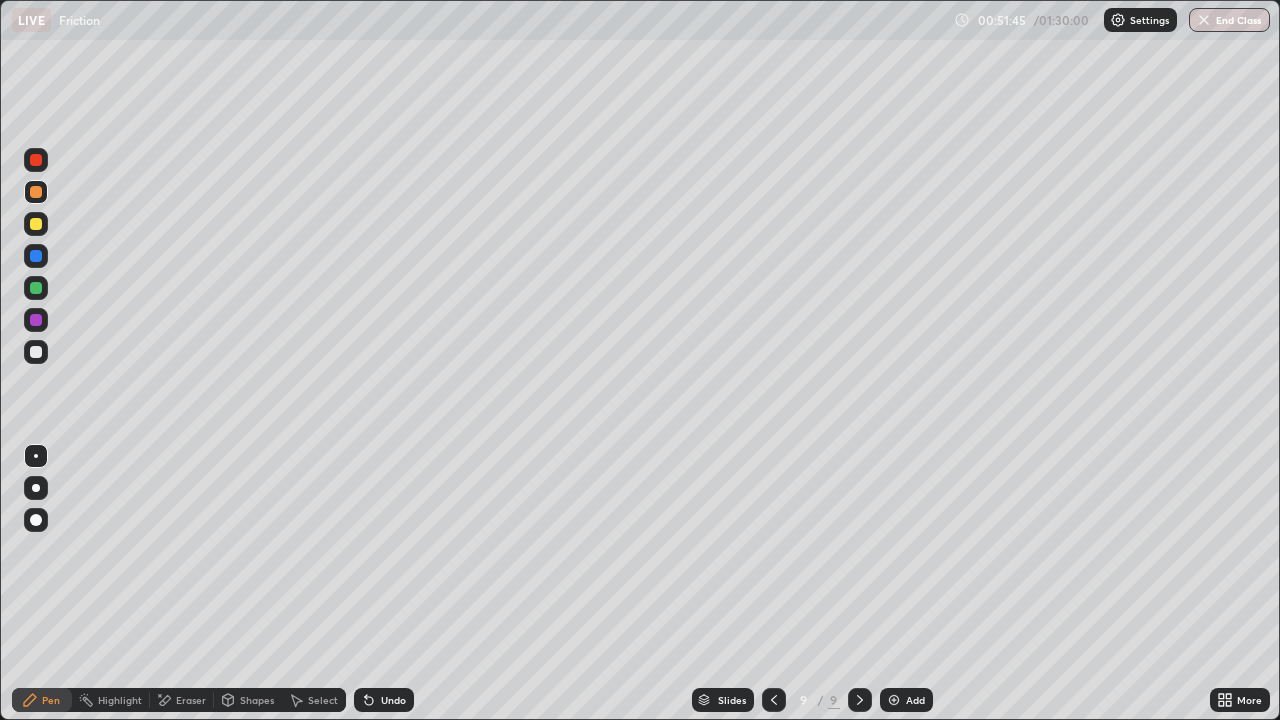 click 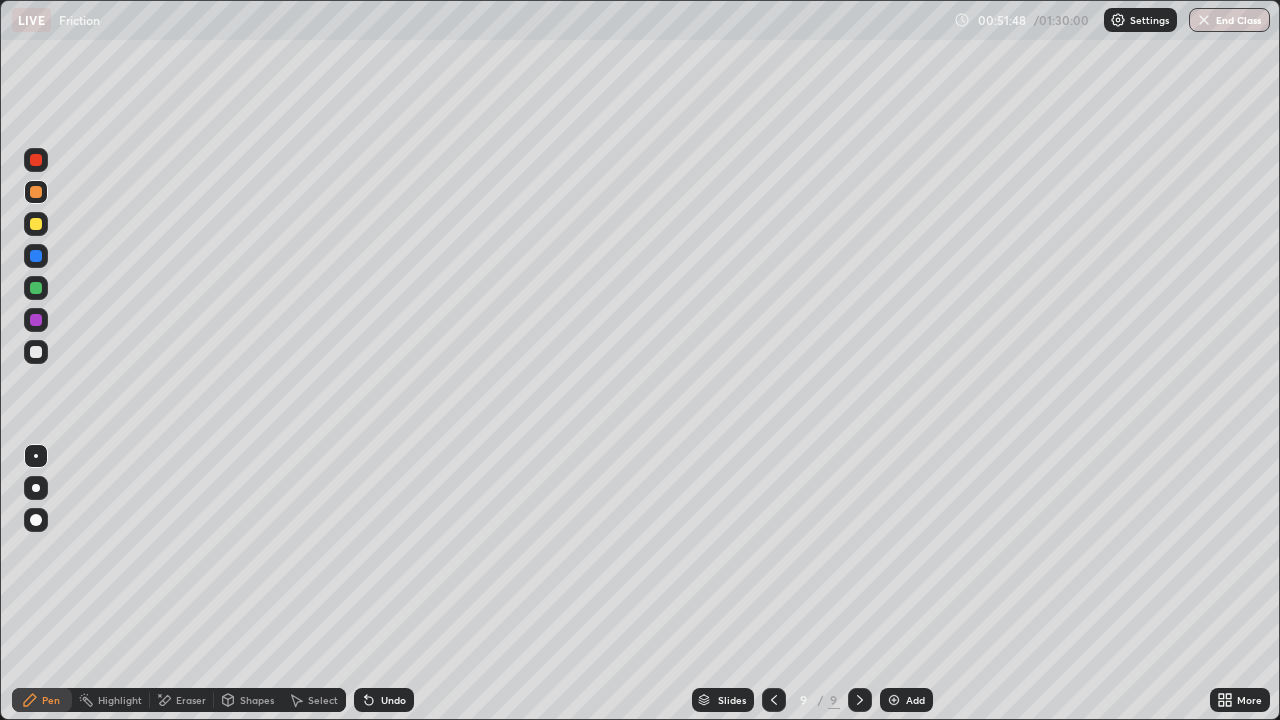 click at bounding box center (36, 256) 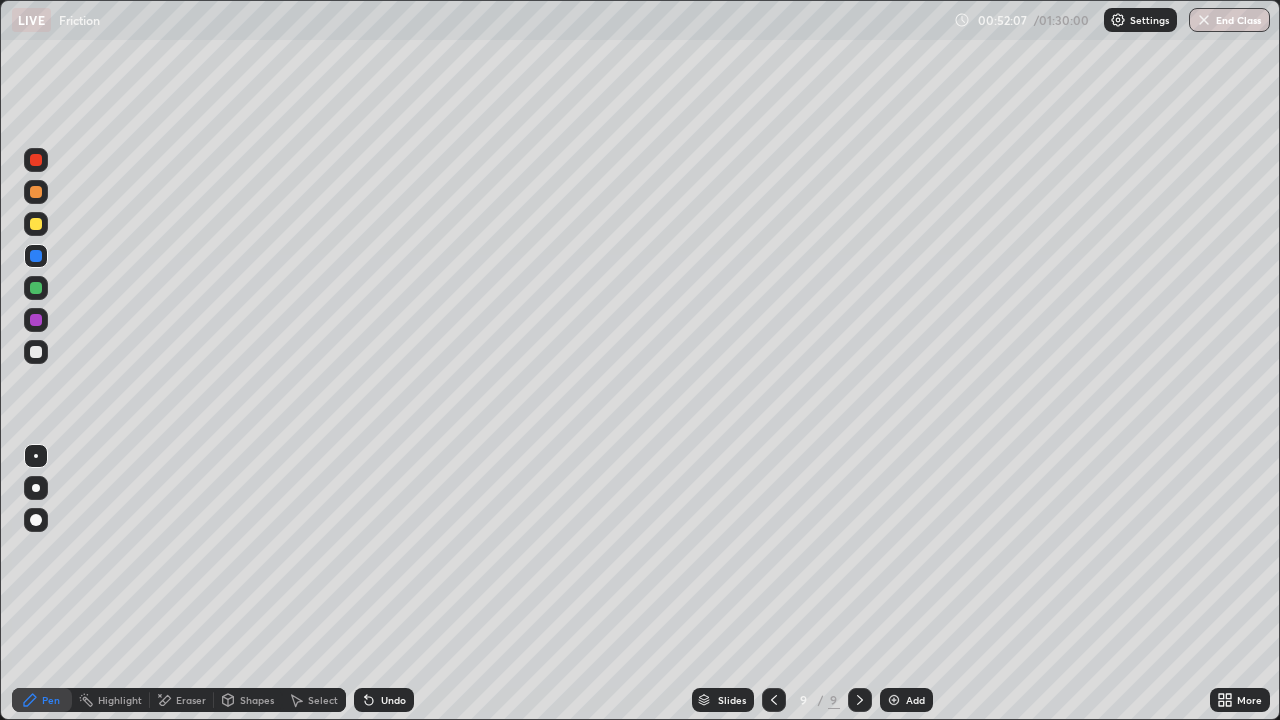 click on "Undo" at bounding box center (384, 700) 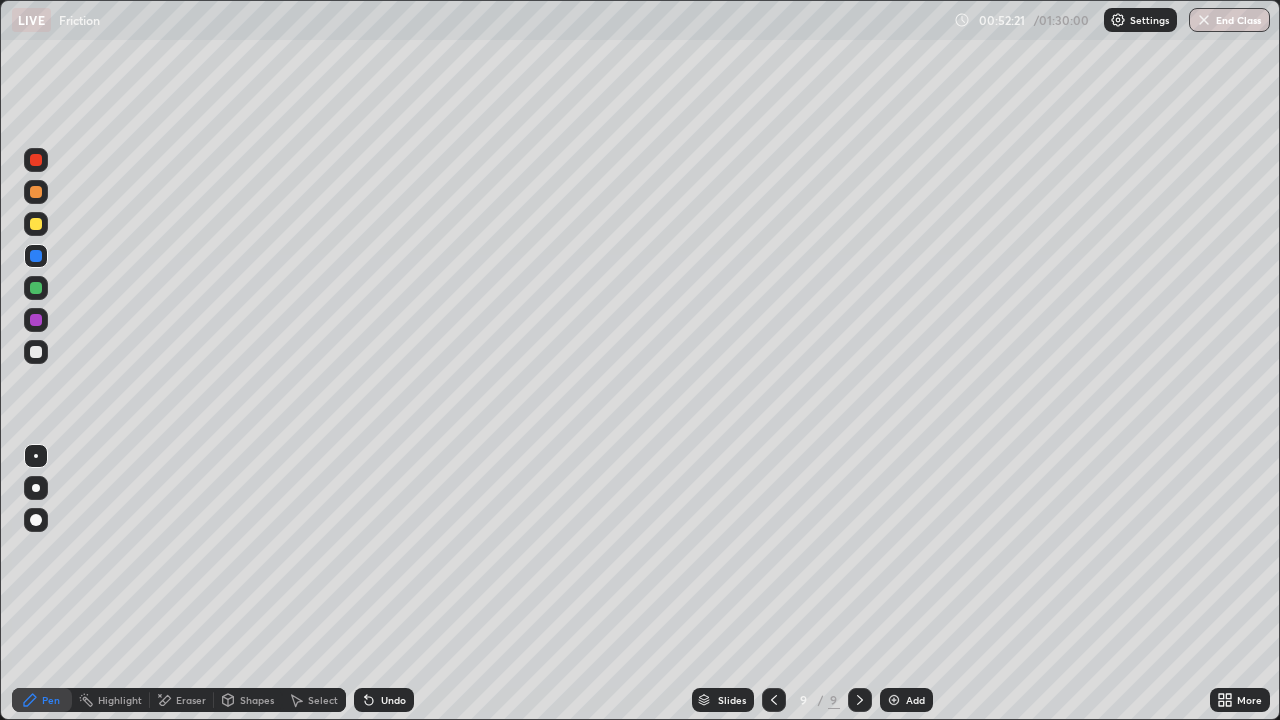 click on "Undo" at bounding box center (393, 700) 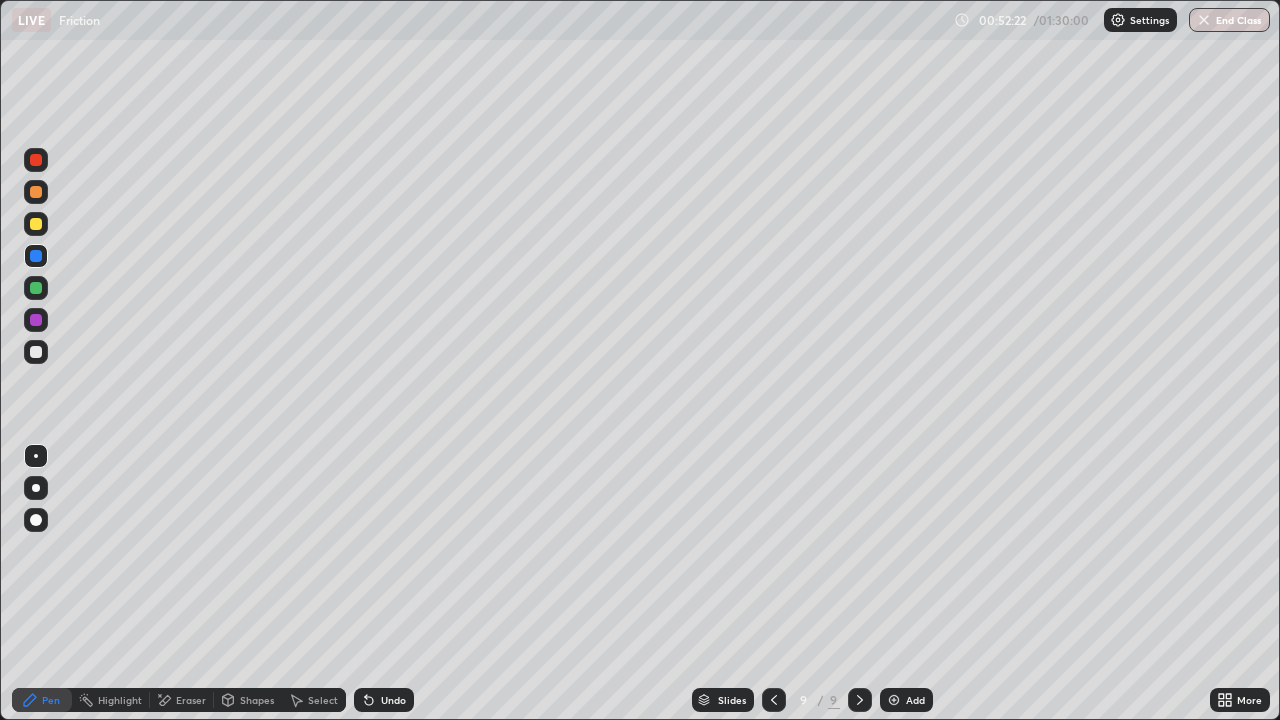 click on "Undo" at bounding box center [384, 700] 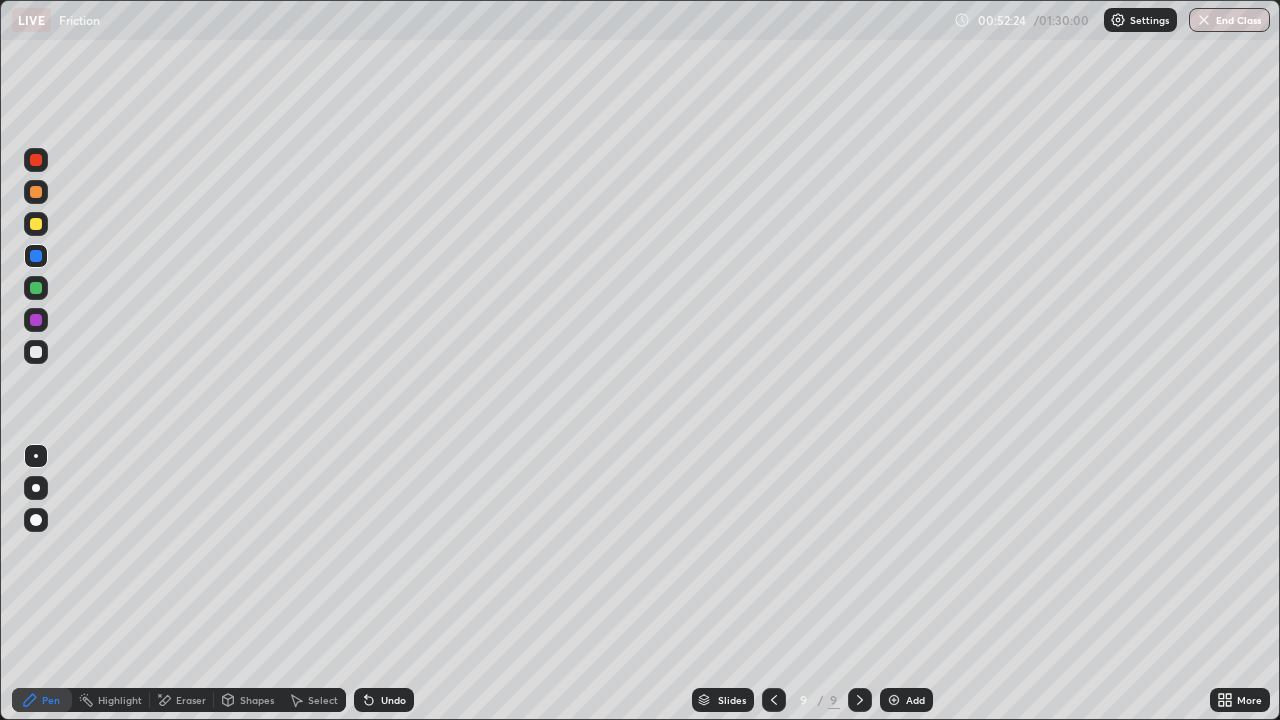 click on "Undo" at bounding box center [384, 700] 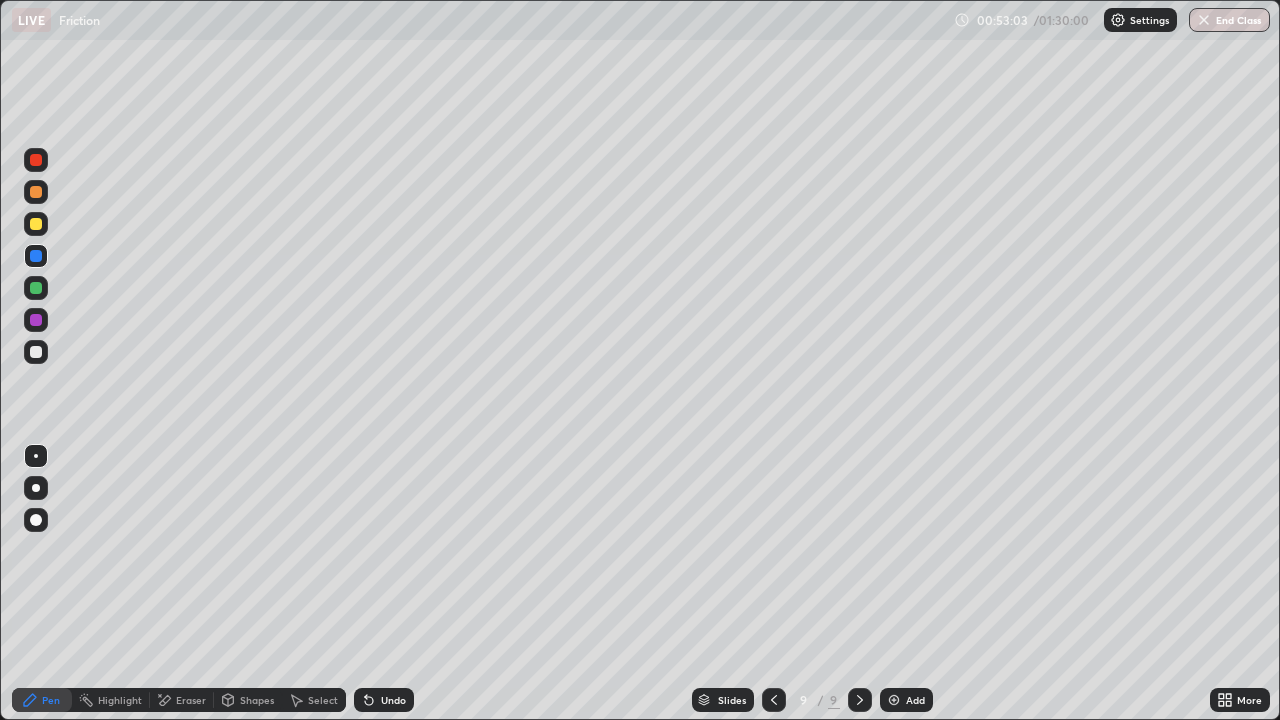 click at bounding box center [36, 288] 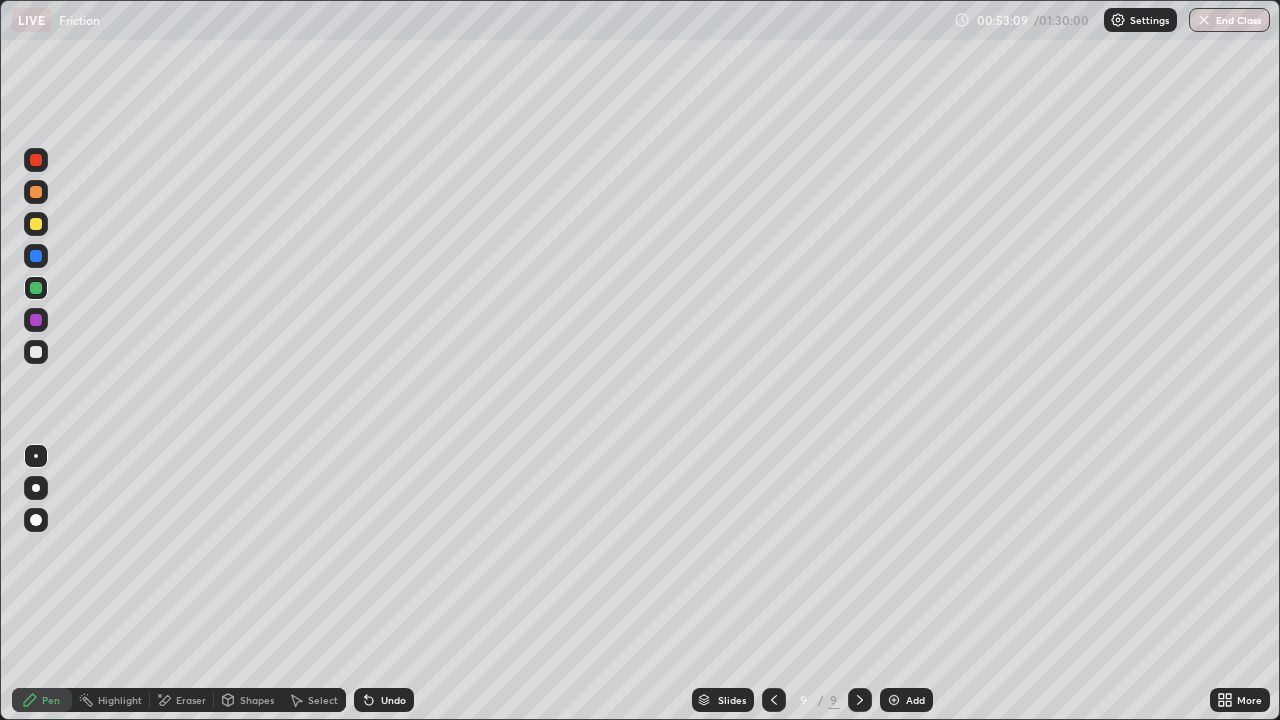 click at bounding box center [36, 352] 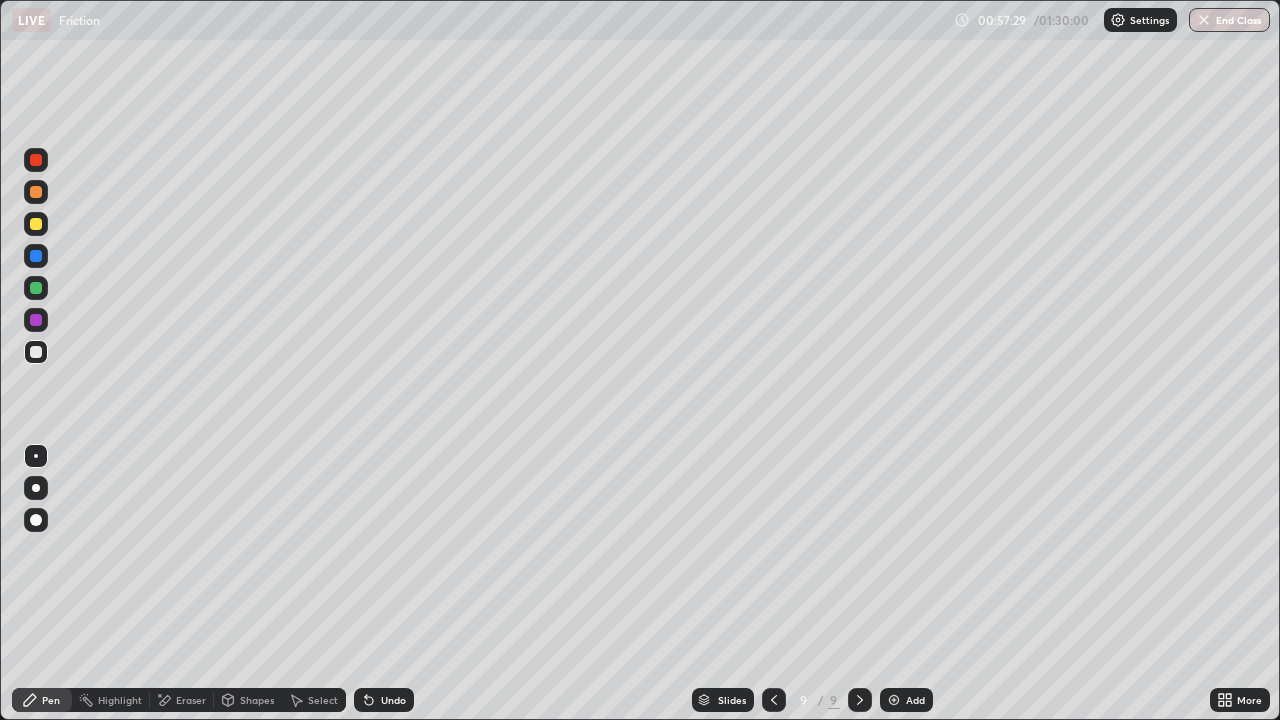 click 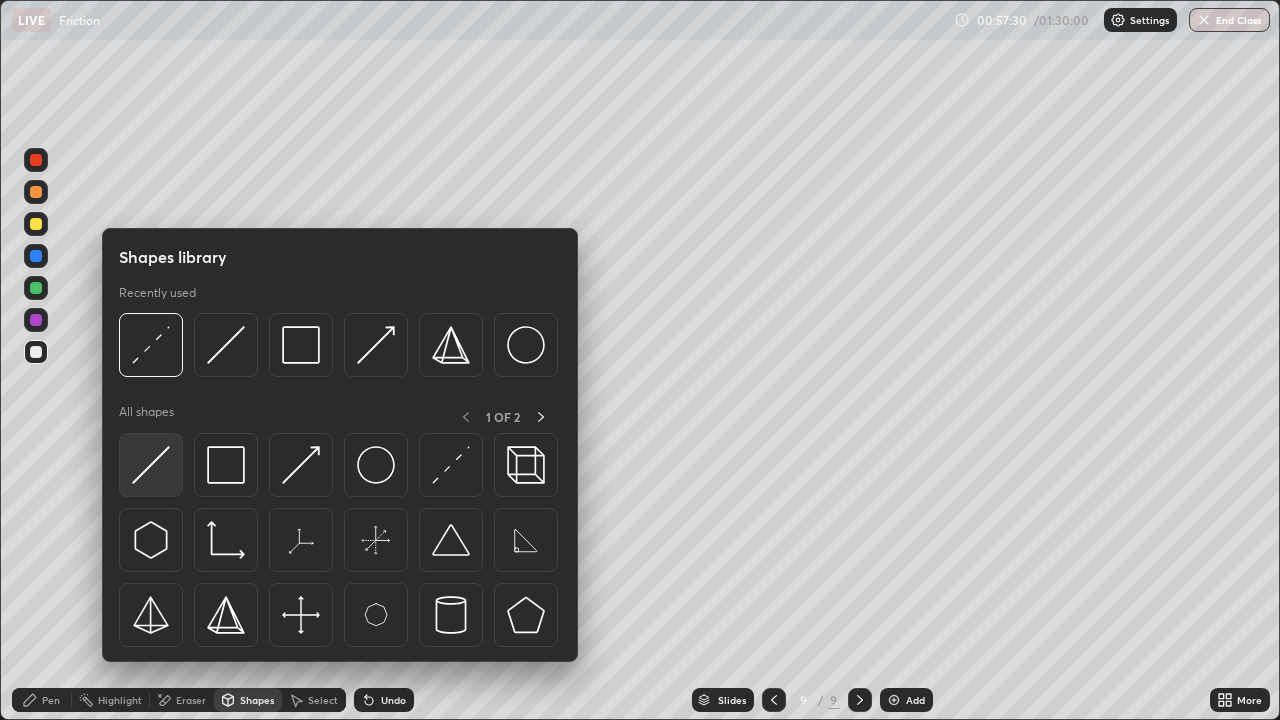 click at bounding box center (151, 465) 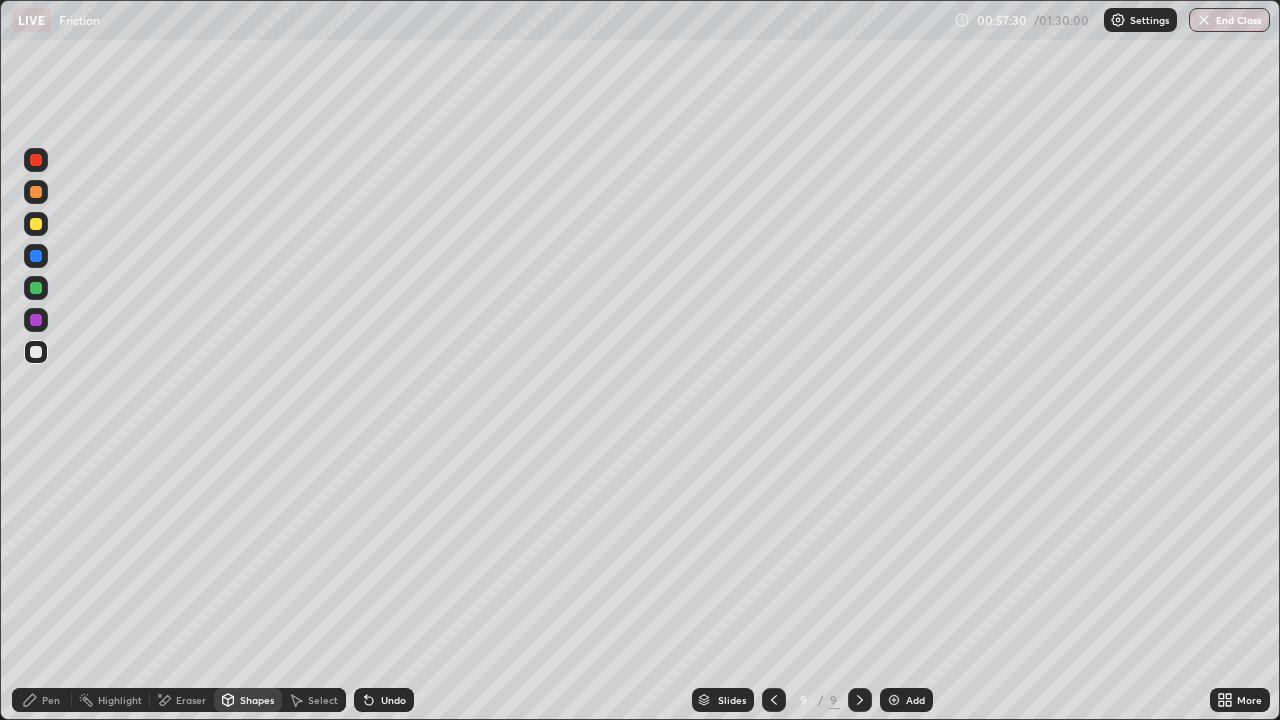 click at bounding box center [36, 352] 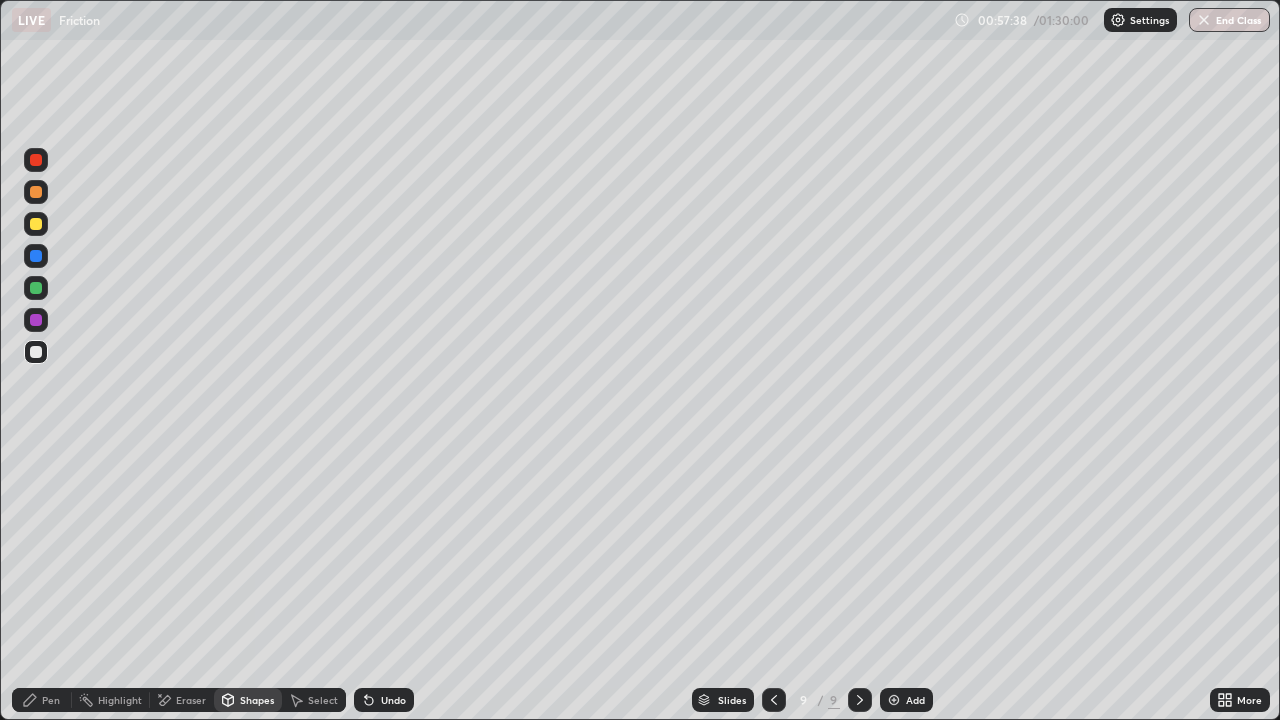 click at bounding box center (36, 224) 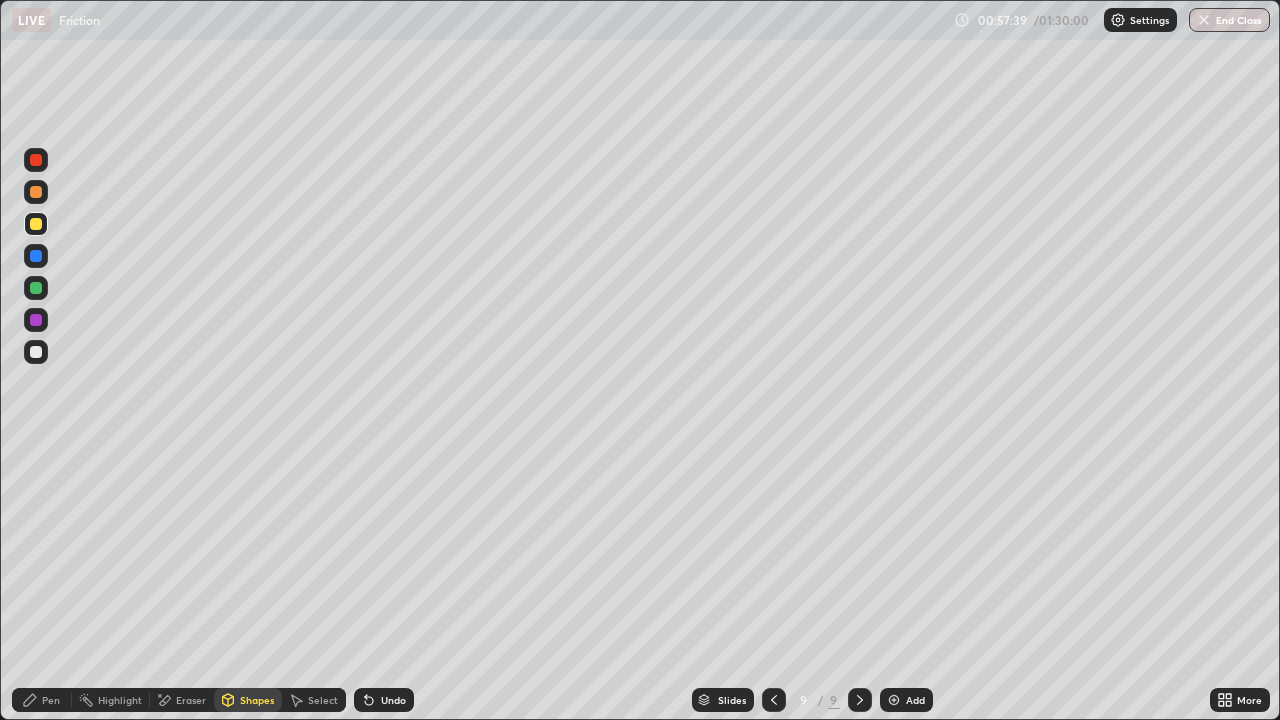 click on "Pen" at bounding box center (42, 700) 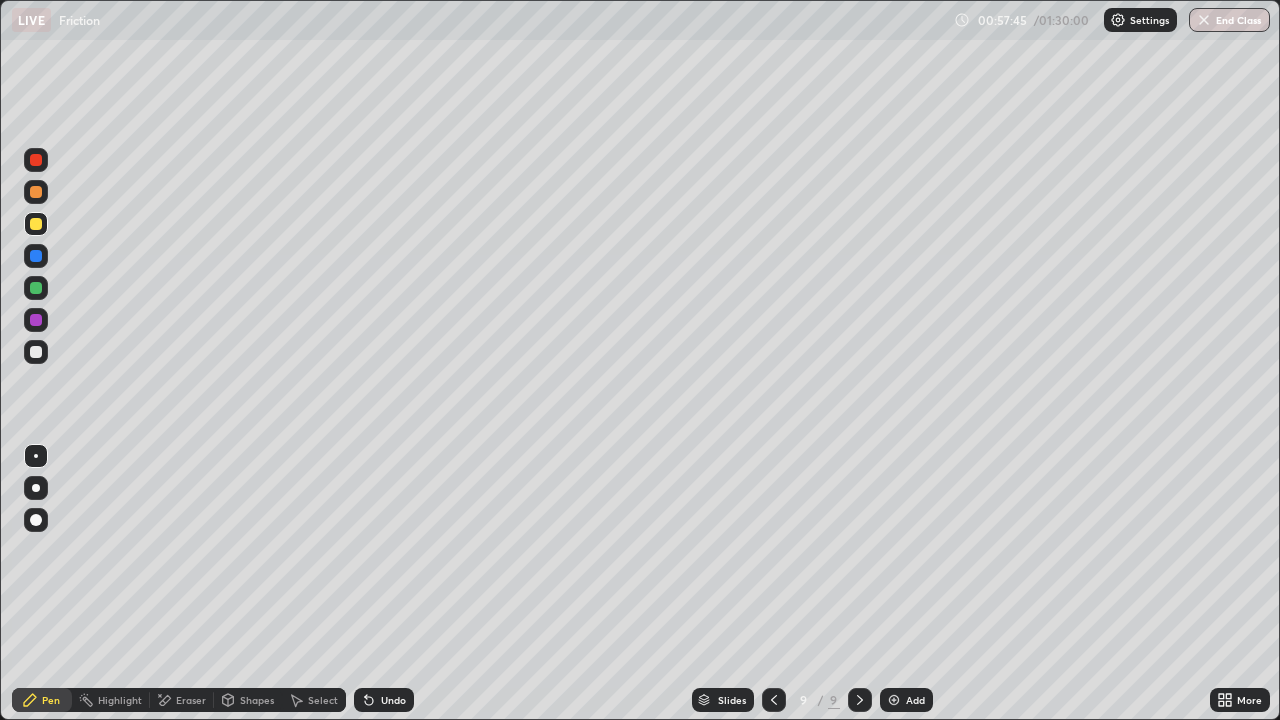 click at bounding box center (36, 320) 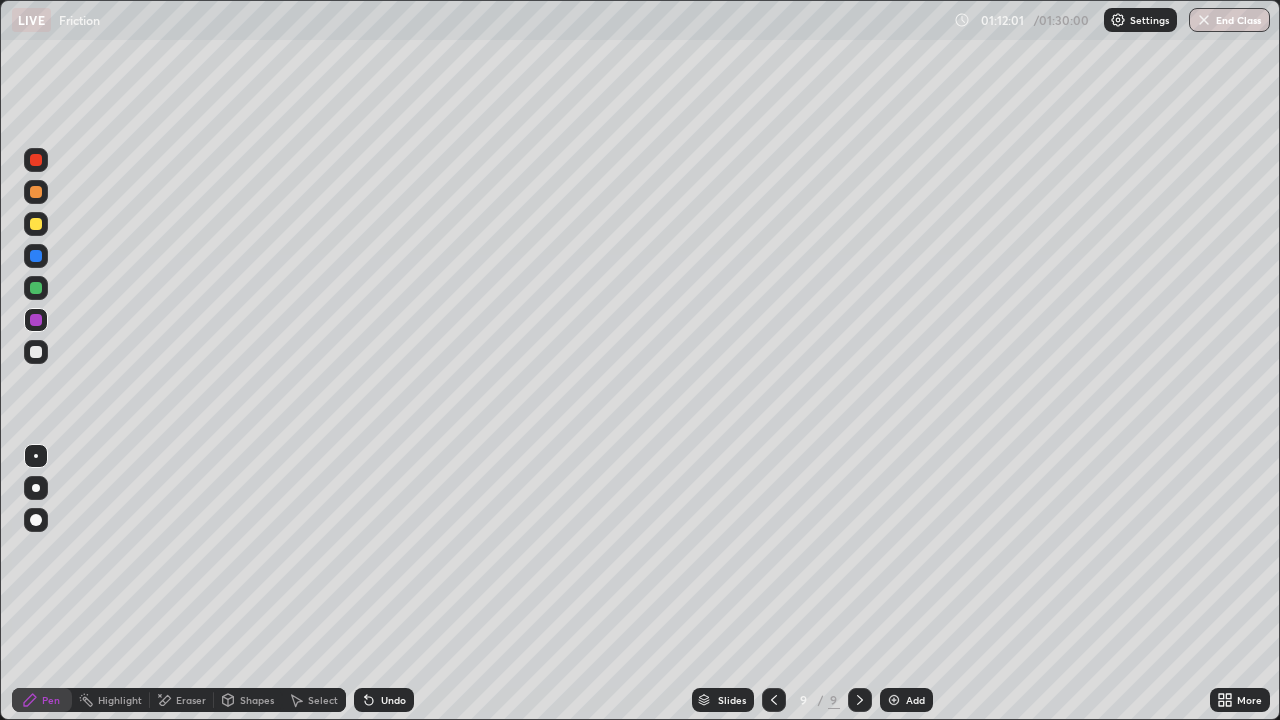 click at bounding box center (36, 192) 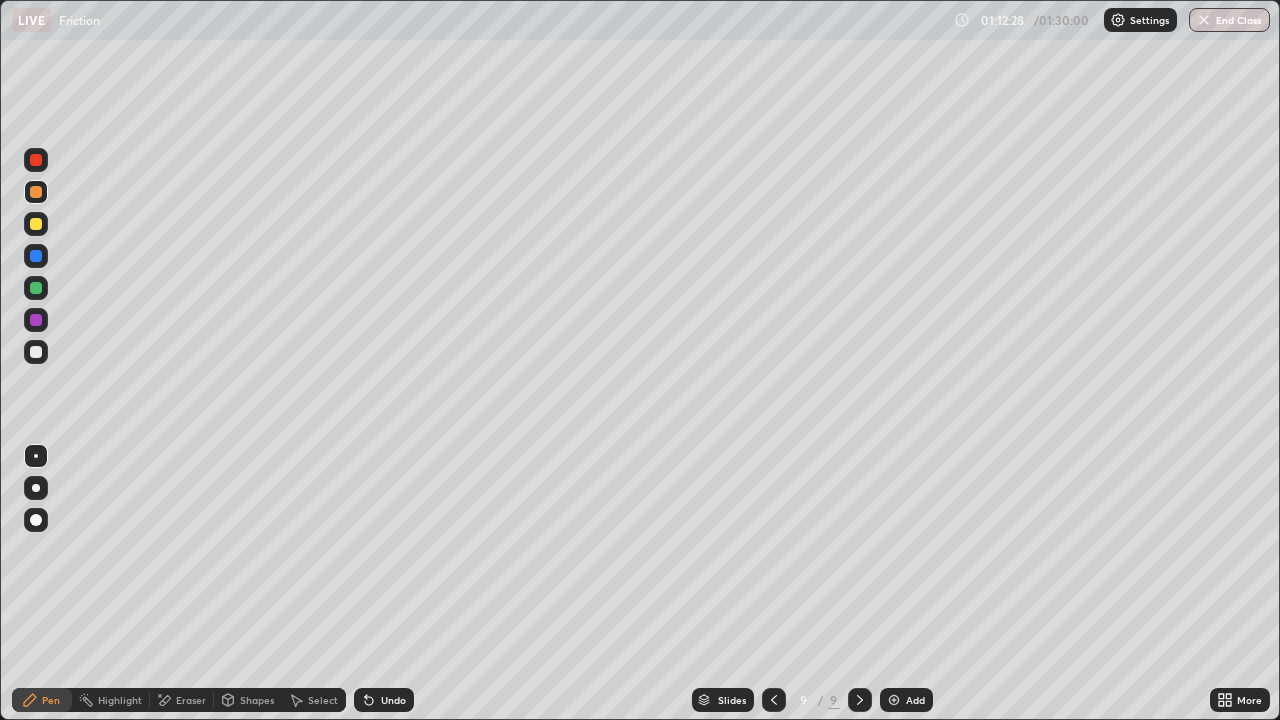 click on "Undo" at bounding box center [393, 700] 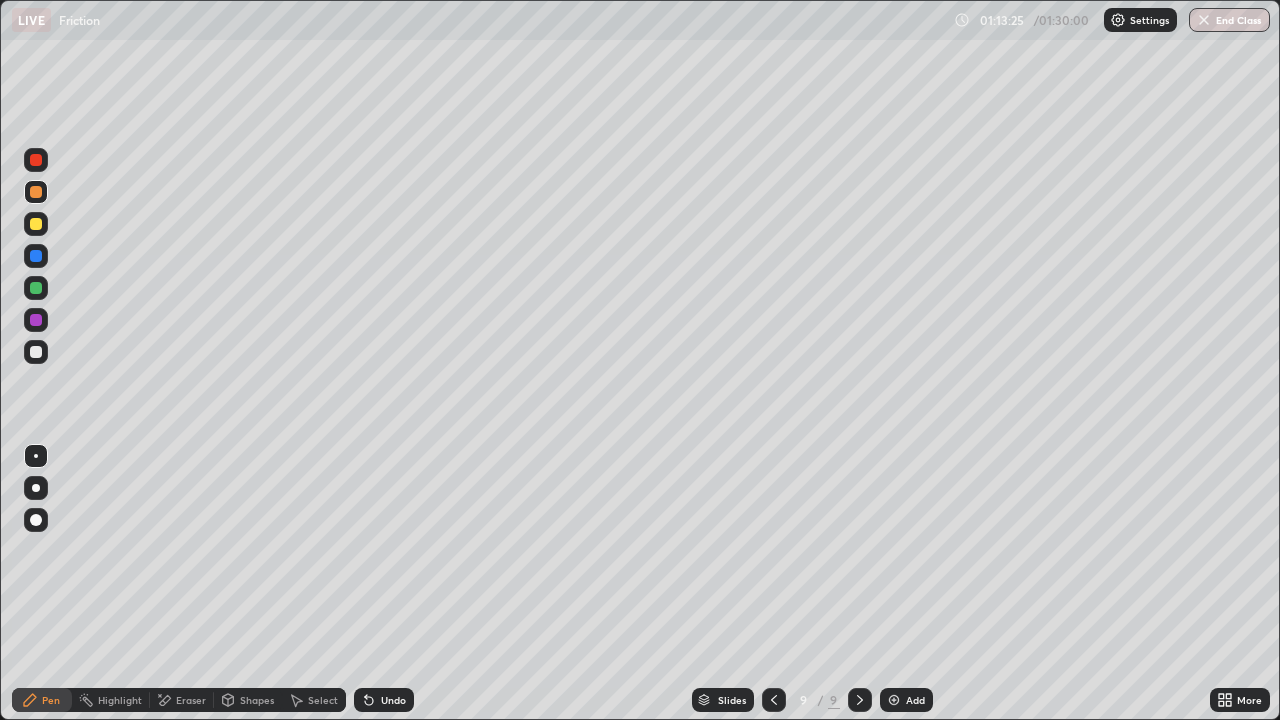 click at bounding box center (36, 352) 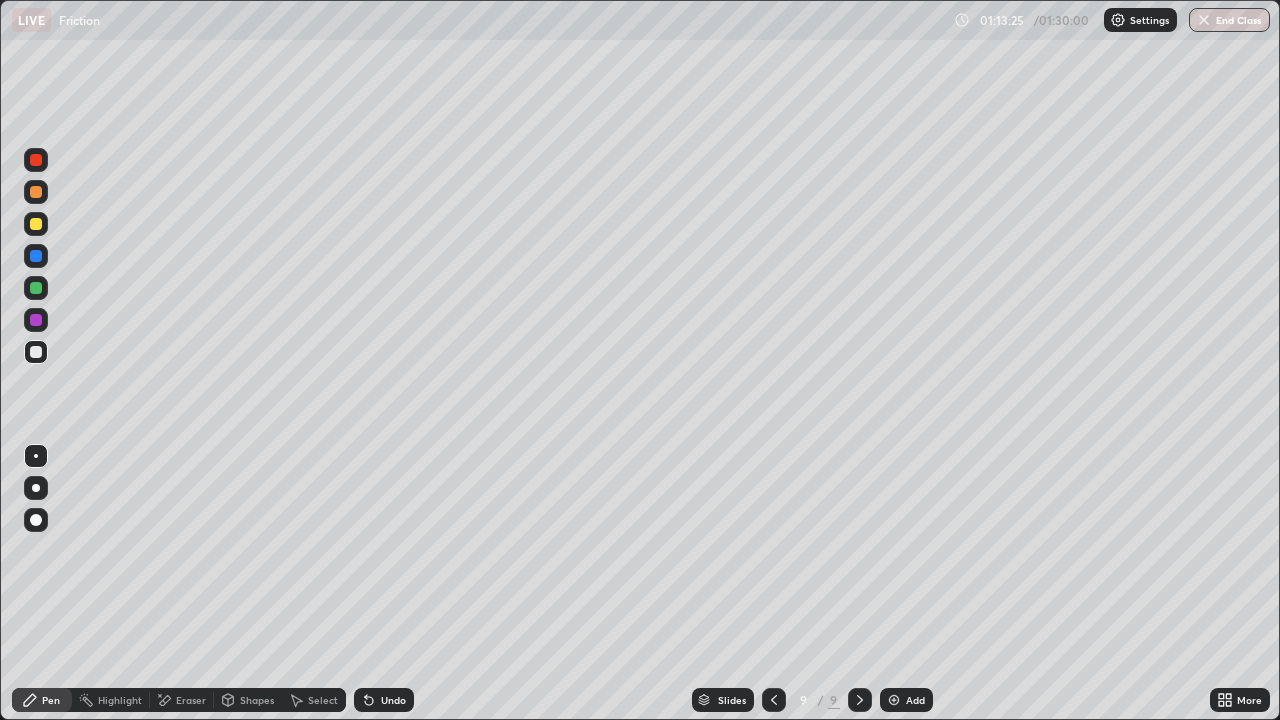 click at bounding box center [36, 288] 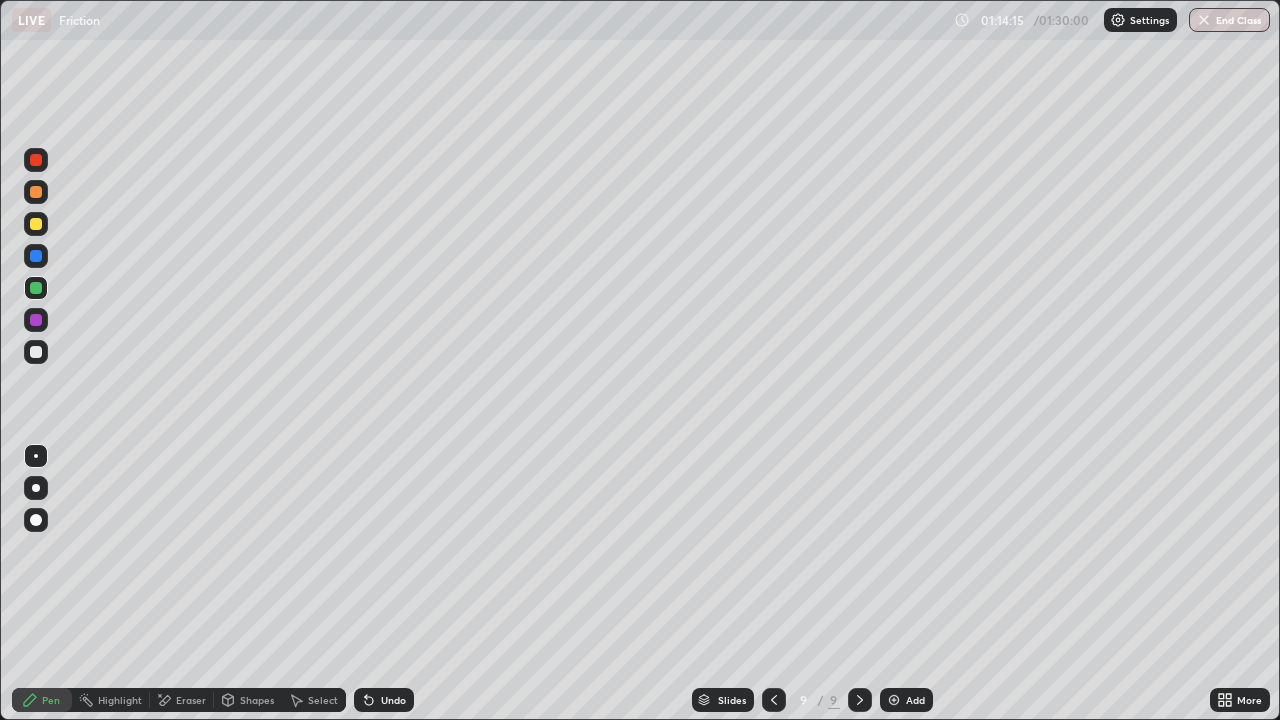 click at bounding box center [36, 192] 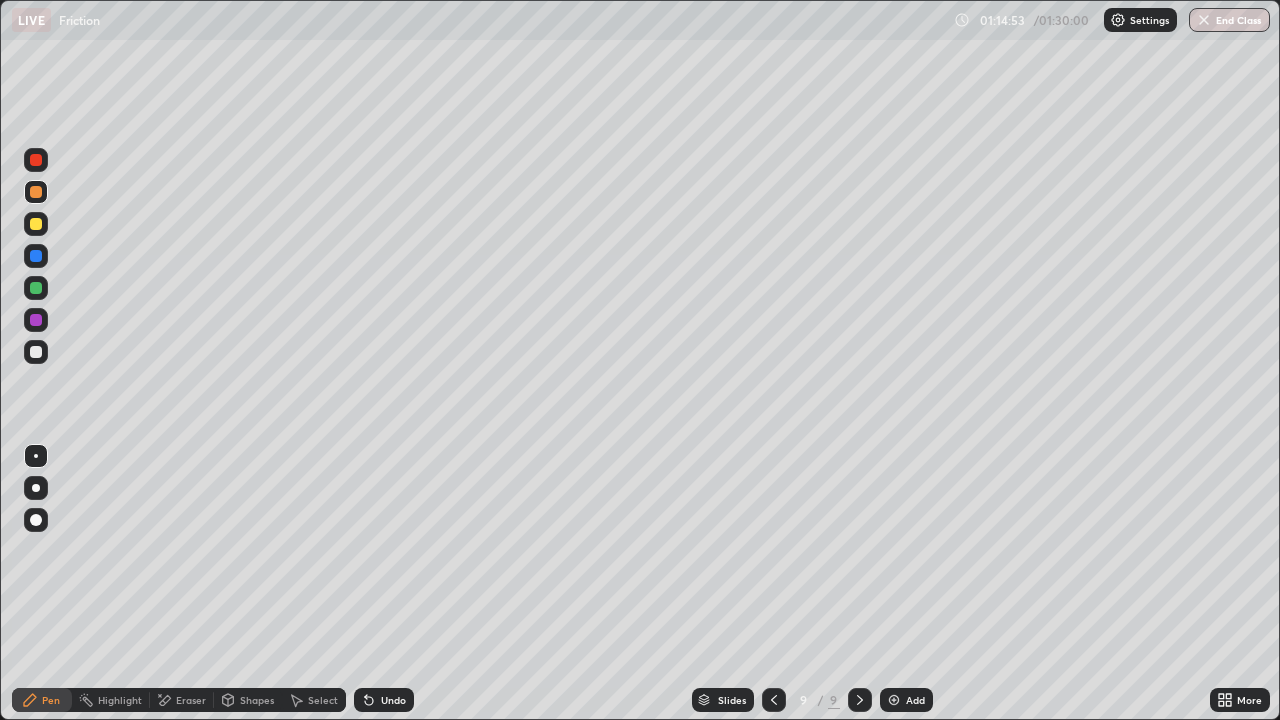 click on "Undo" at bounding box center (384, 700) 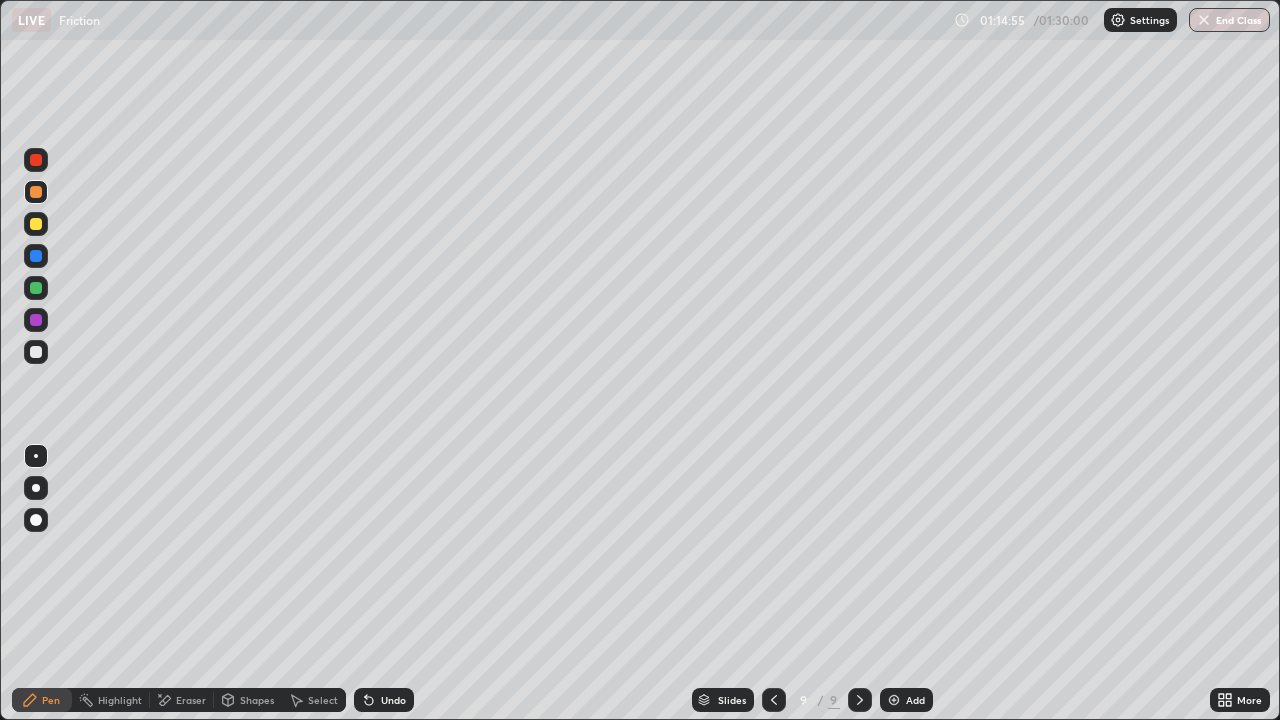 click on "Undo" at bounding box center [393, 700] 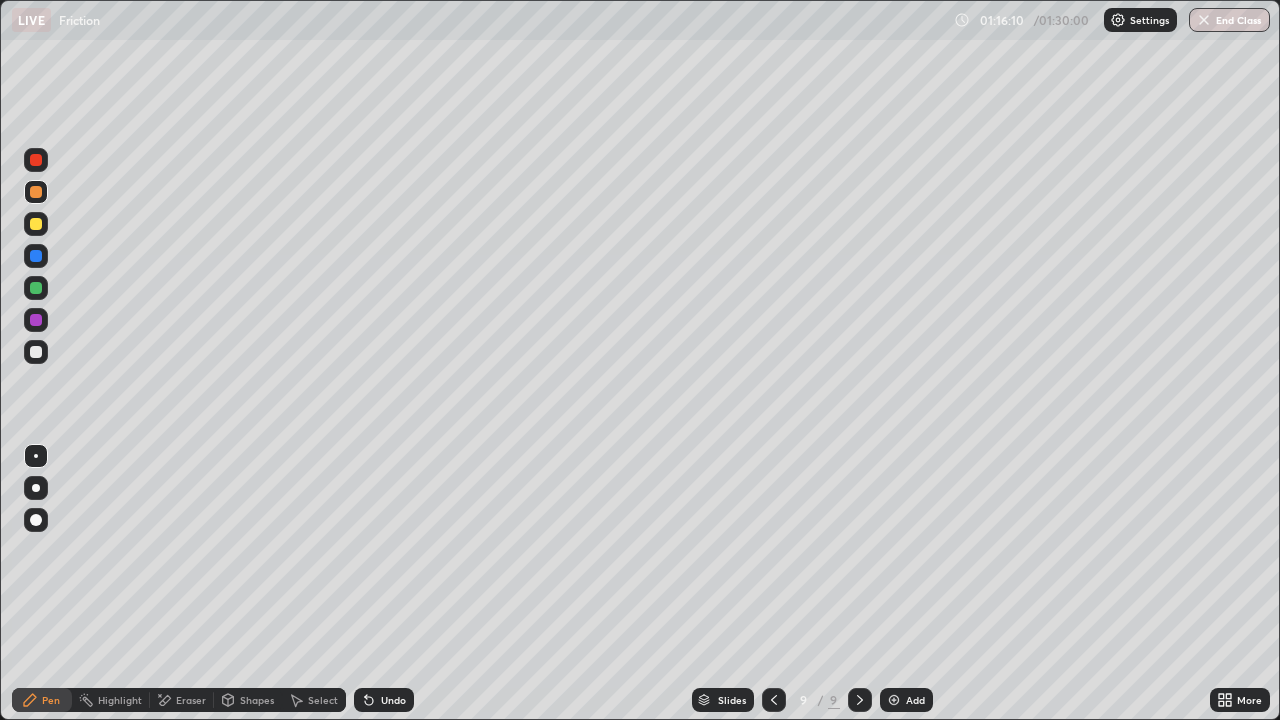 click at bounding box center [894, 700] 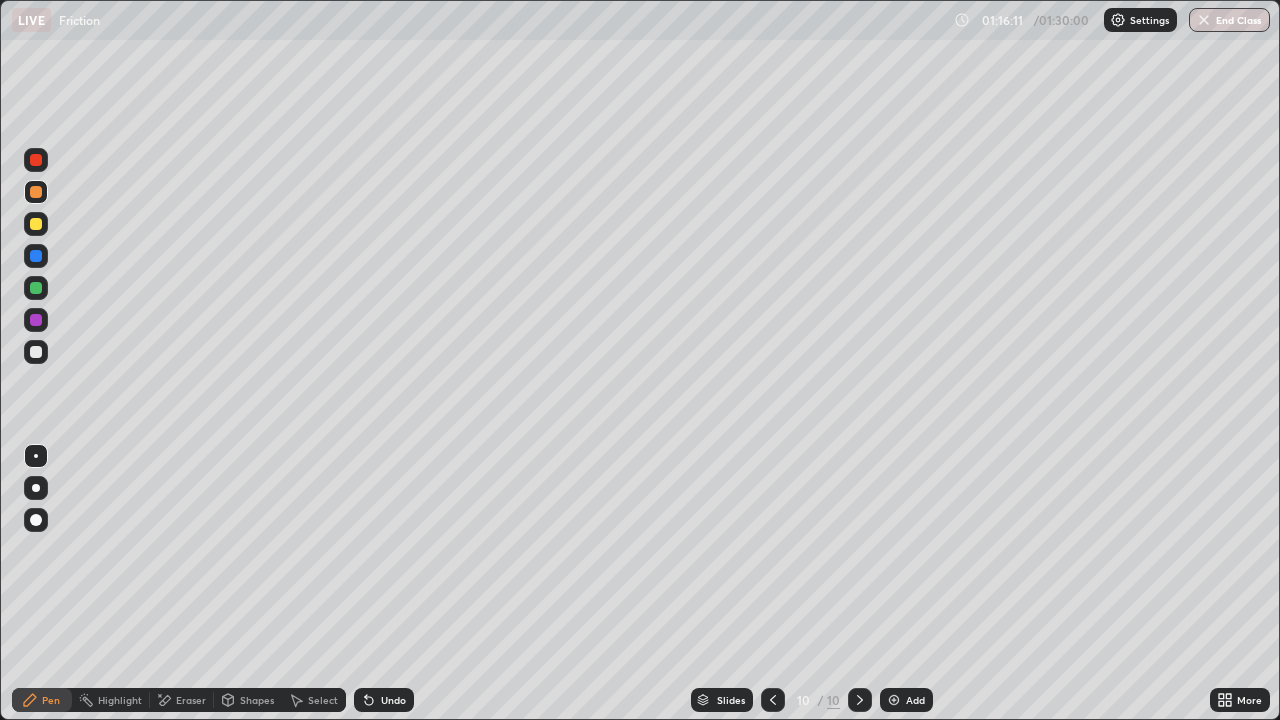 click on "Shapes" at bounding box center [248, 700] 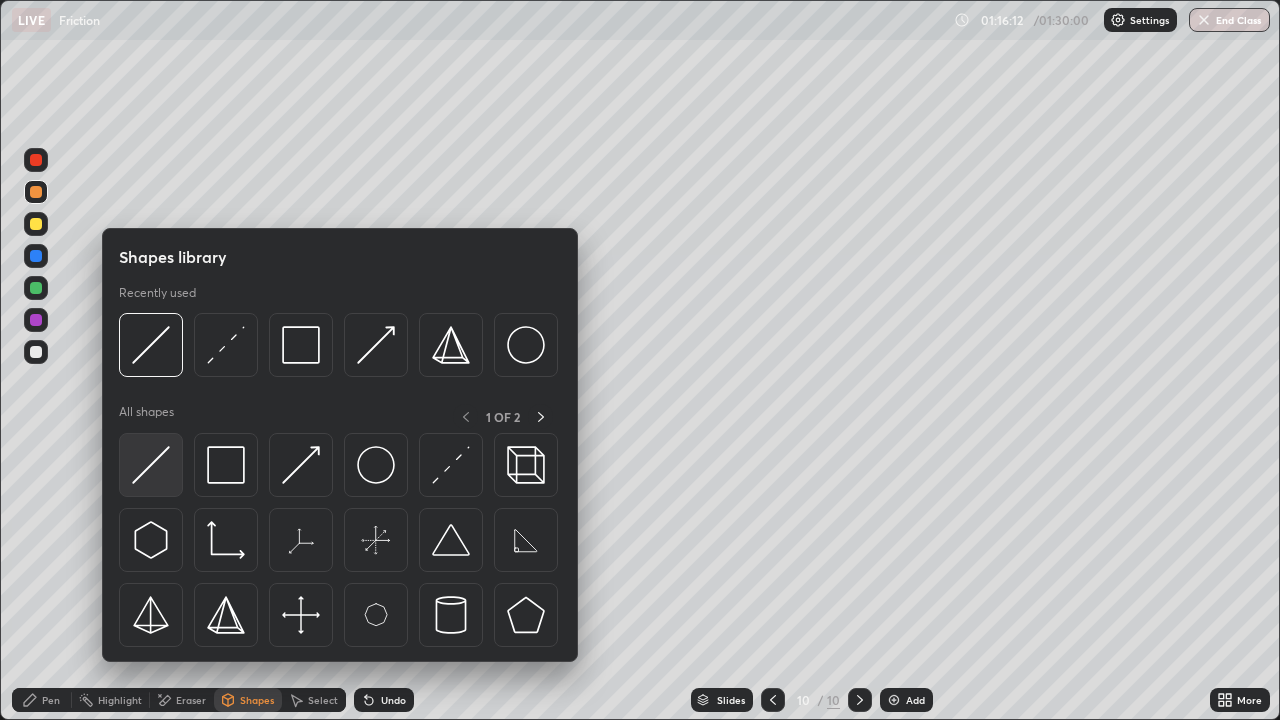 click at bounding box center (151, 465) 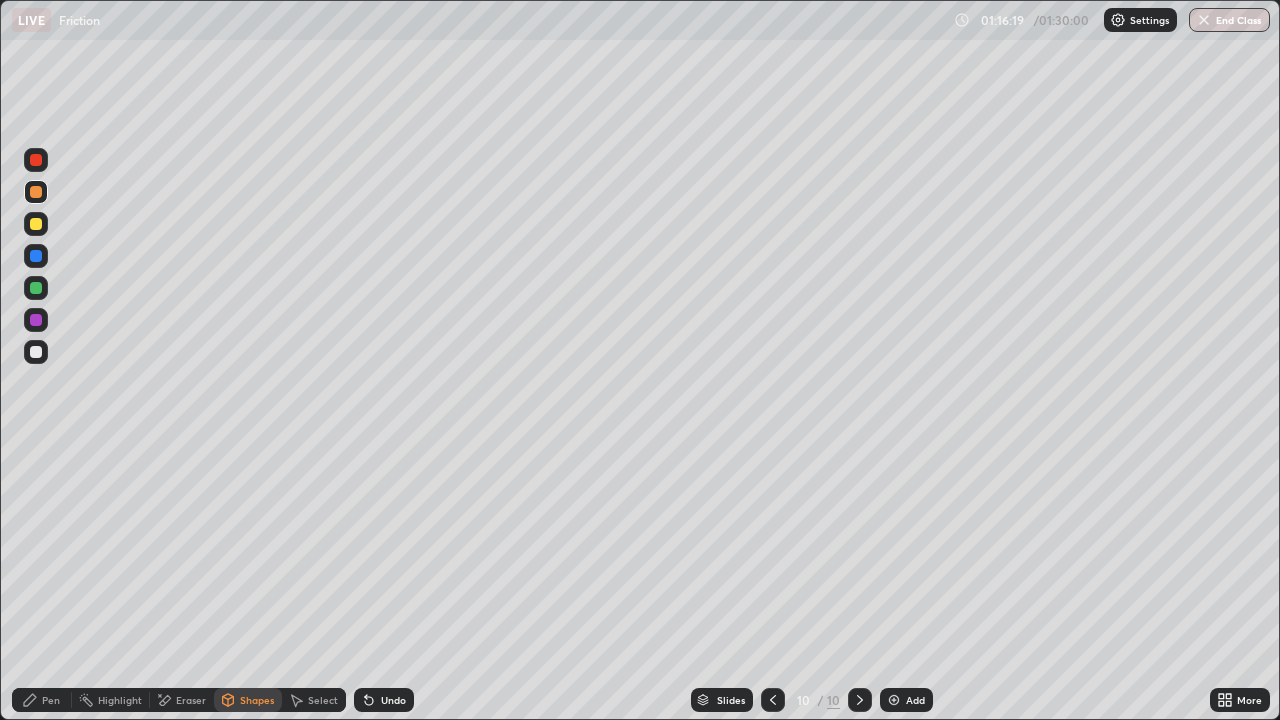 click at bounding box center (36, 352) 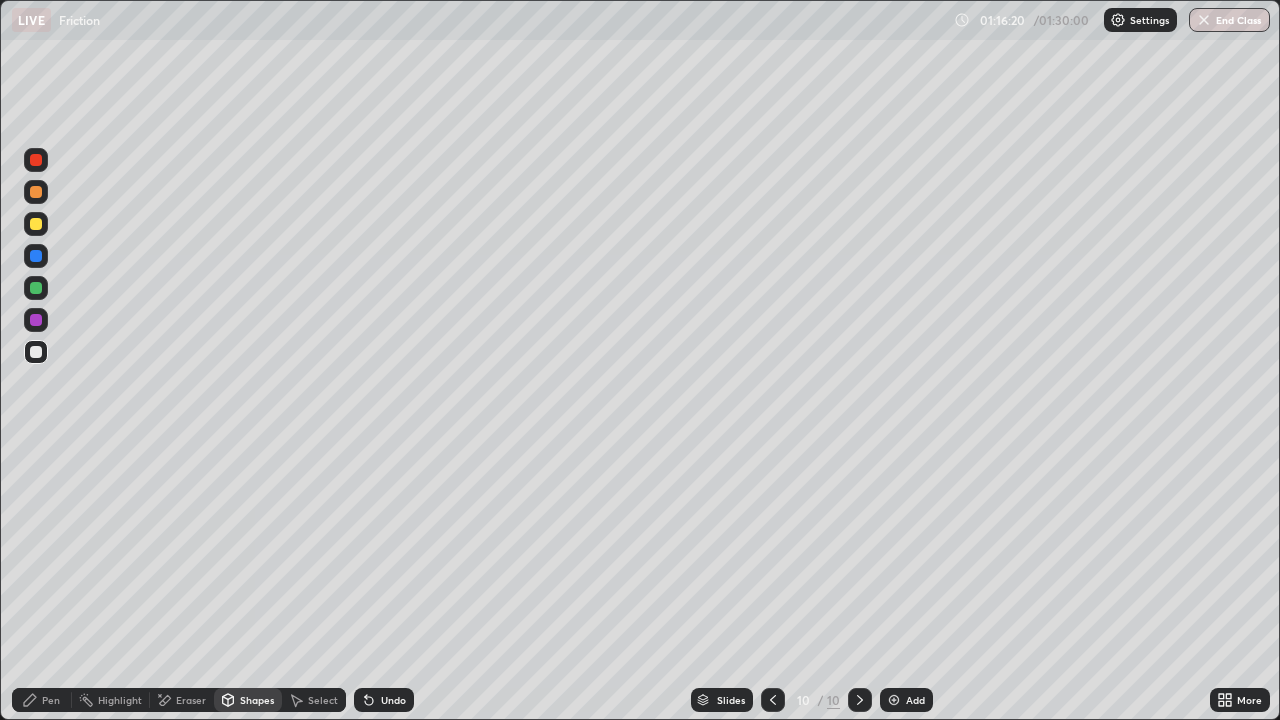 click on "Shapes" at bounding box center (248, 700) 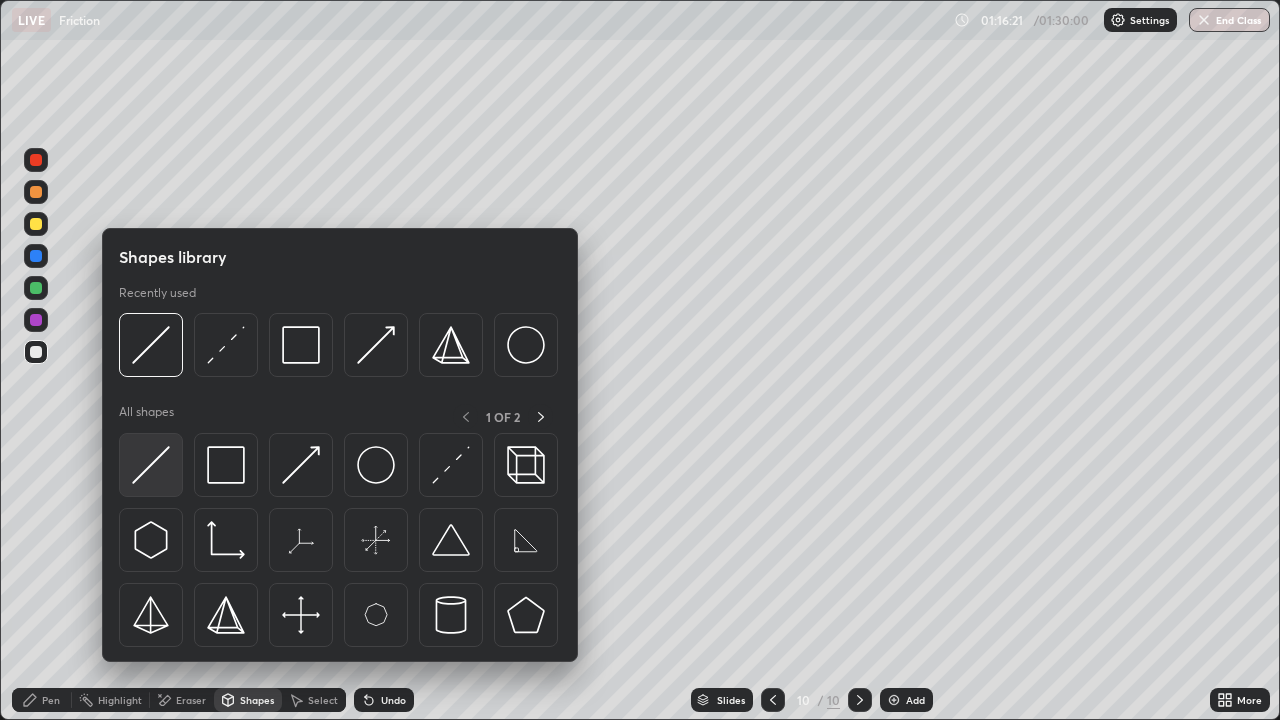 click at bounding box center (151, 465) 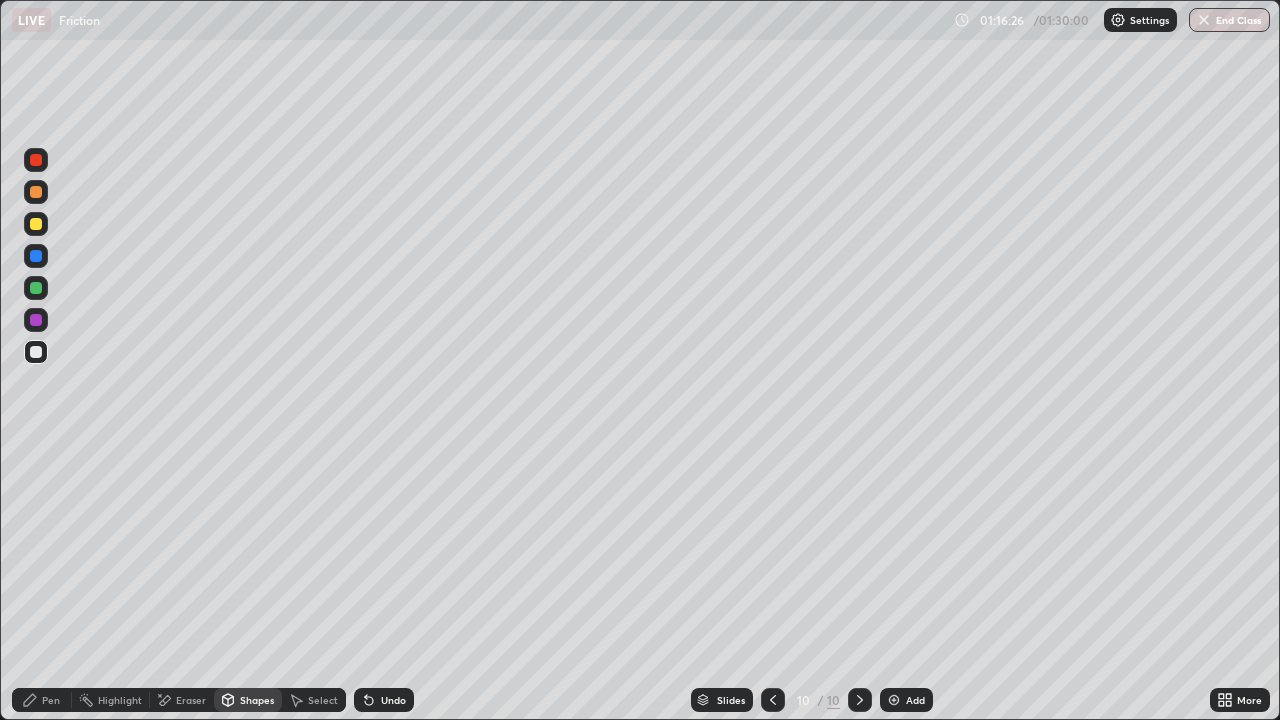 click at bounding box center [36, 288] 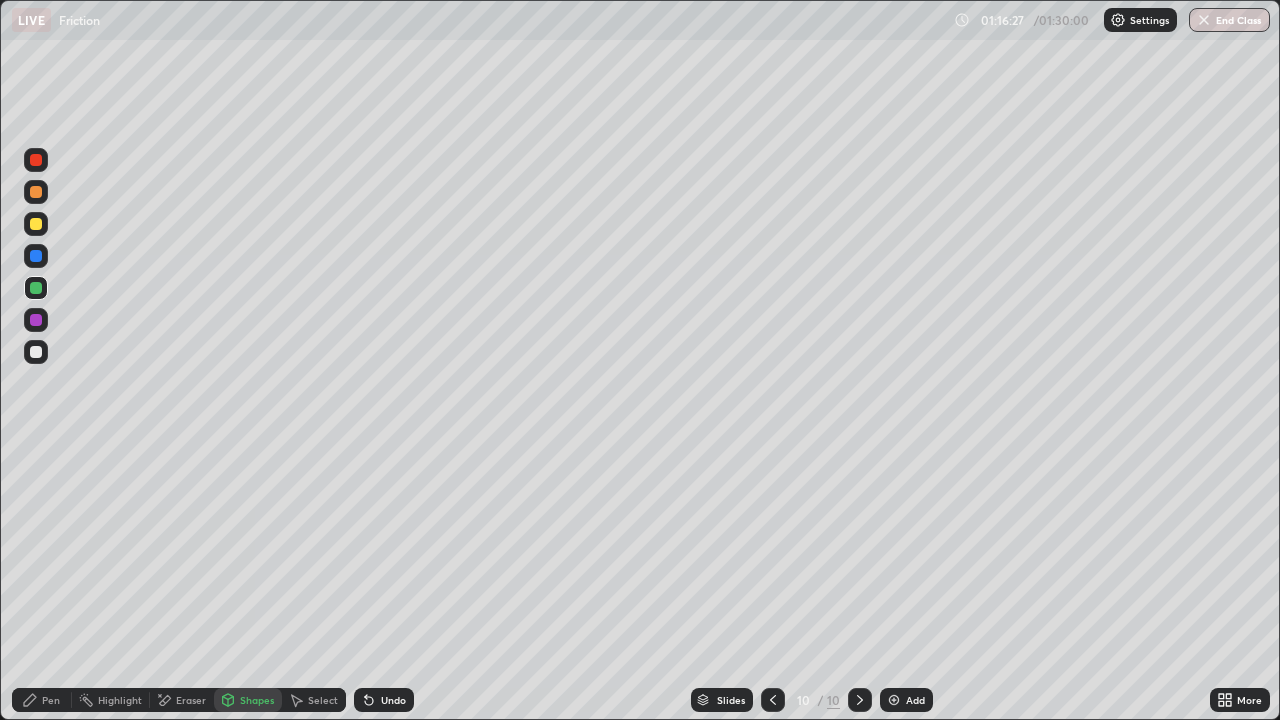 click 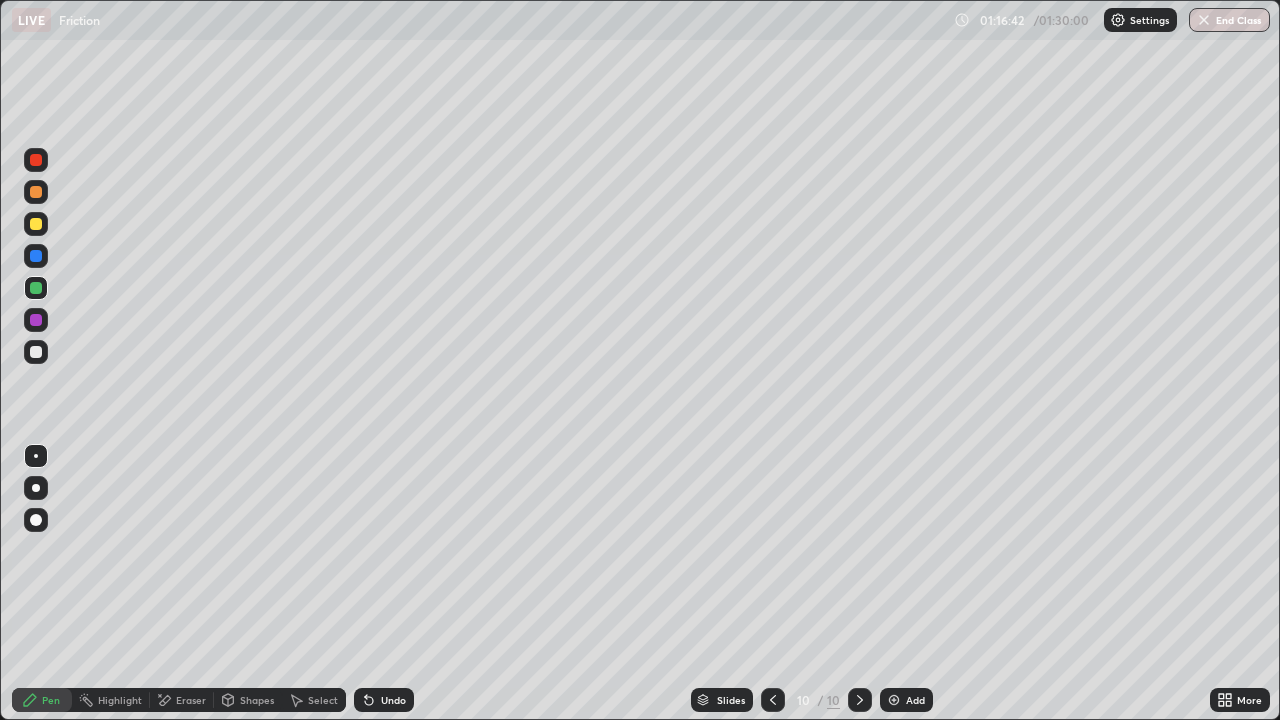 click 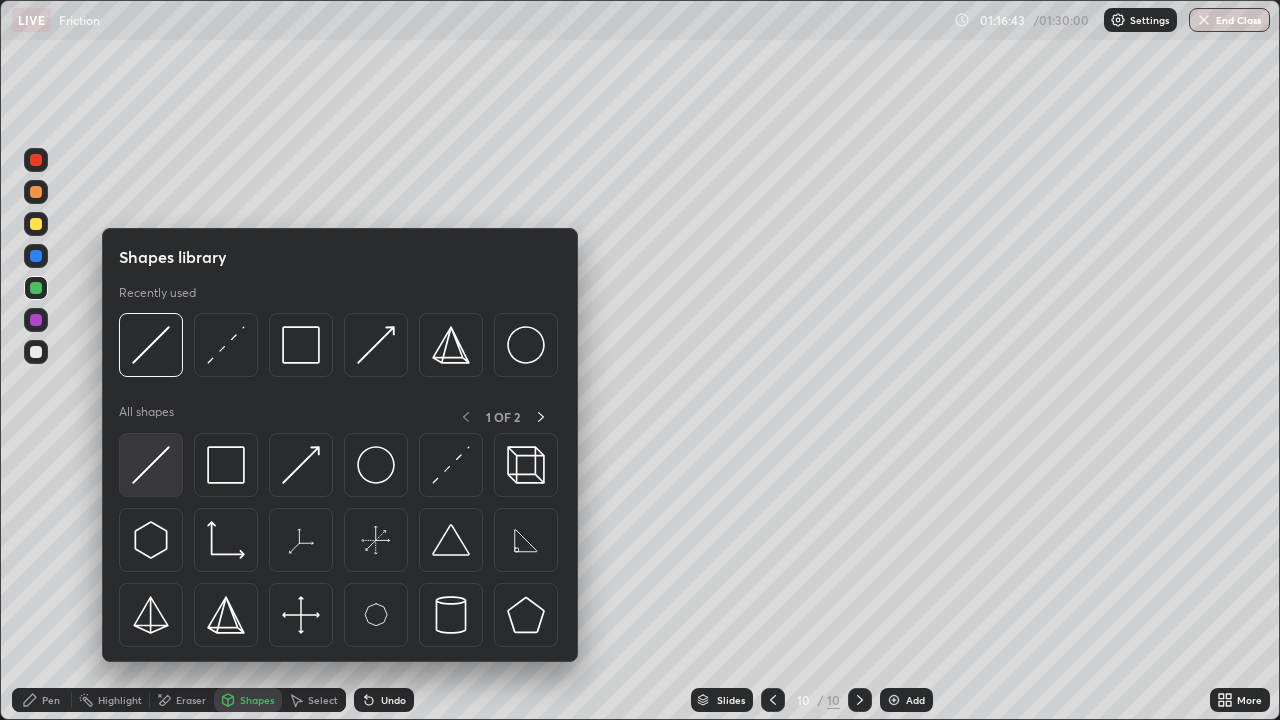 click at bounding box center [151, 465] 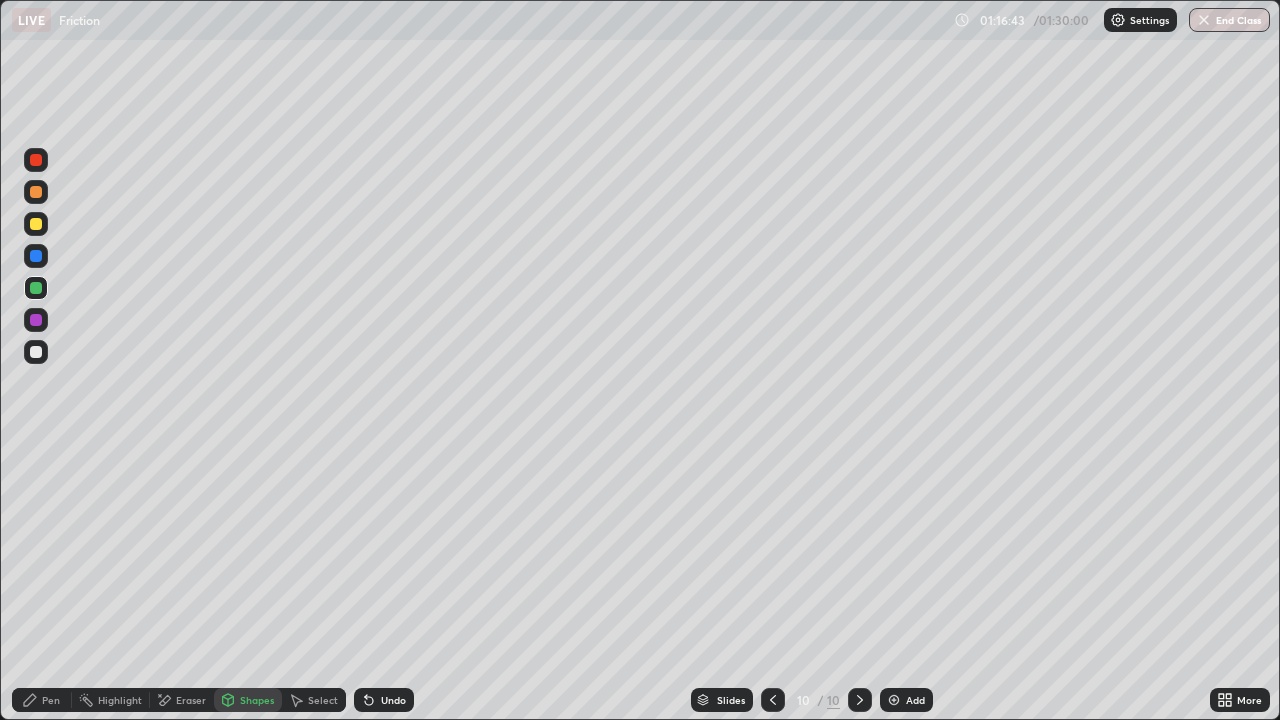 click at bounding box center [36, 352] 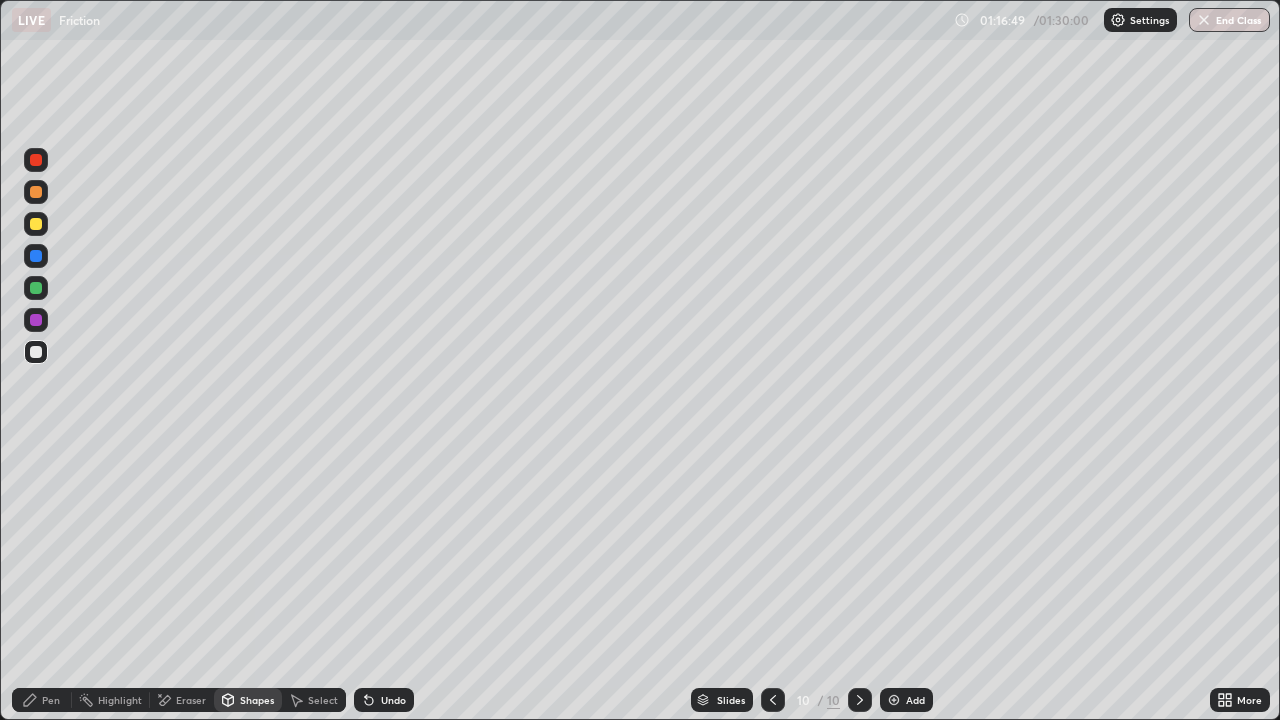 click 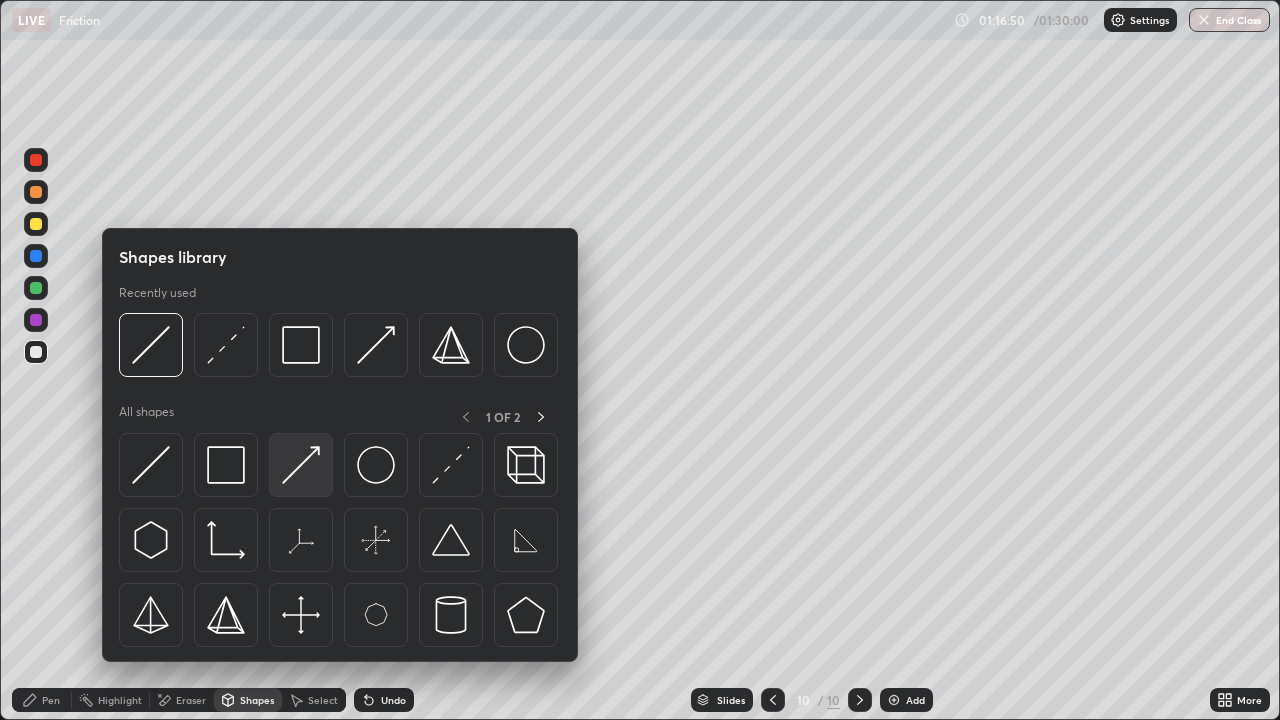 click at bounding box center [301, 465] 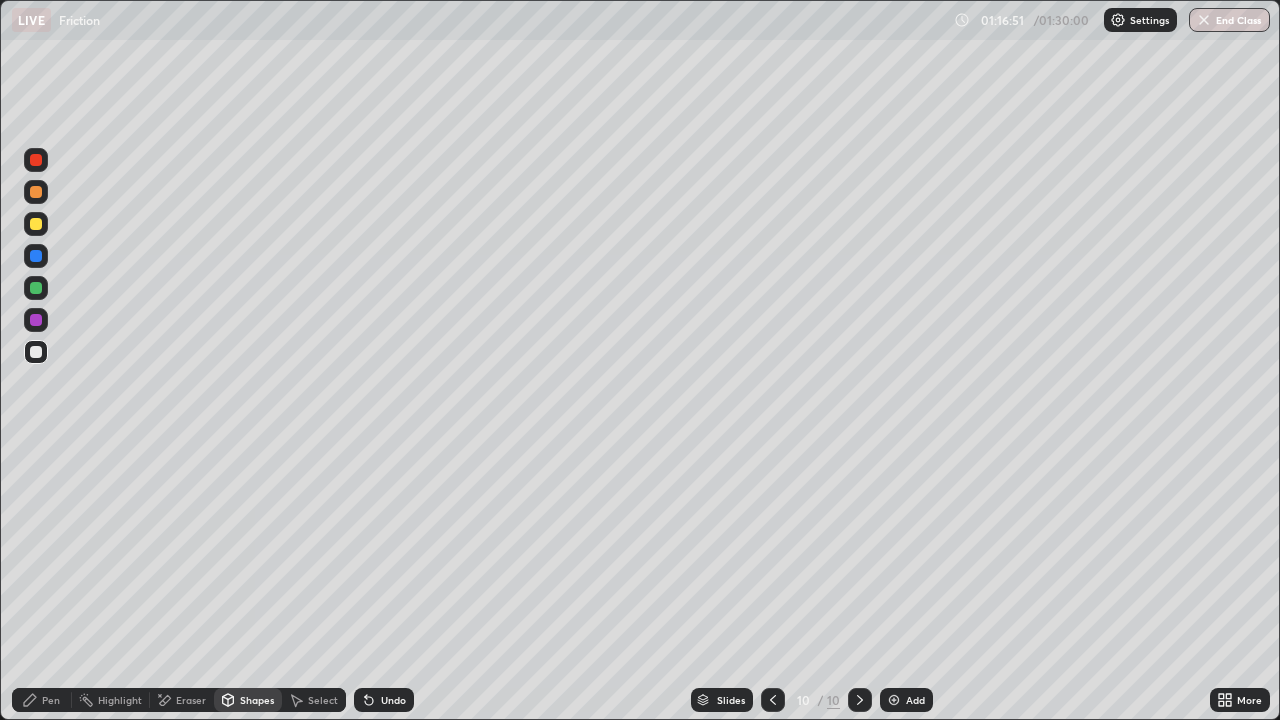 click at bounding box center (36, 224) 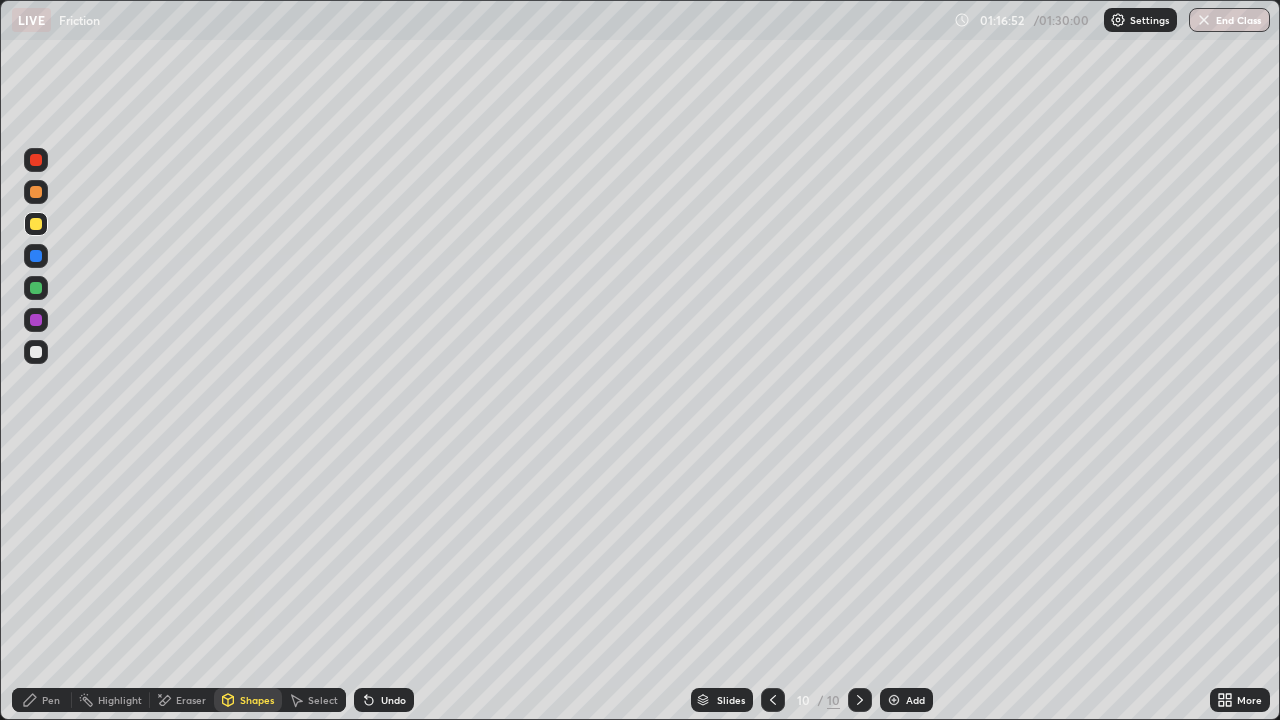click on "Shapes" at bounding box center [248, 700] 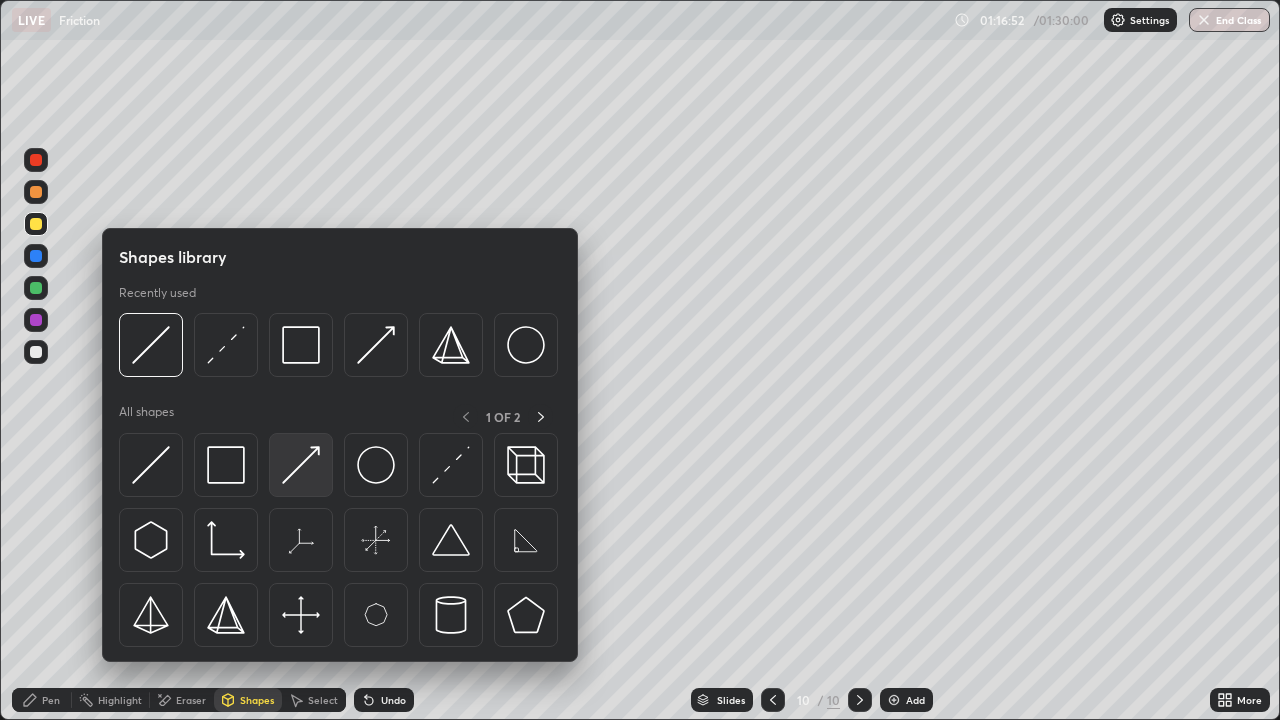 click at bounding box center (301, 465) 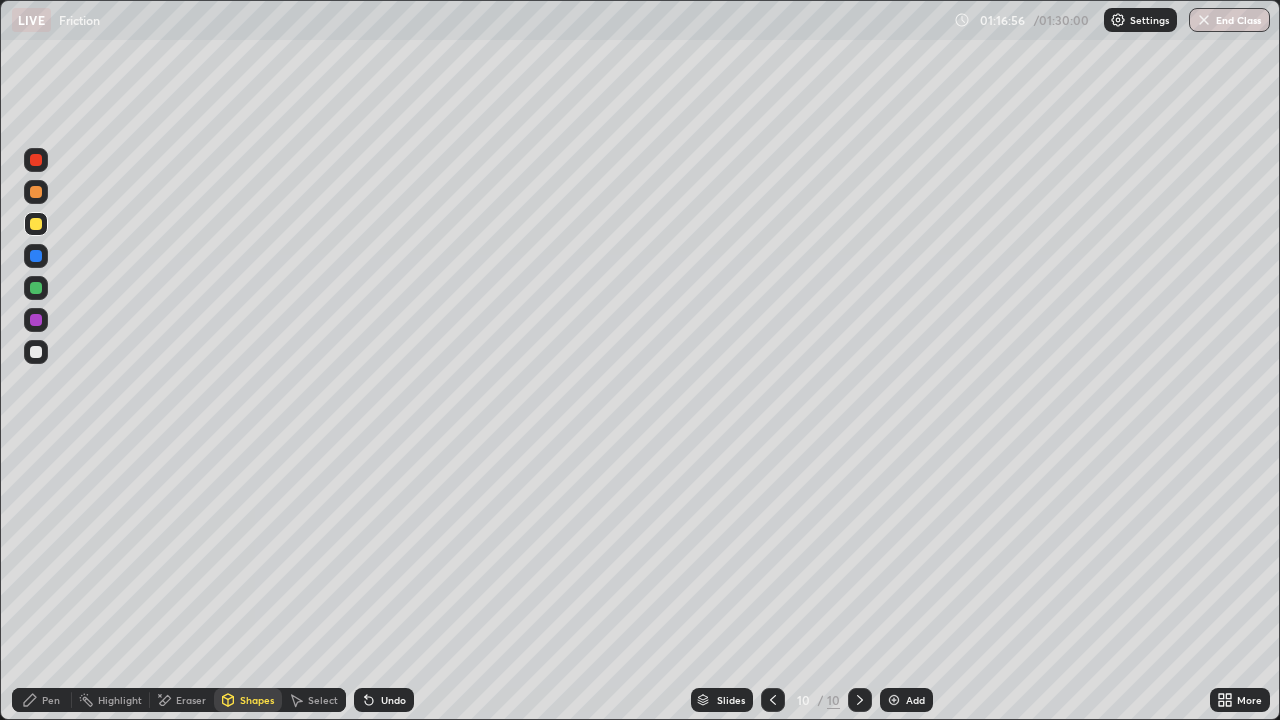 click on "Undo" at bounding box center [384, 700] 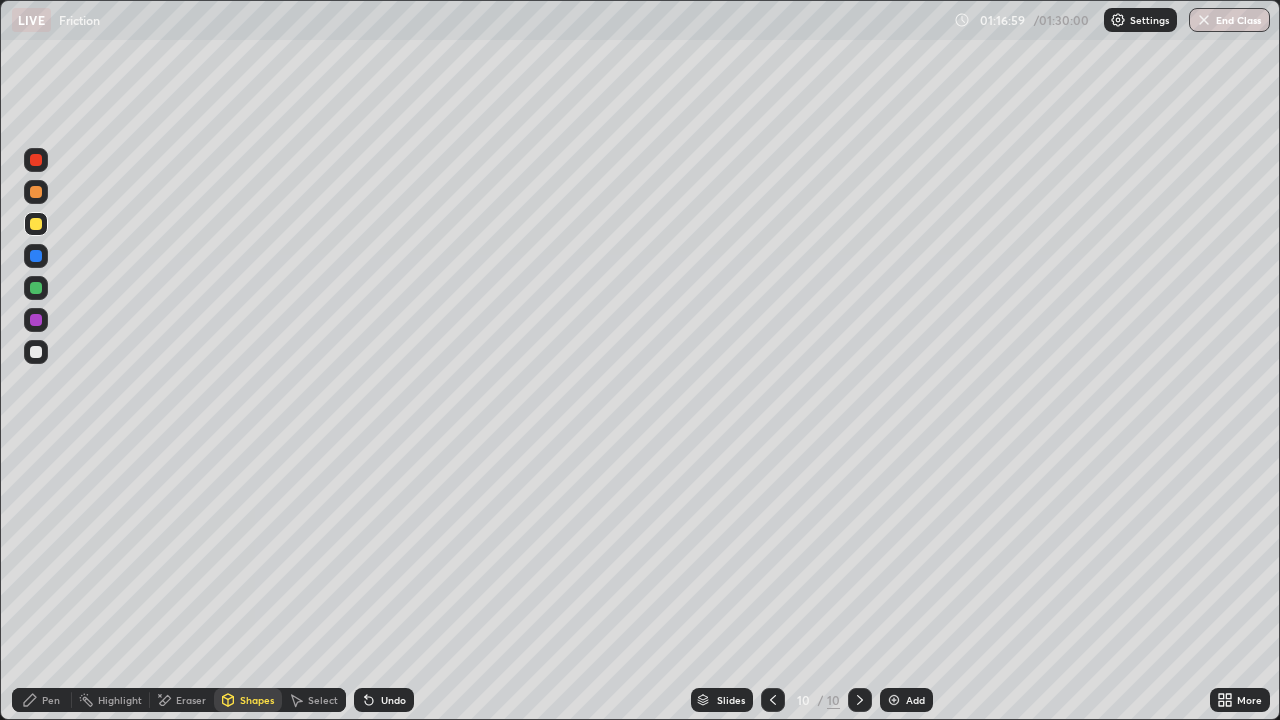 click at bounding box center (36, 320) 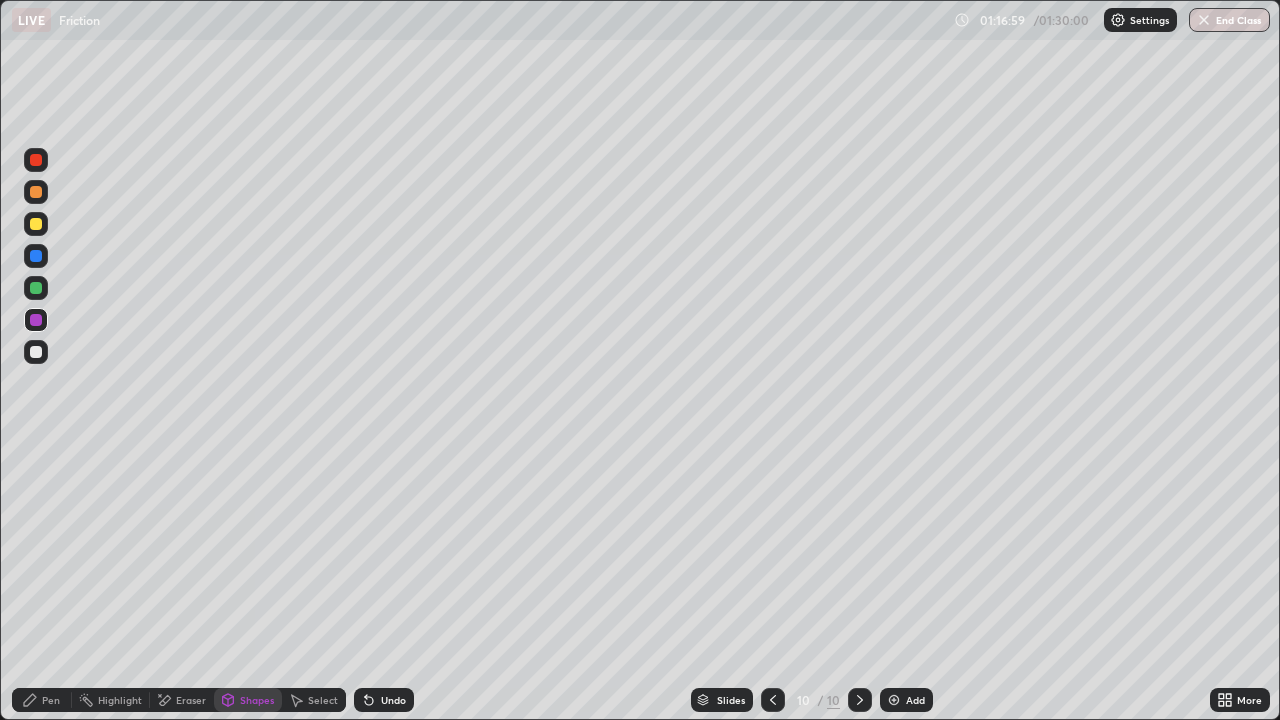 click on "Pen" at bounding box center (42, 700) 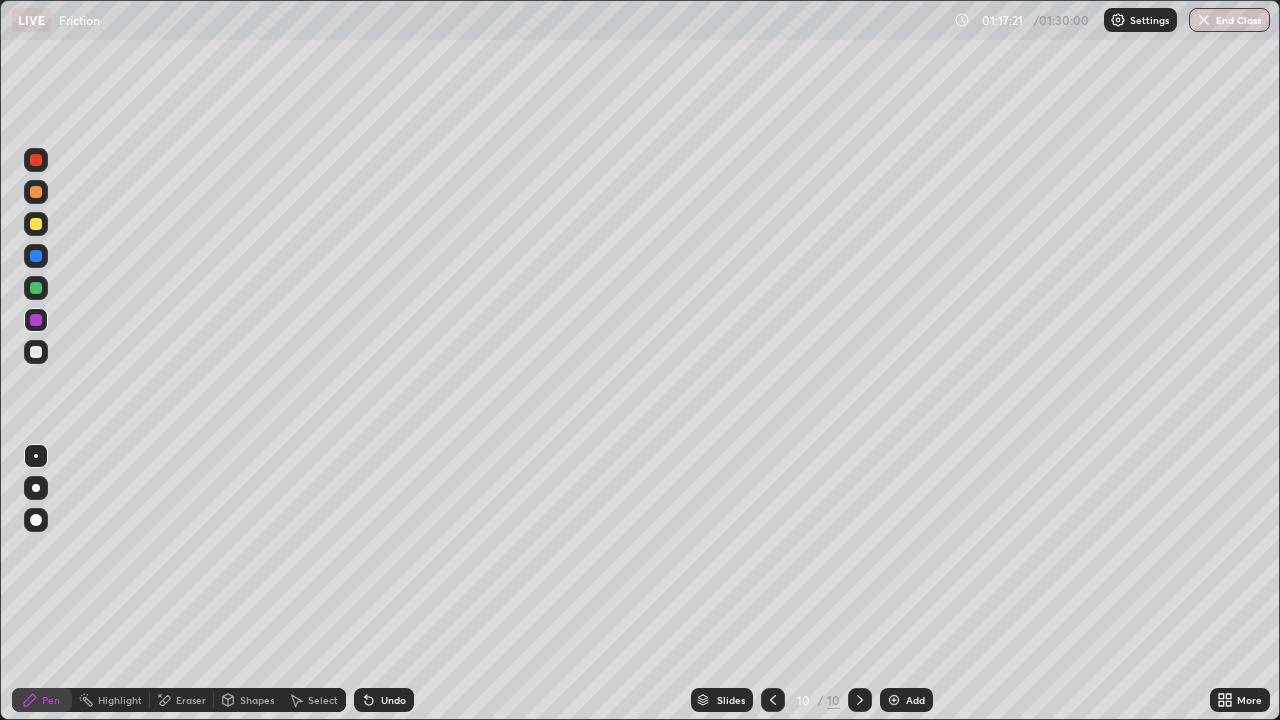 click at bounding box center [36, 352] 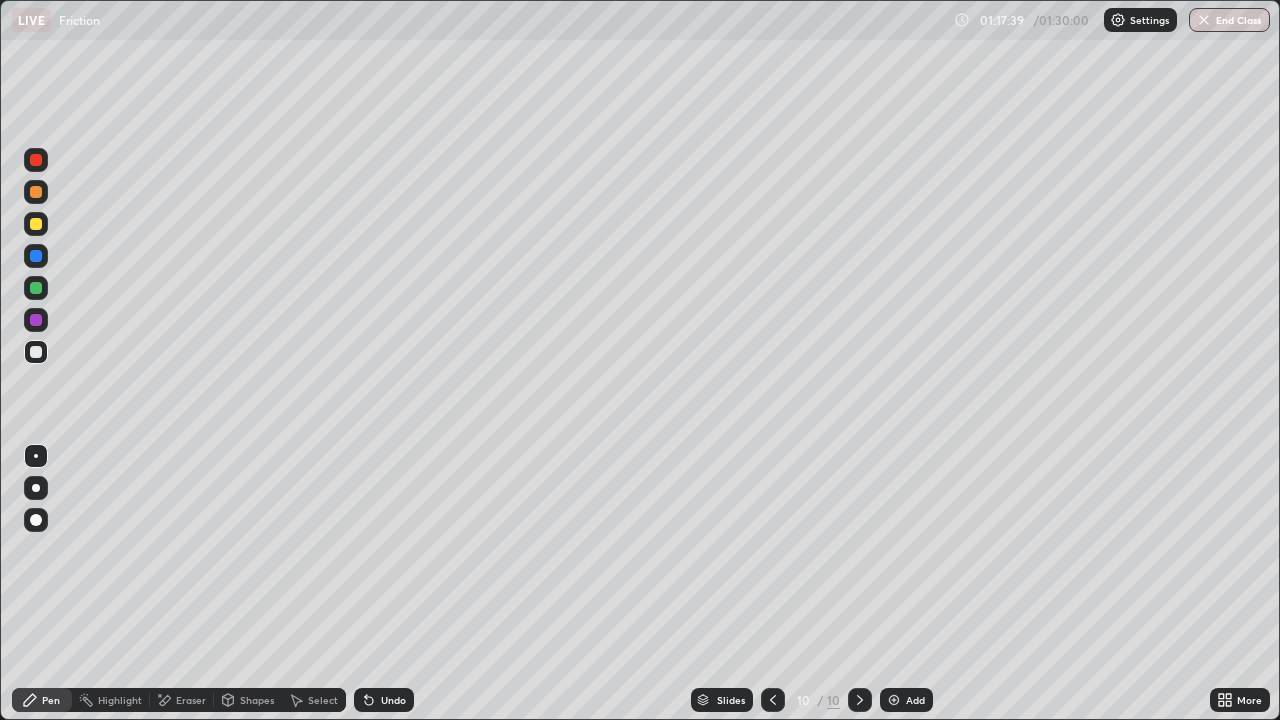 click at bounding box center [36, 224] 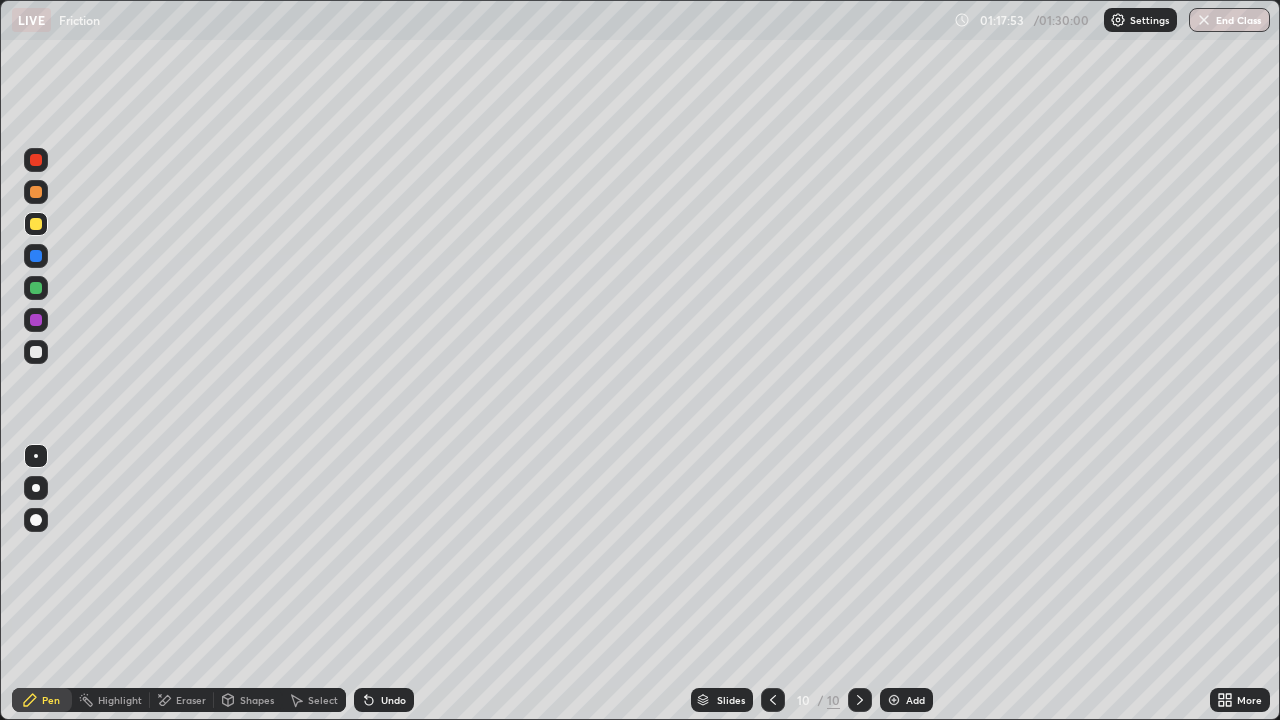 click at bounding box center (36, 160) 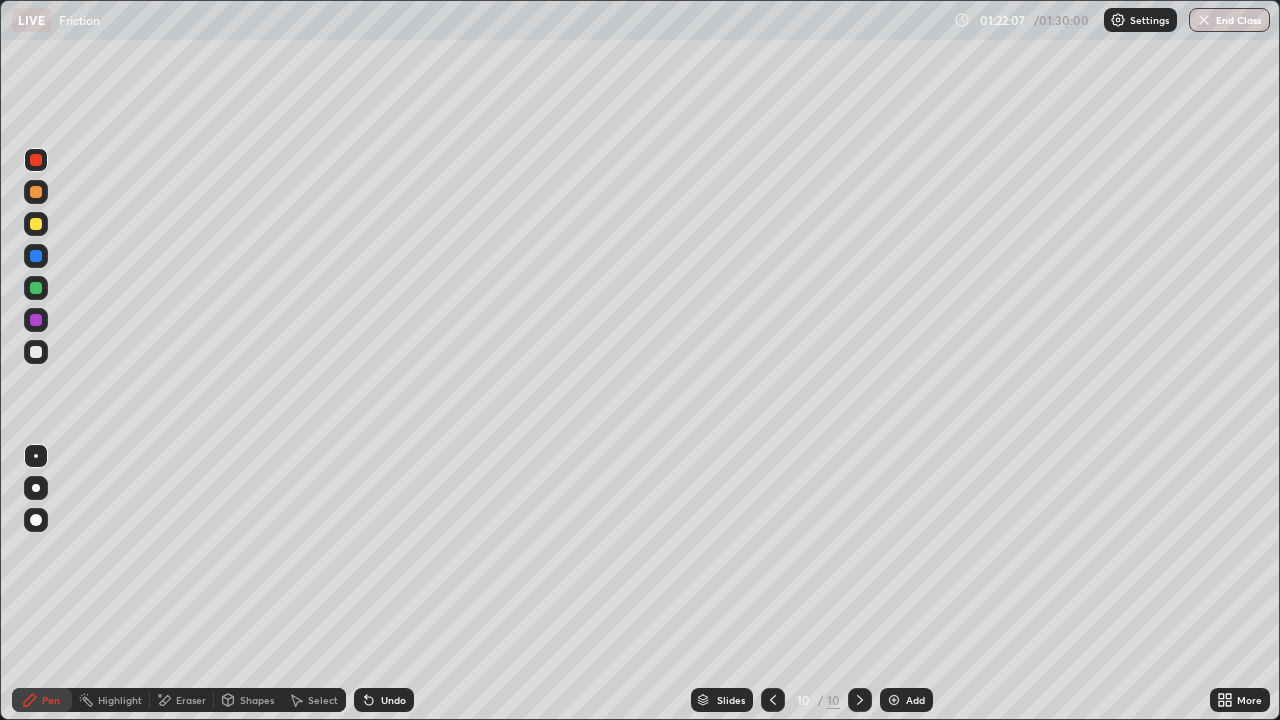 click on "Pen" at bounding box center (51, 700) 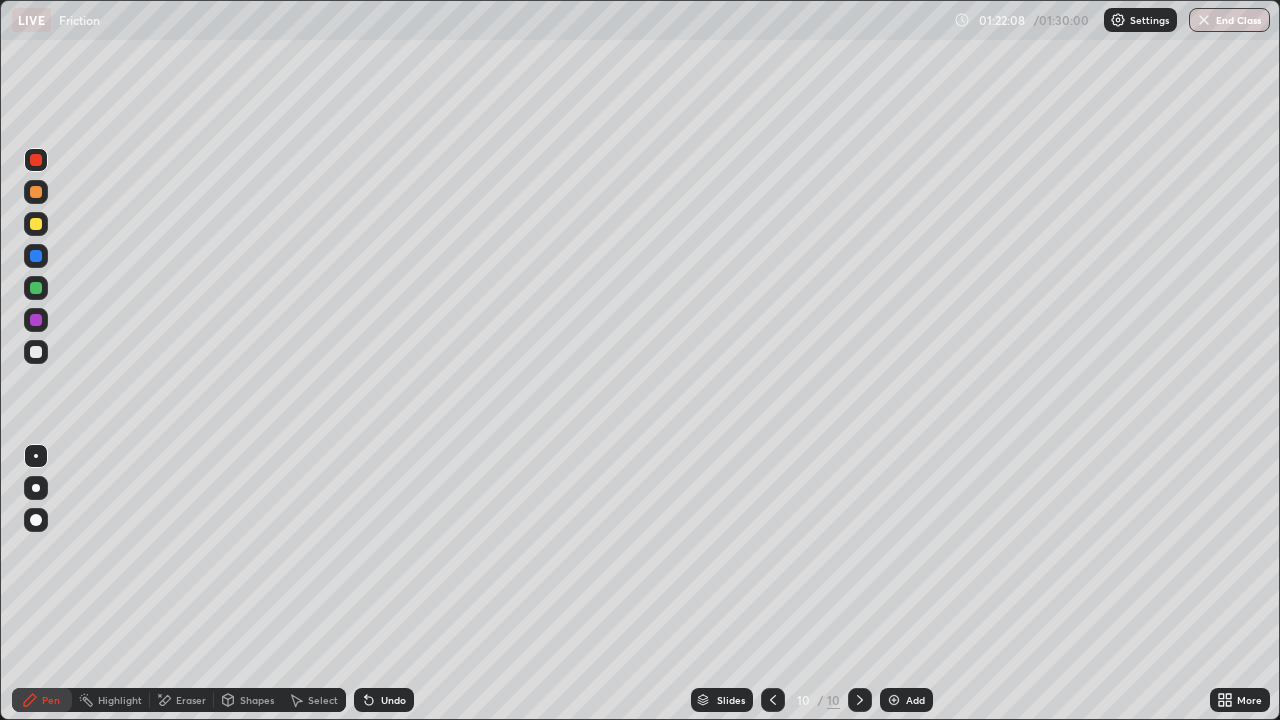 click at bounding box center [36, 352] 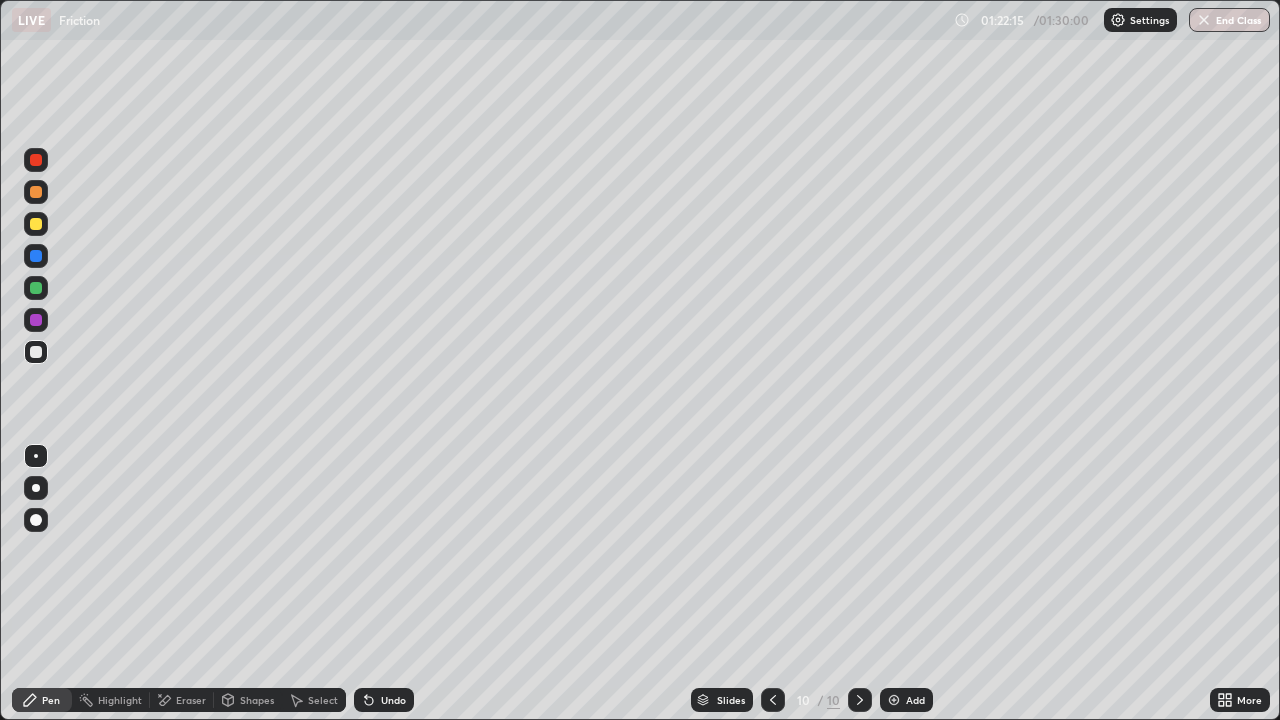 click at bounding box center (894, 700) 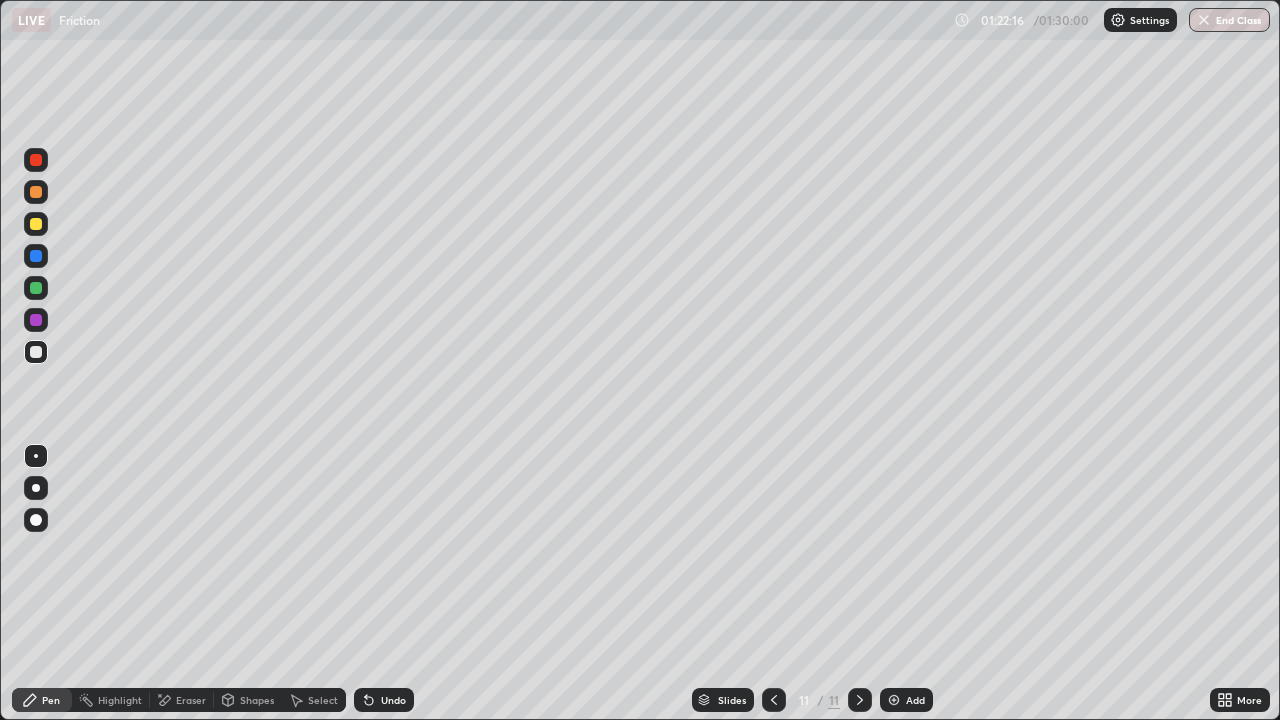 click on "Shapes" at bounding box center [257, 700] 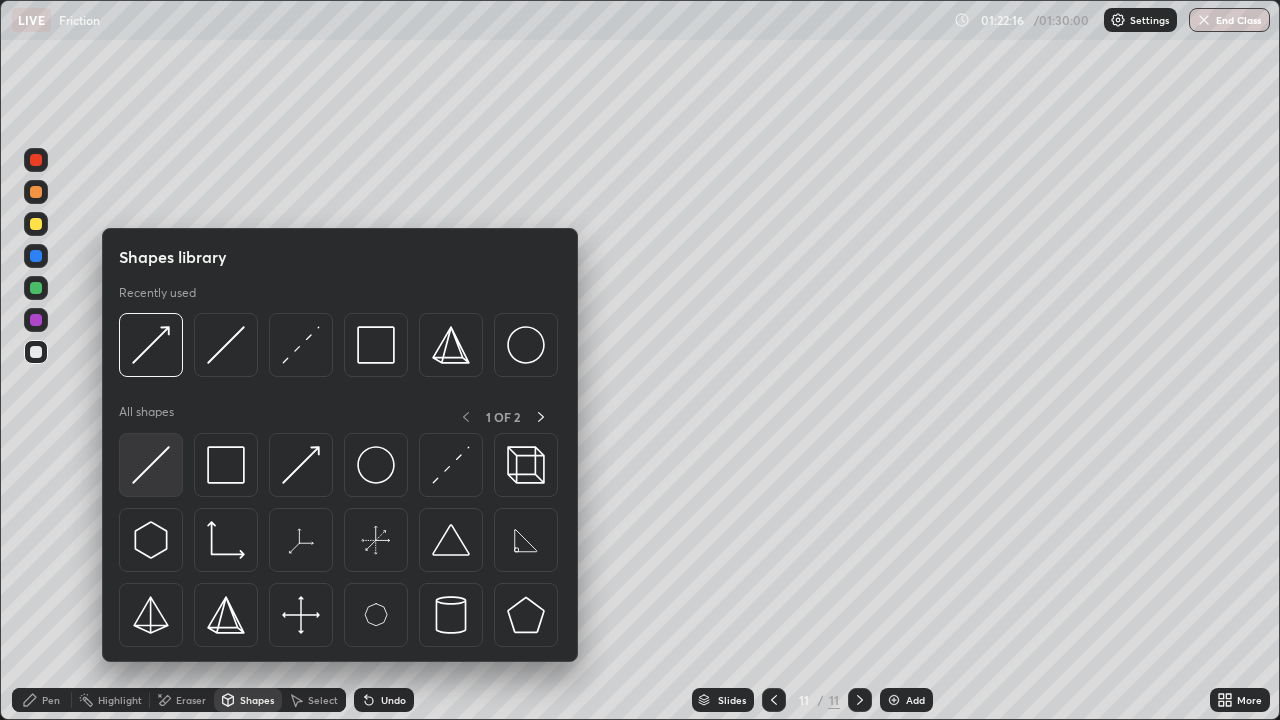 click at bounding box center [151, 465] 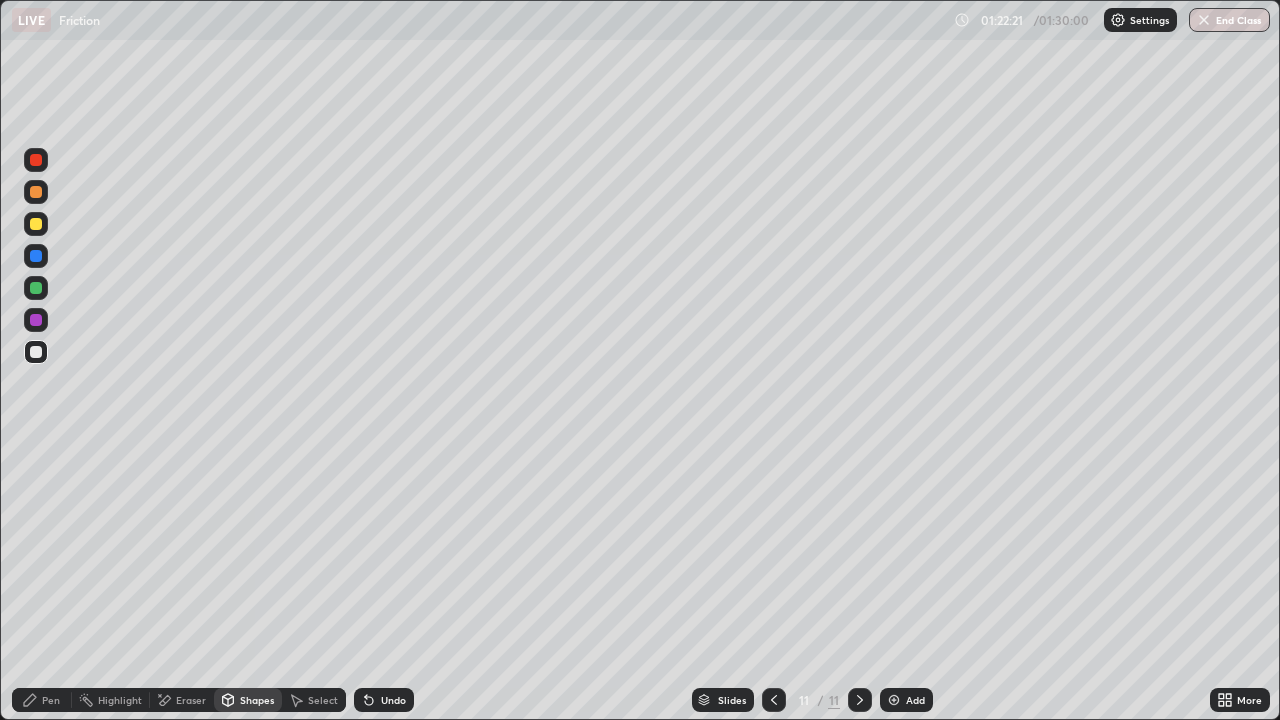 click at bounding box center [36, 224] 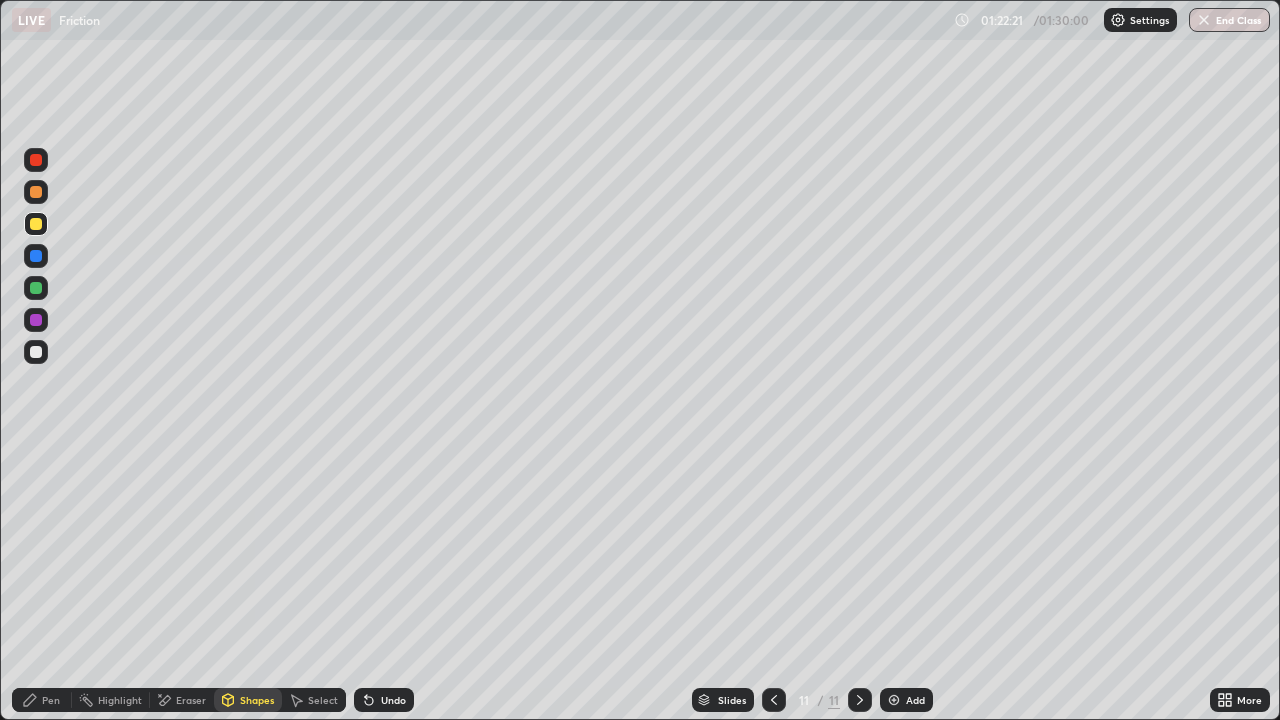 click on "Shapes" at bounding box center [257, 700] 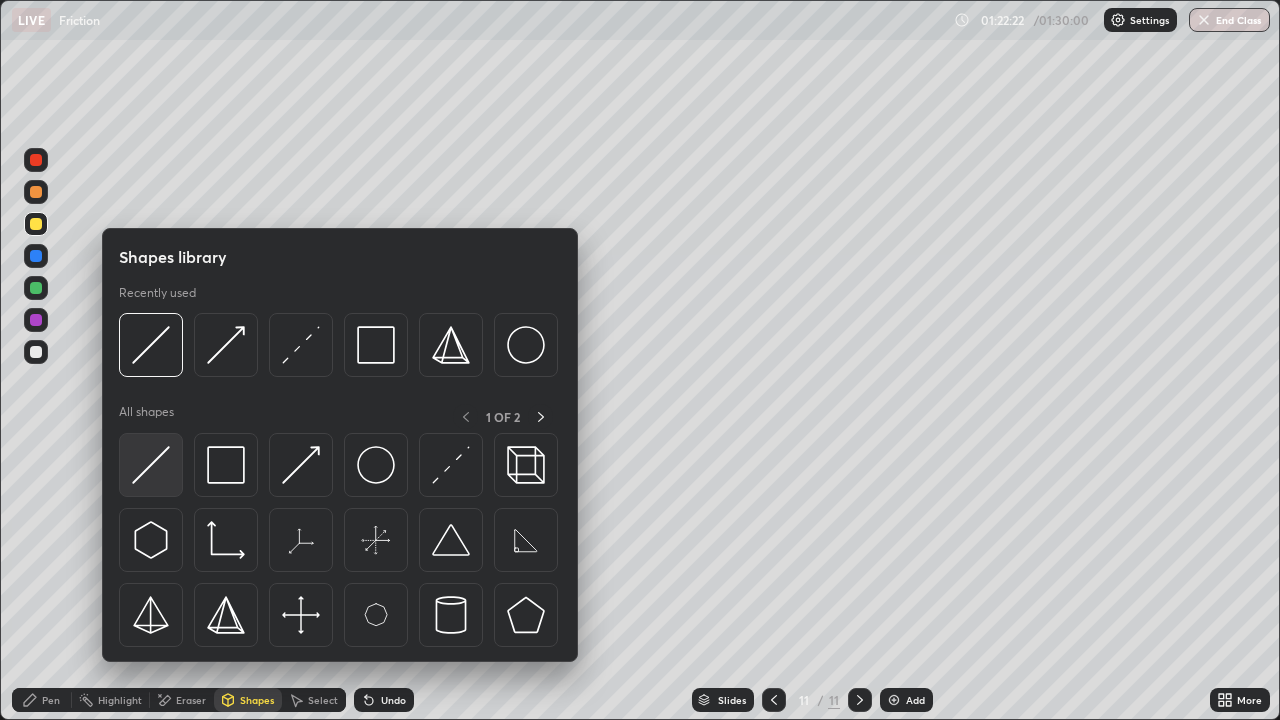 click at bounding box center (151, 465) 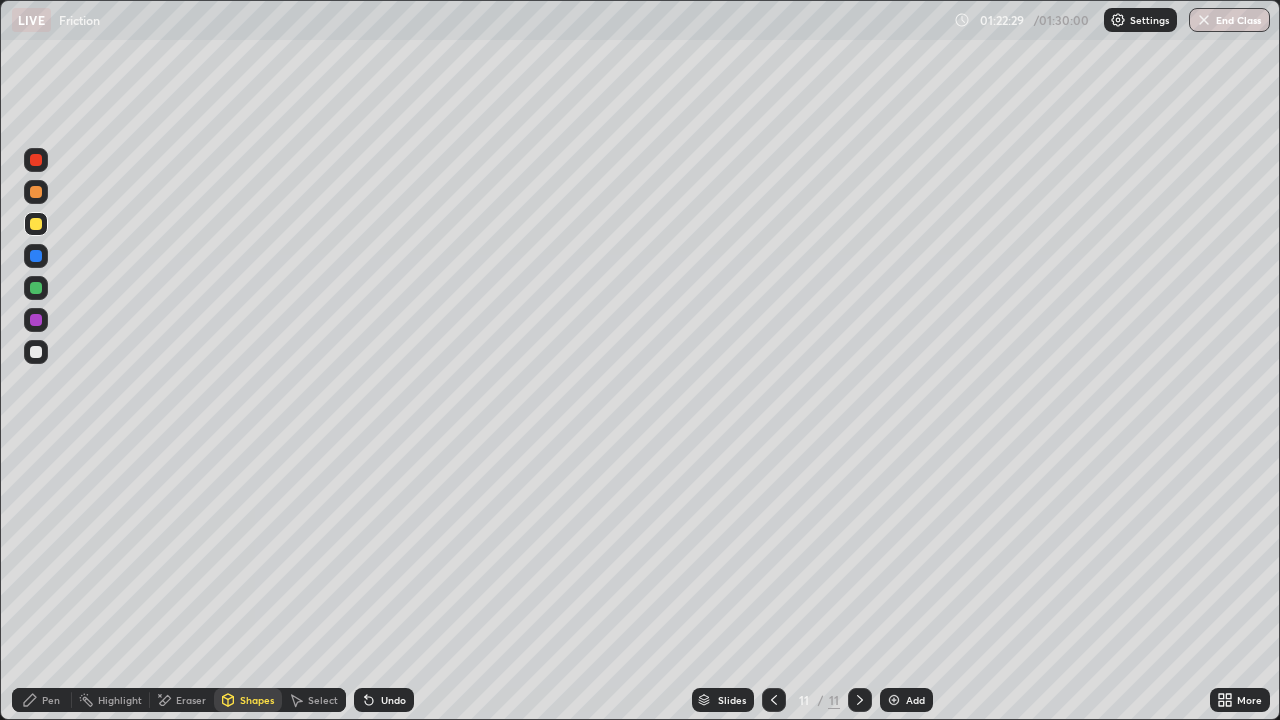 click at bounding box center [36, 288] 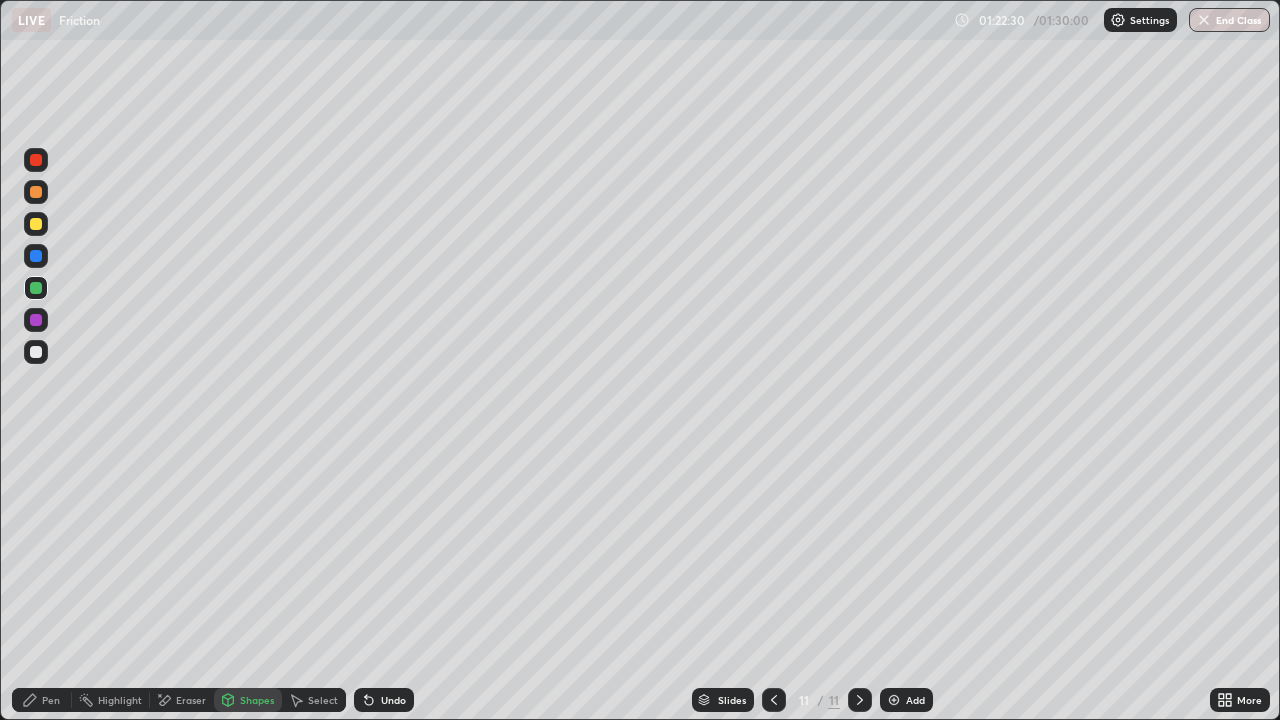 click on "Pen" at bounding box center (42, 700) 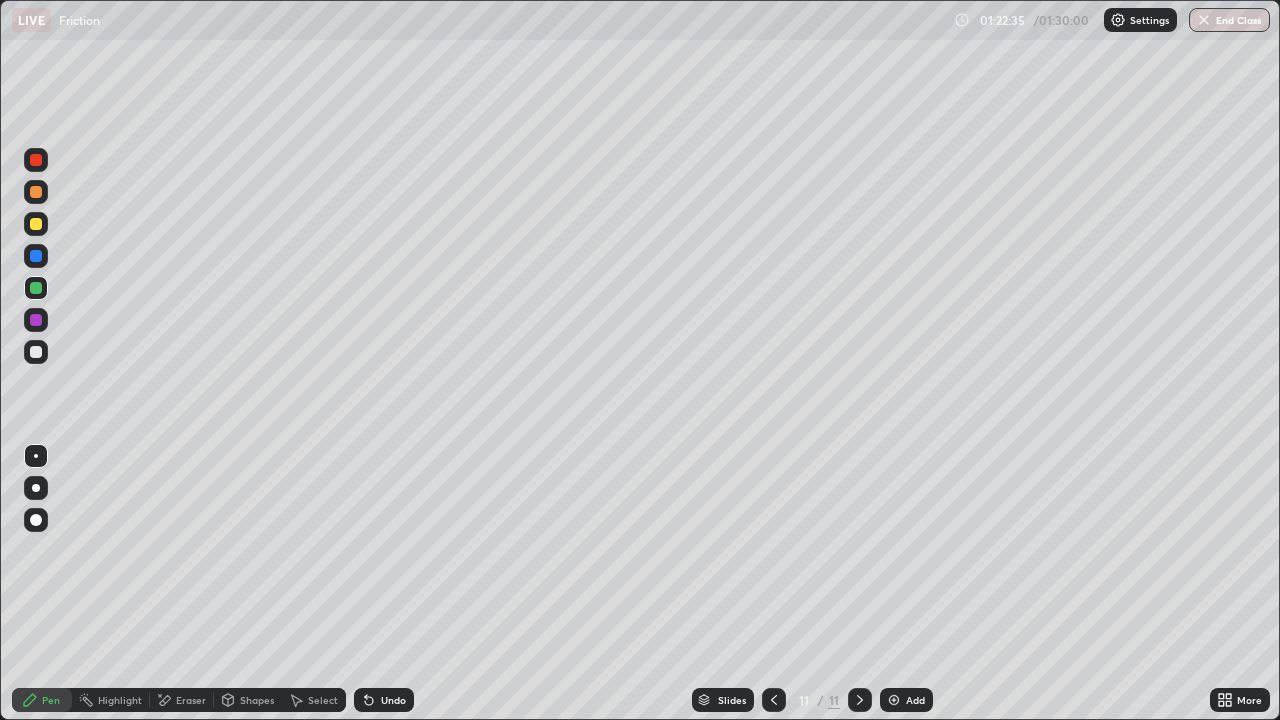 click 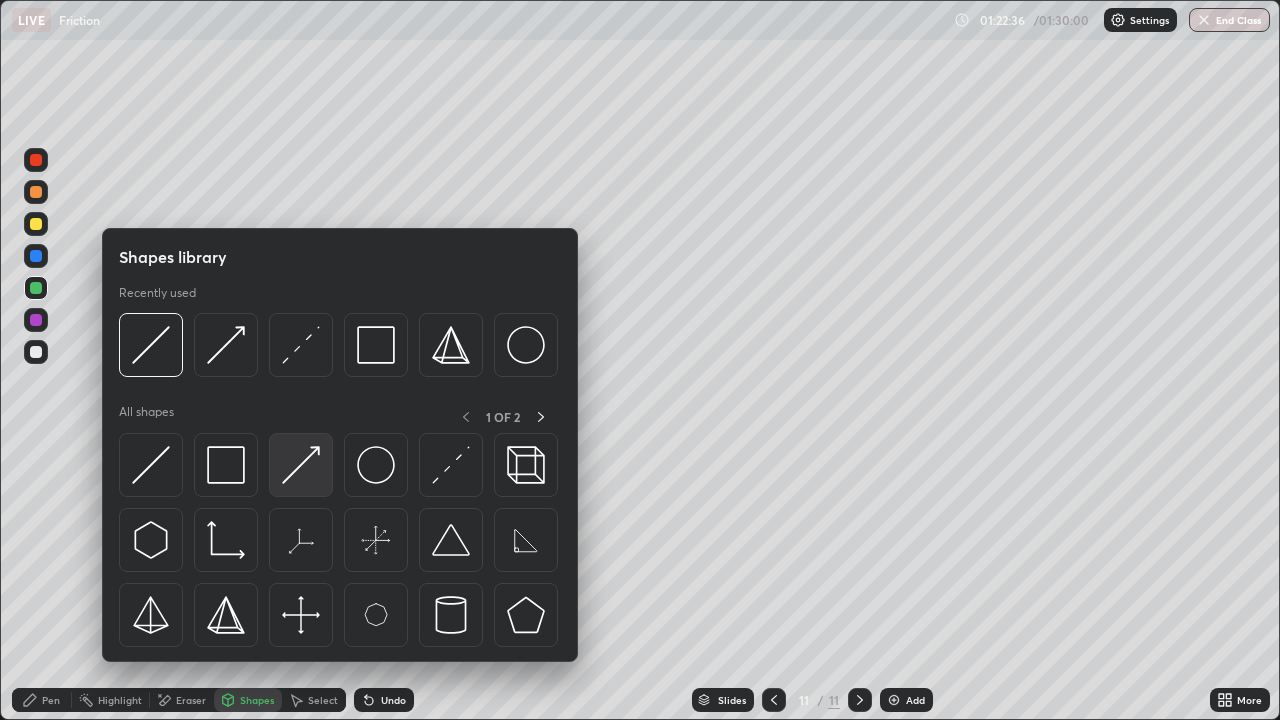 click at bounding box center [301, 465] 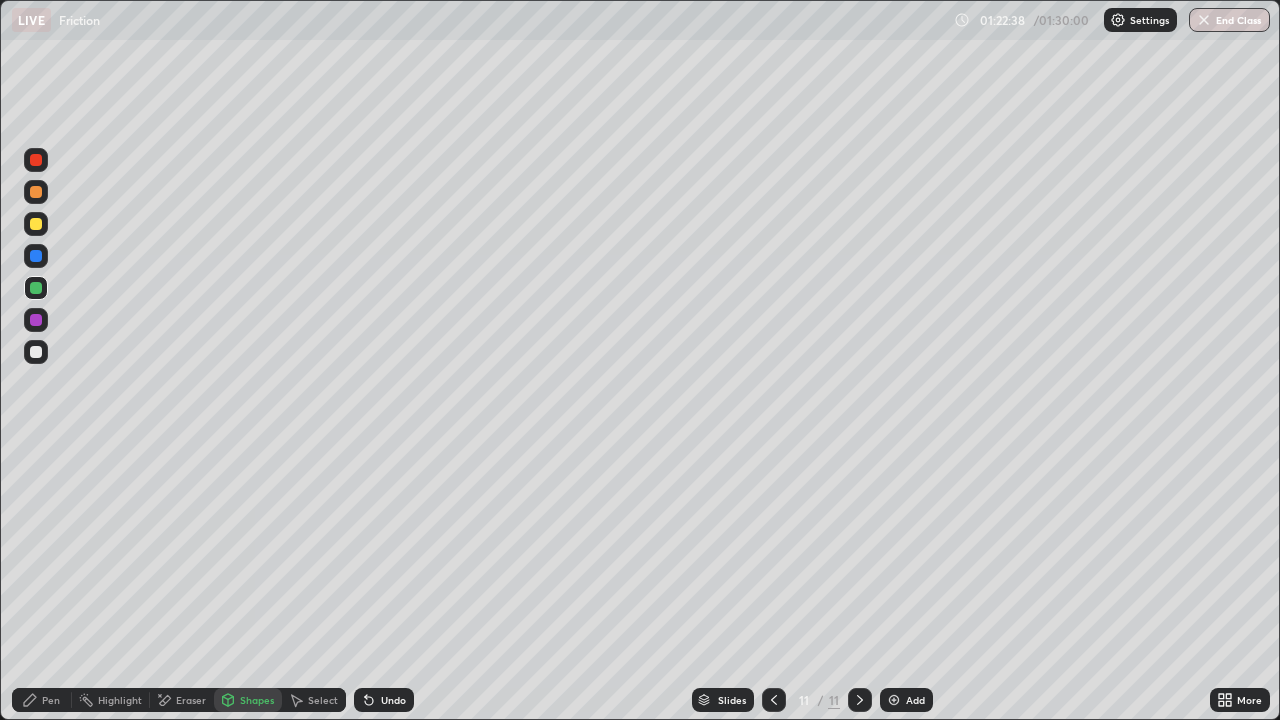 click at bounding box center [36, 192] 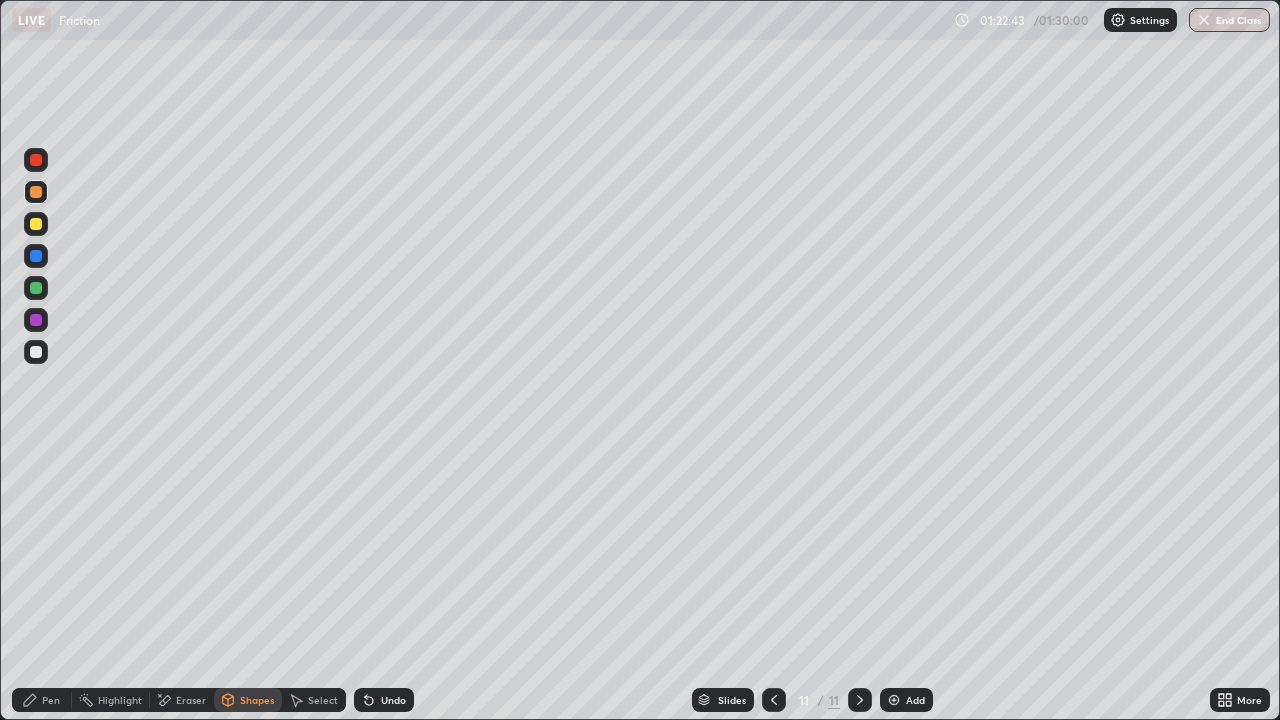 click at bounding box center (36, 352) 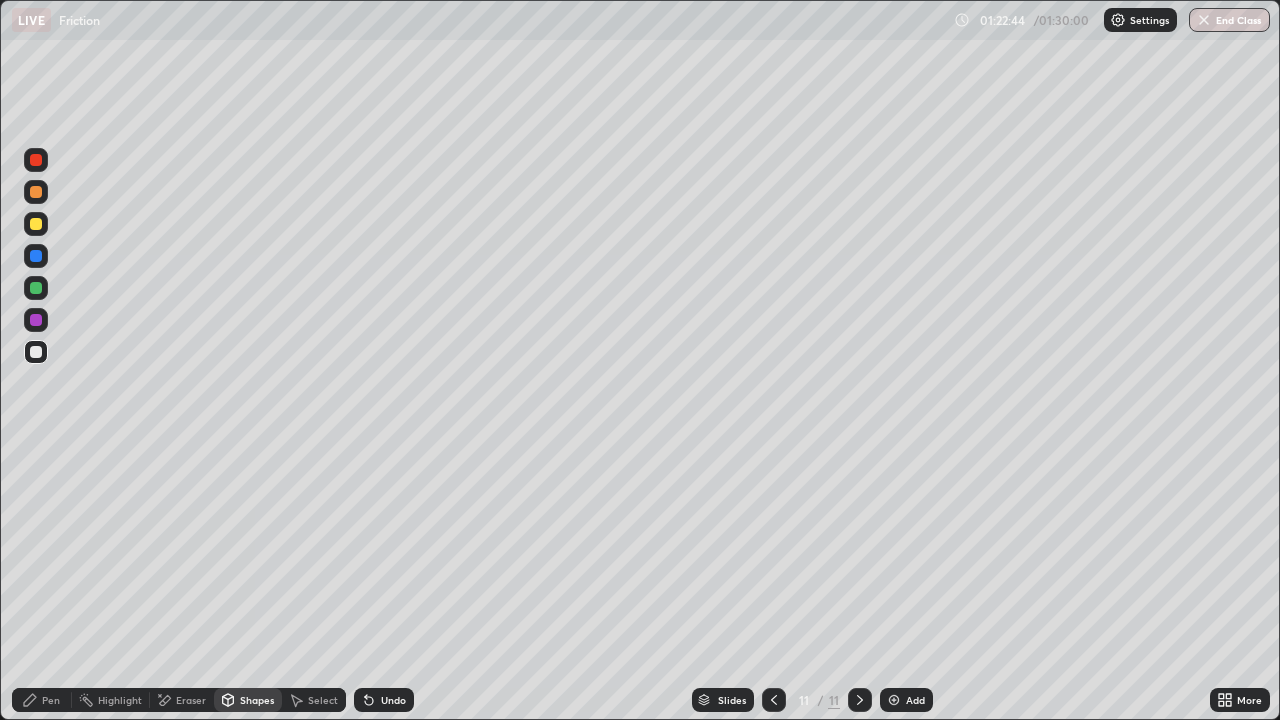 click 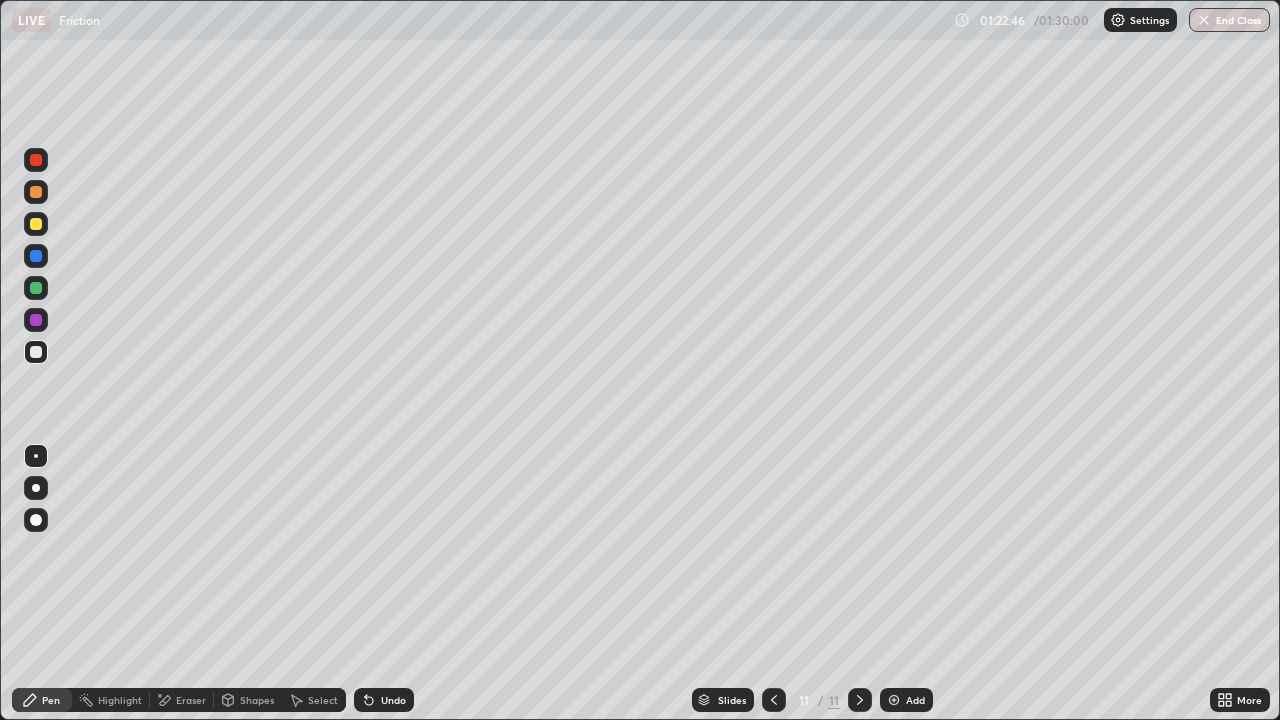click 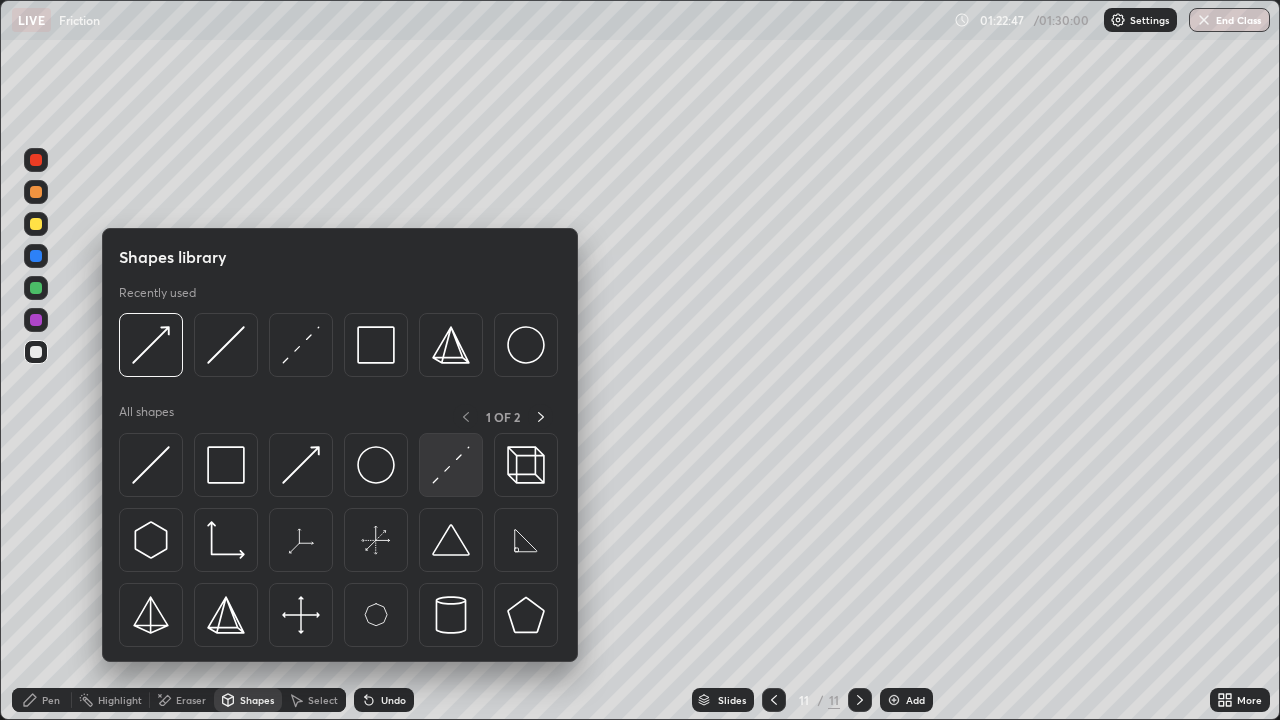 click at bounding box center [451, 465] 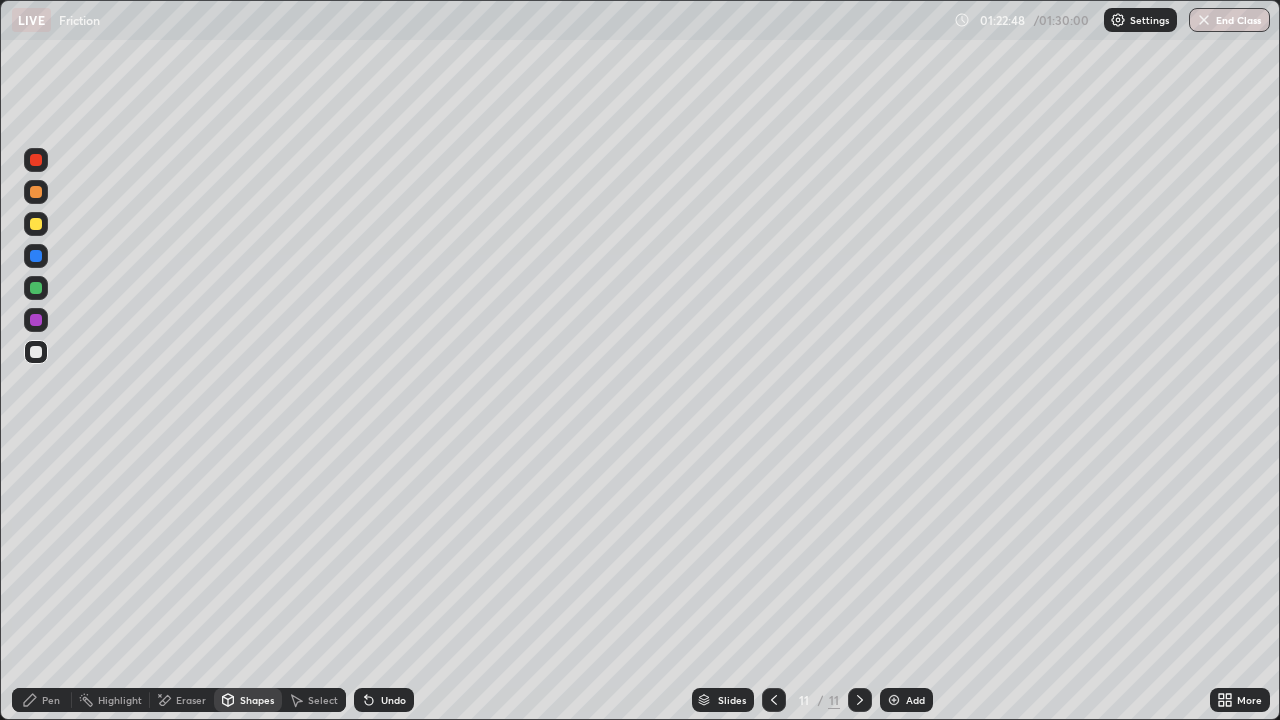 click at bounding box center [36, 320] 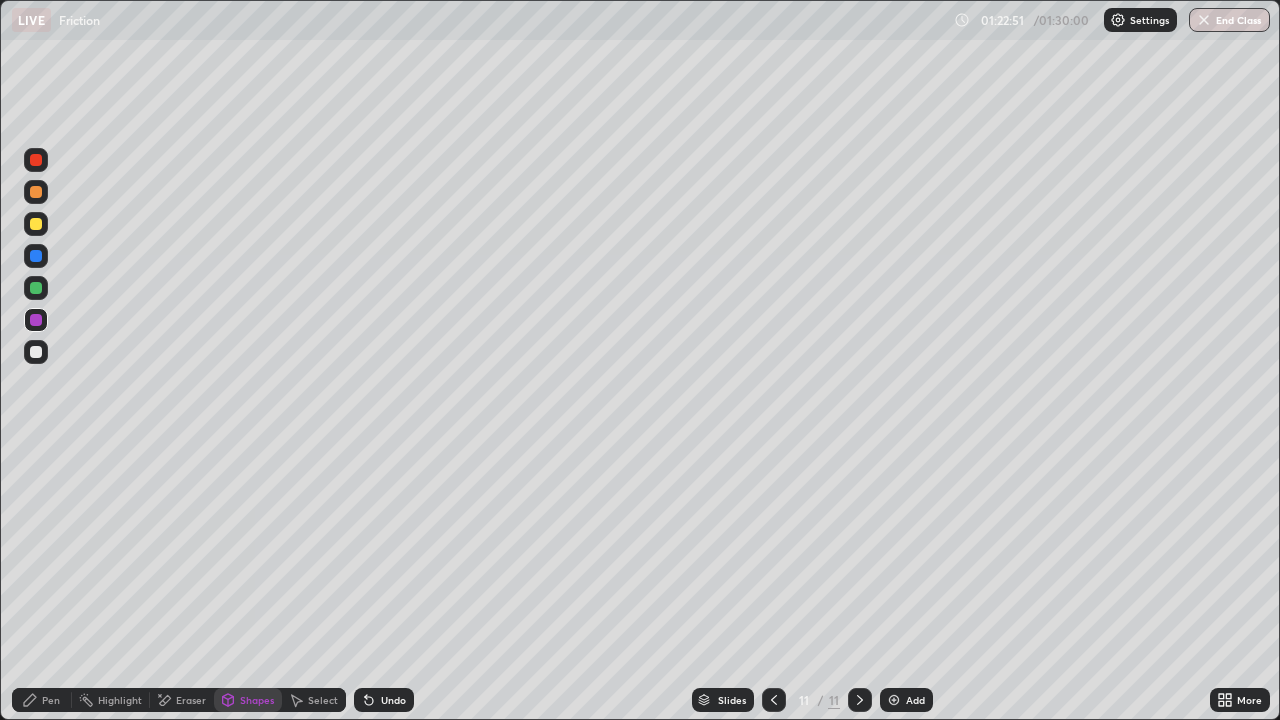 click on "Pen" at bounding box center (51, 700) 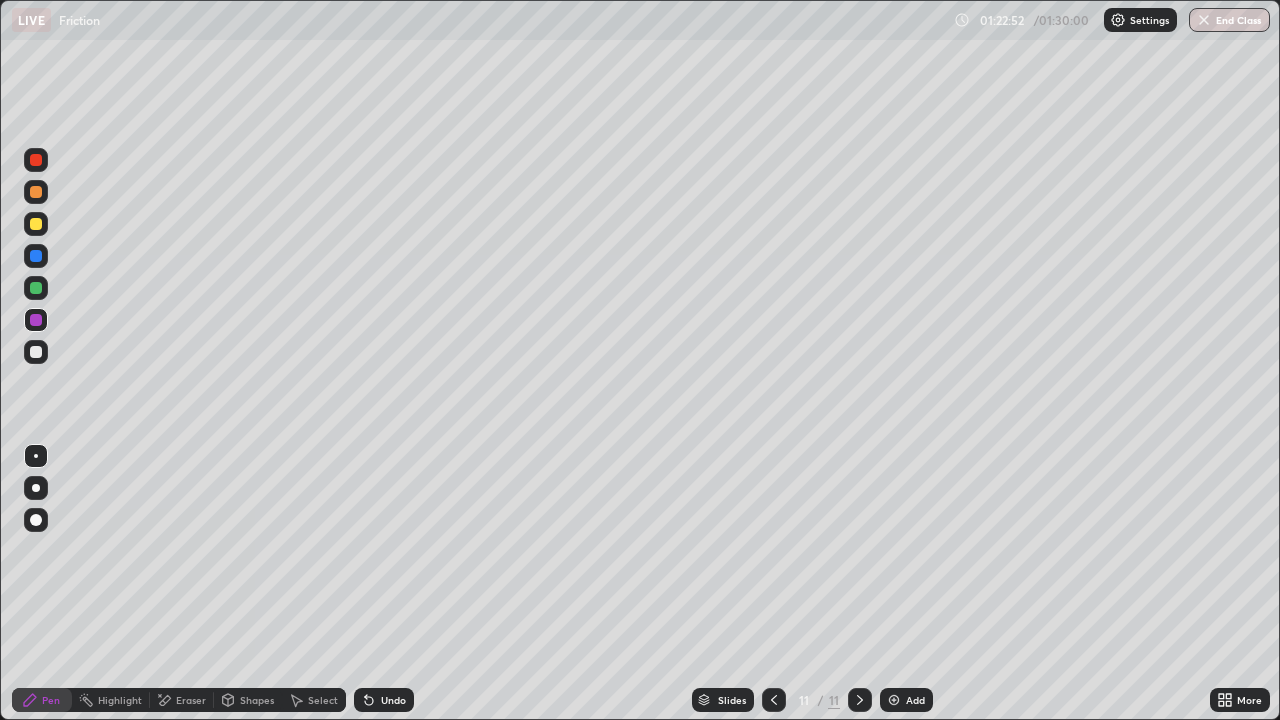 click at bounding box center [36, 288] 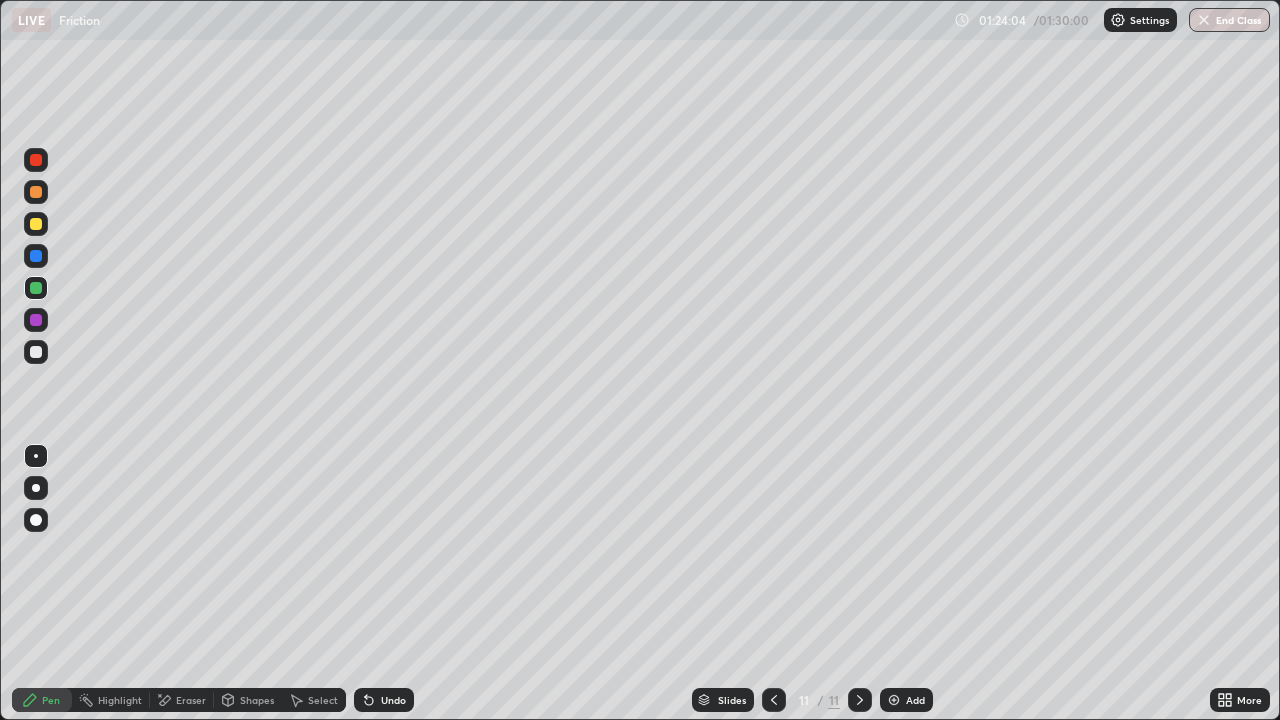 click at bounding box center [36, 160] 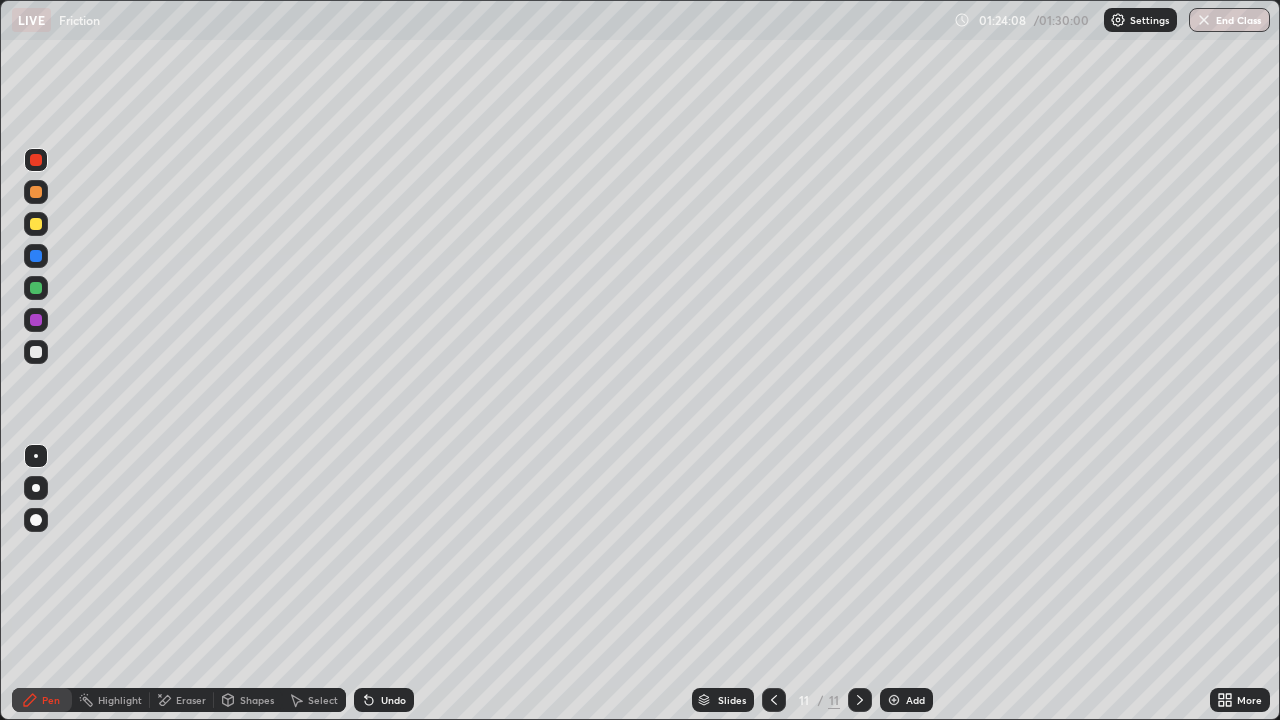 click on "Undo" at bounding box center [384, 700] 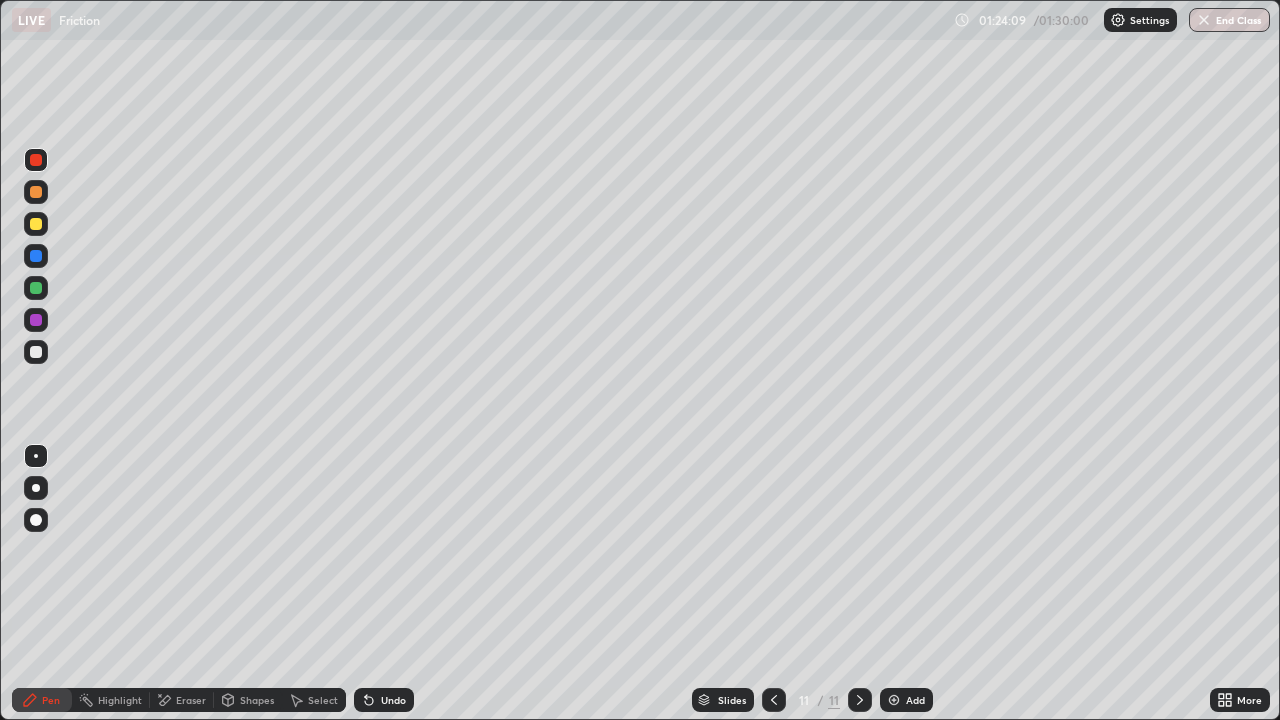 click 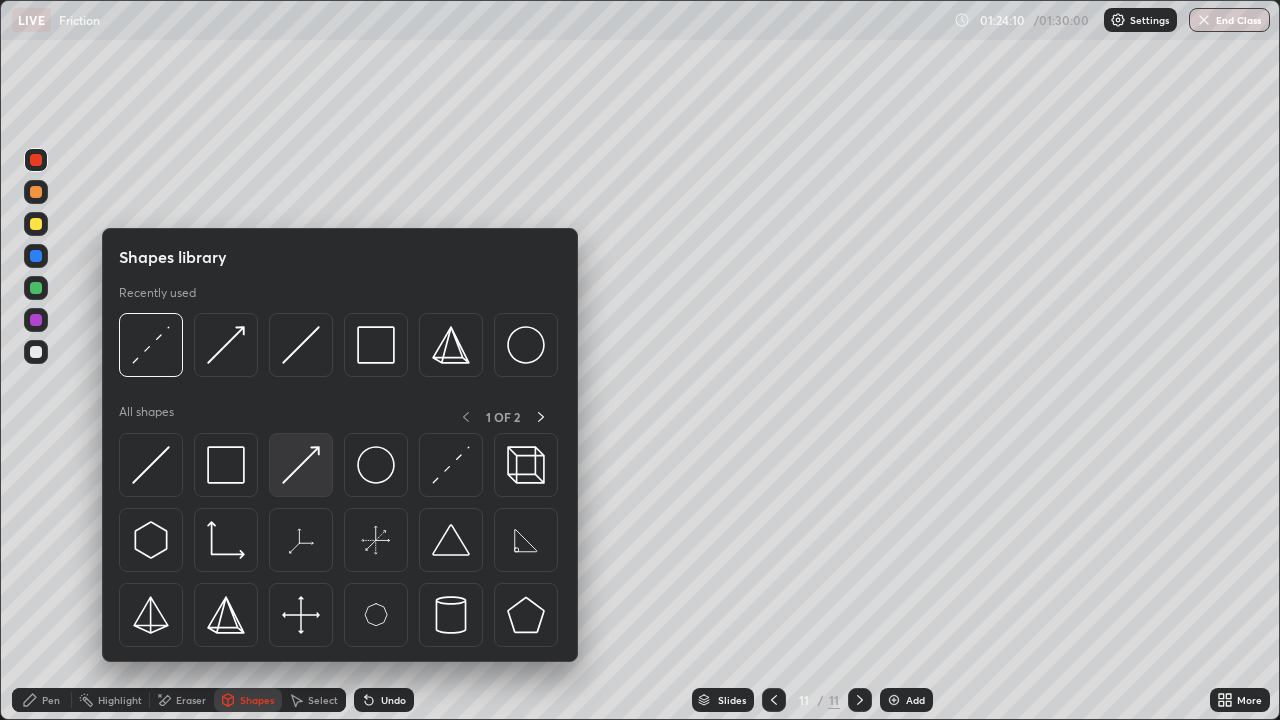 click at bounding box center (301, 465) 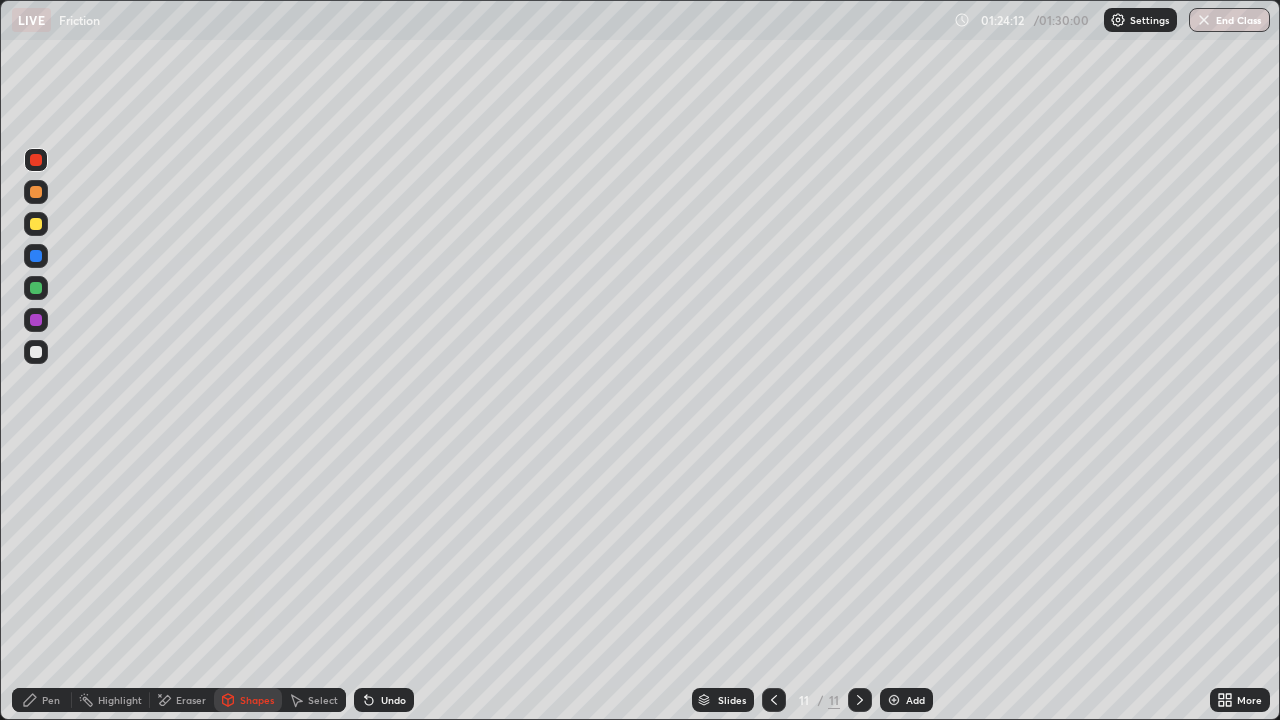 click 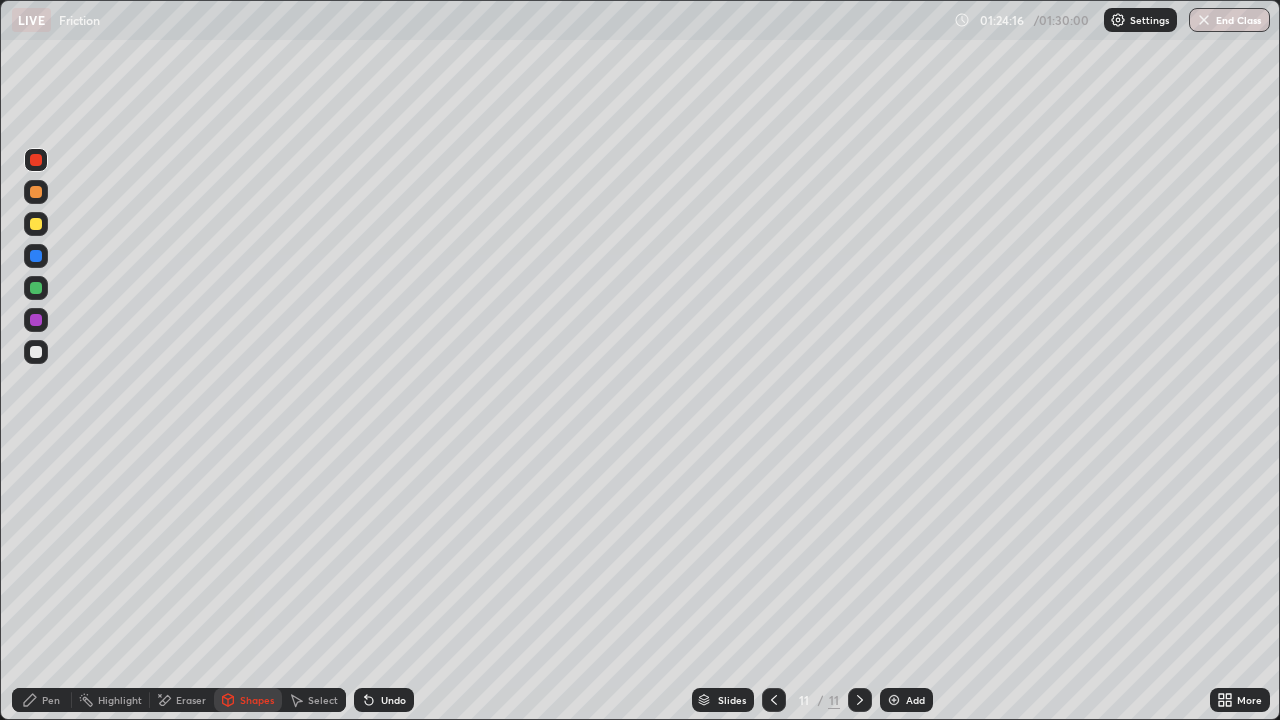 click at bounding box center [36, 352] 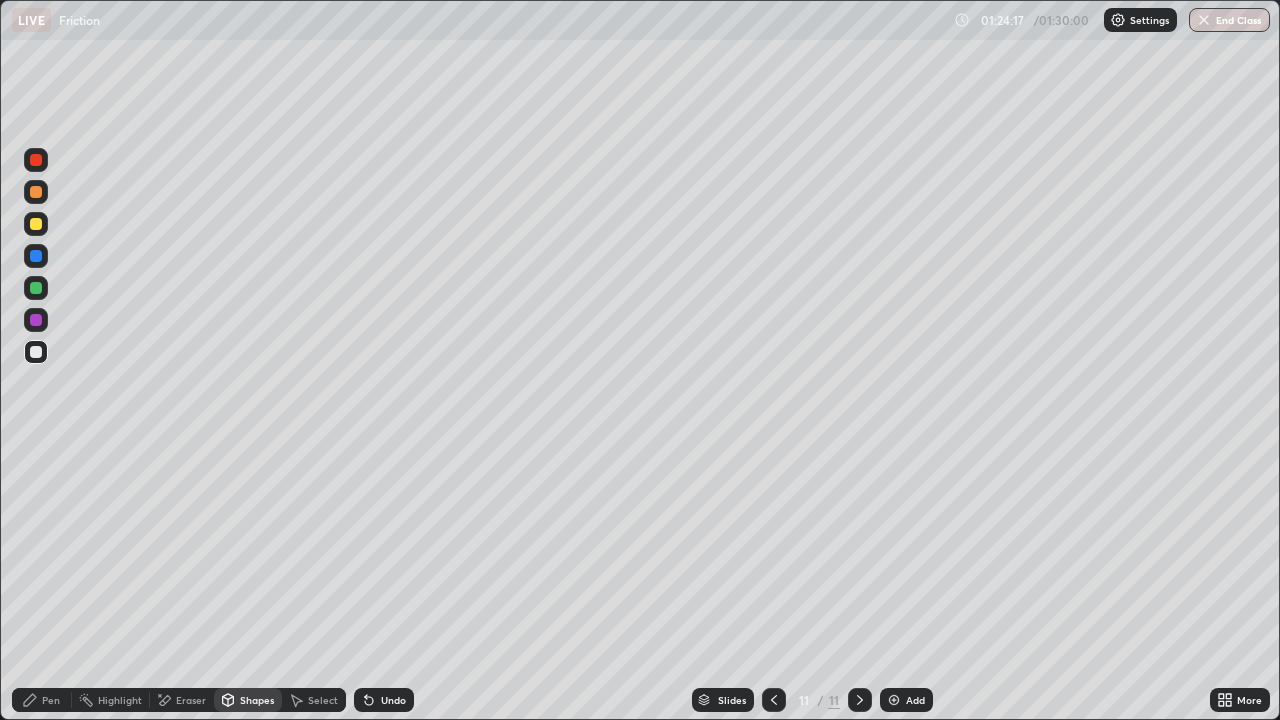 click on "Pen" at bounding box center [51, 700] 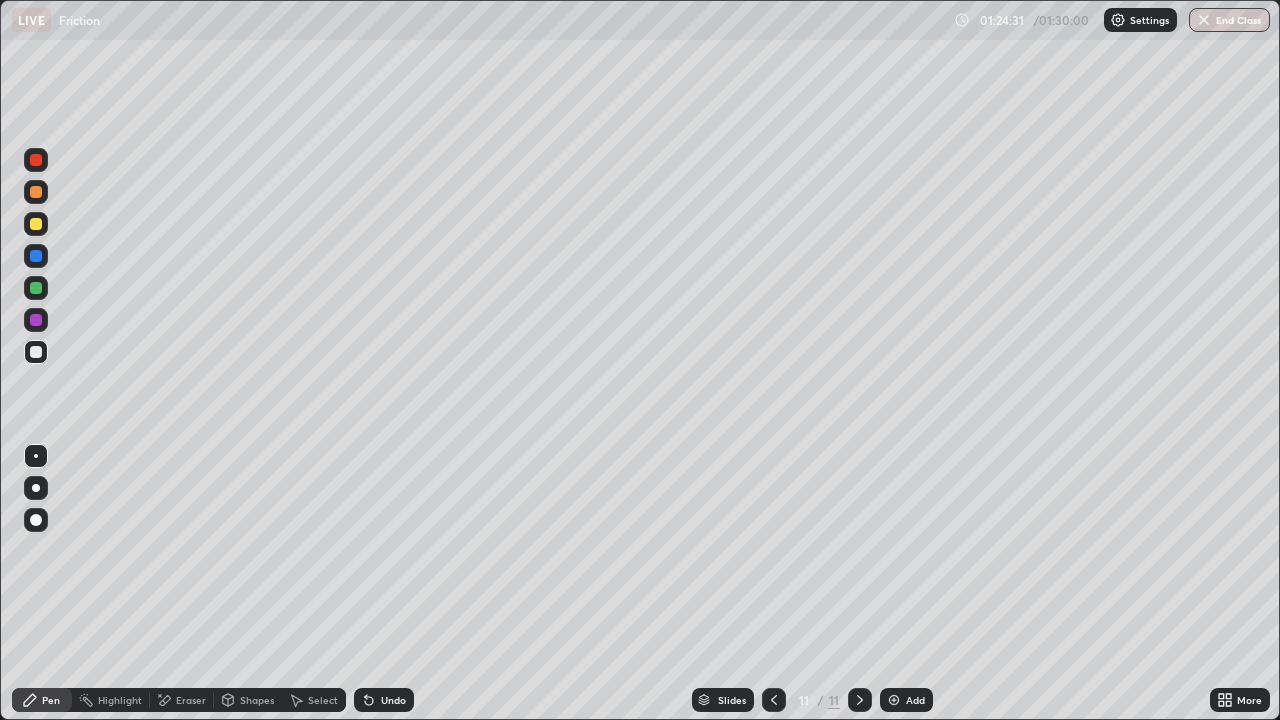 click at bounding box center [36, 160] 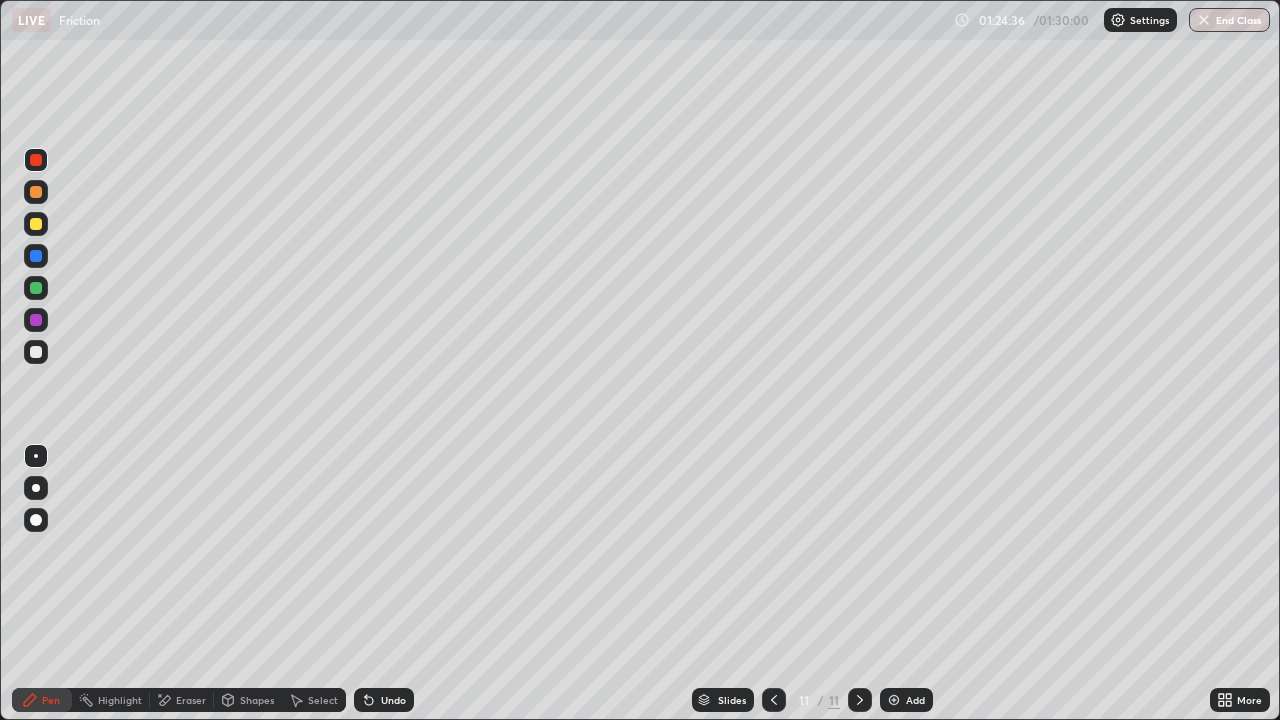 click 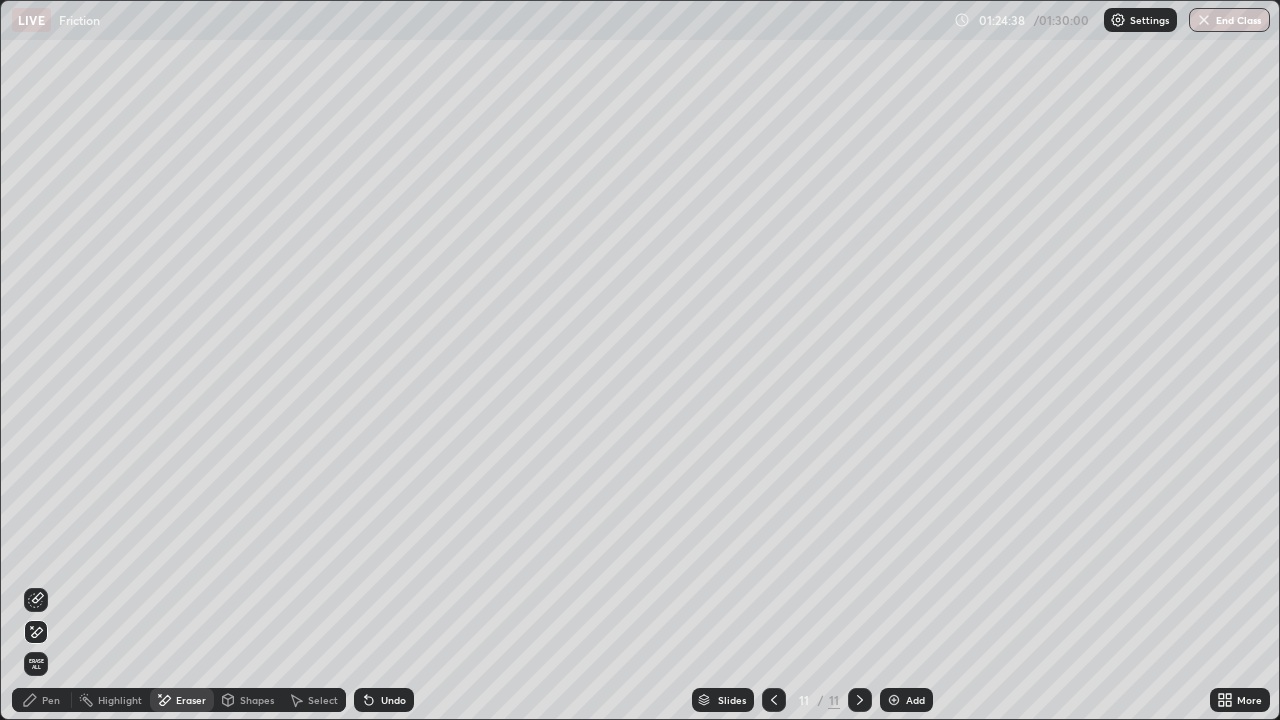 click on "Pen" at bounding box center (51, 700) 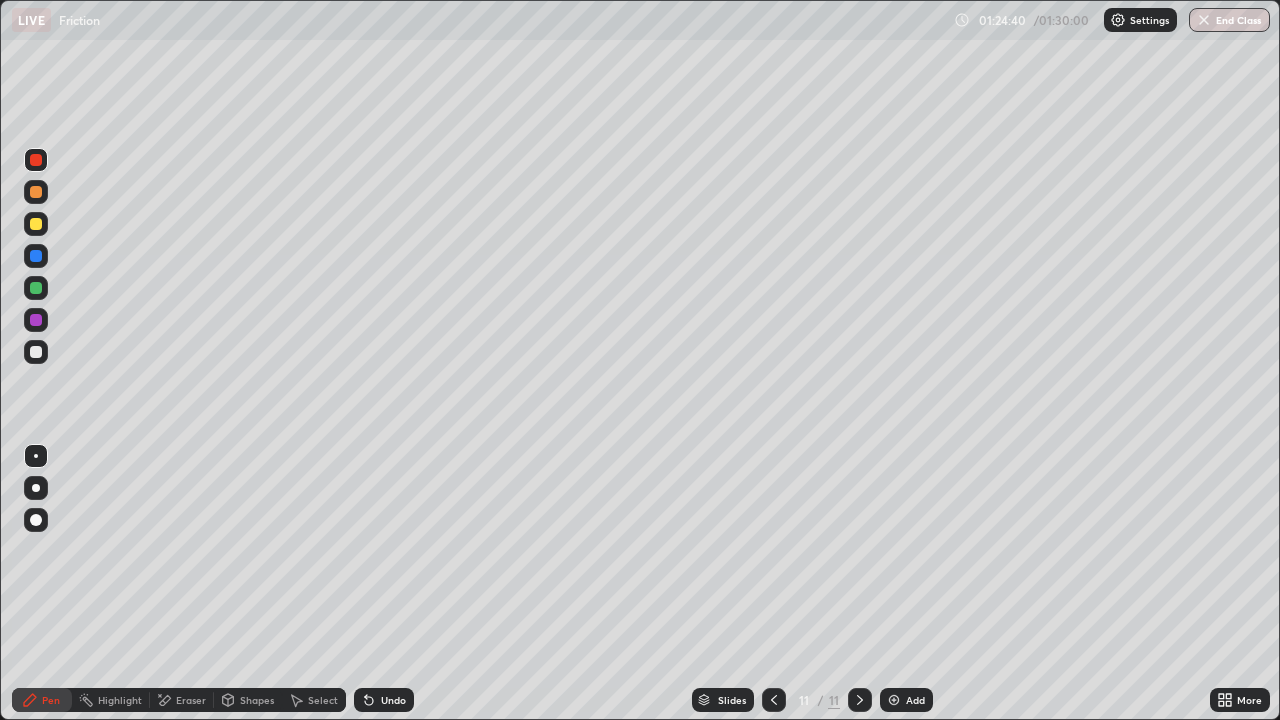 click on "Eraser" at bounding box center (191, 700) 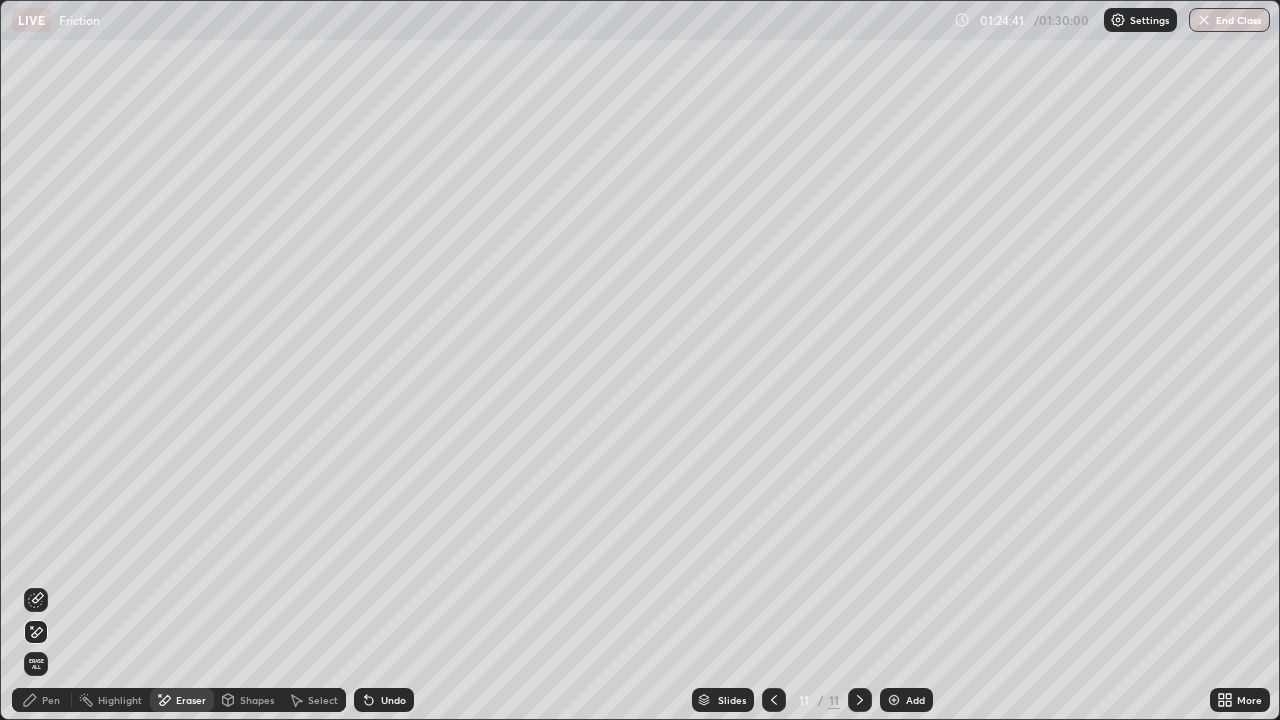 click 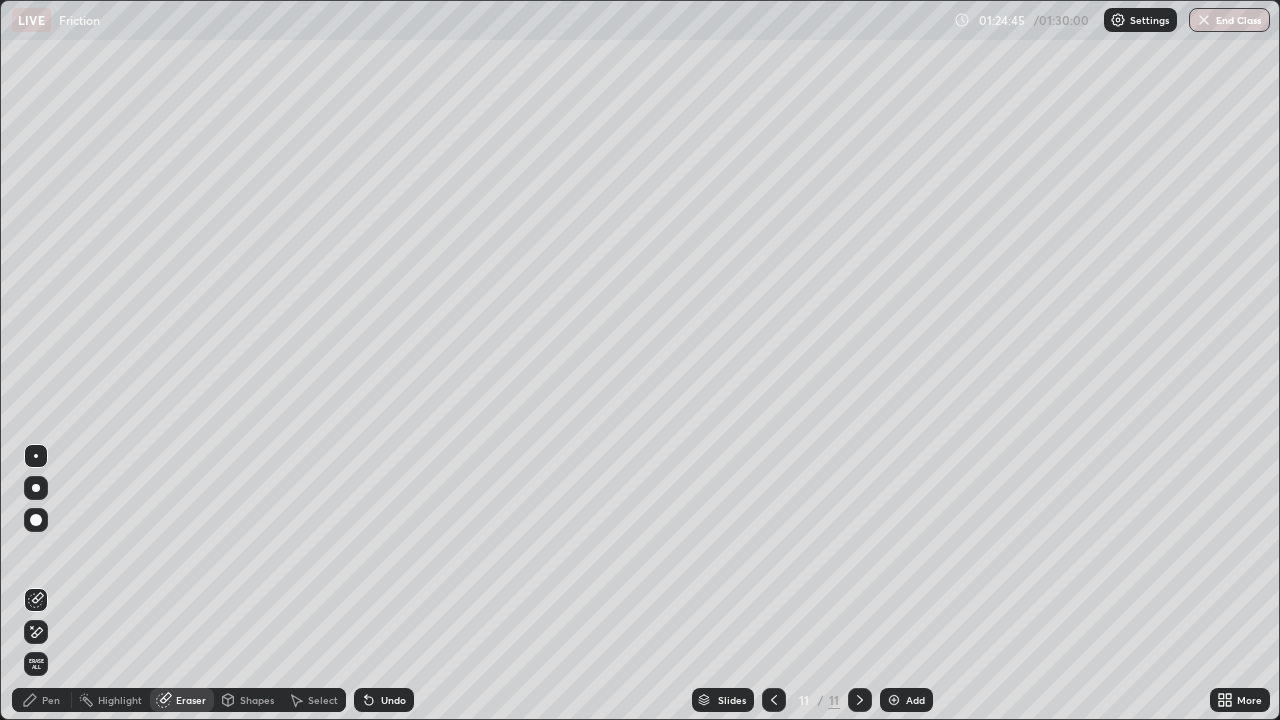 click on "Pen" at bounding box center [51, 700] 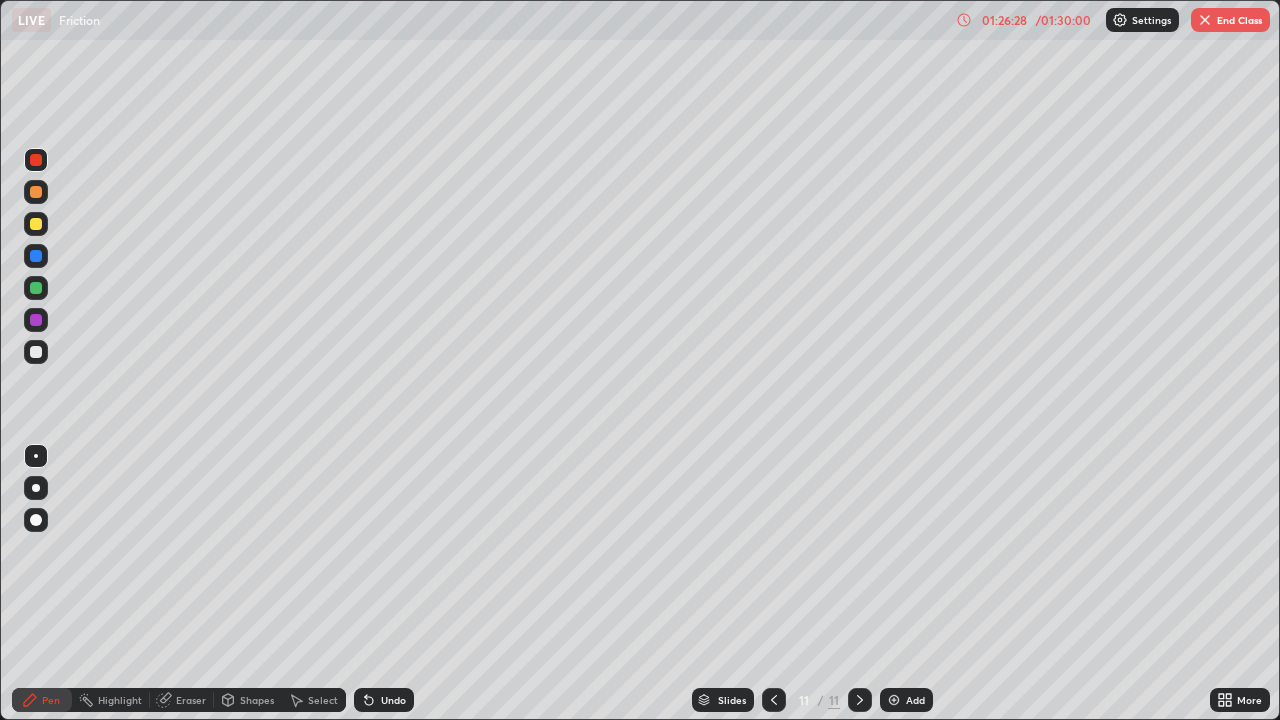 click at bounding box center [36, 352] 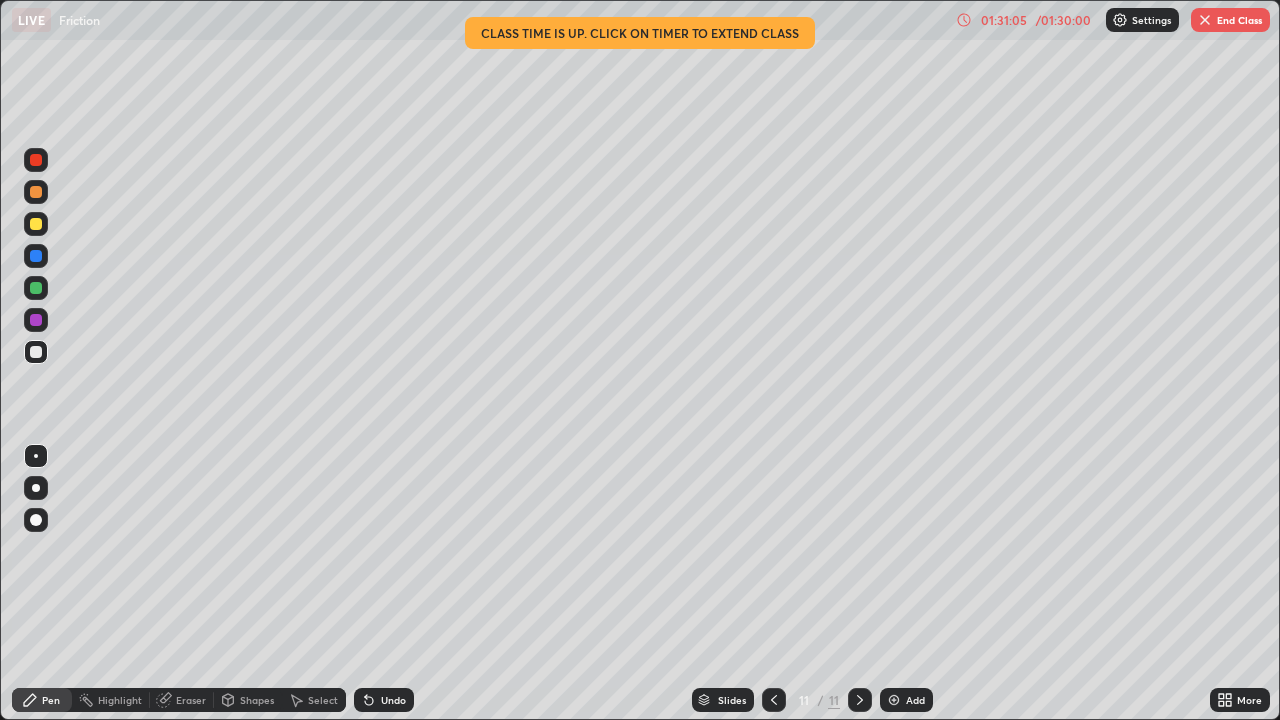 click 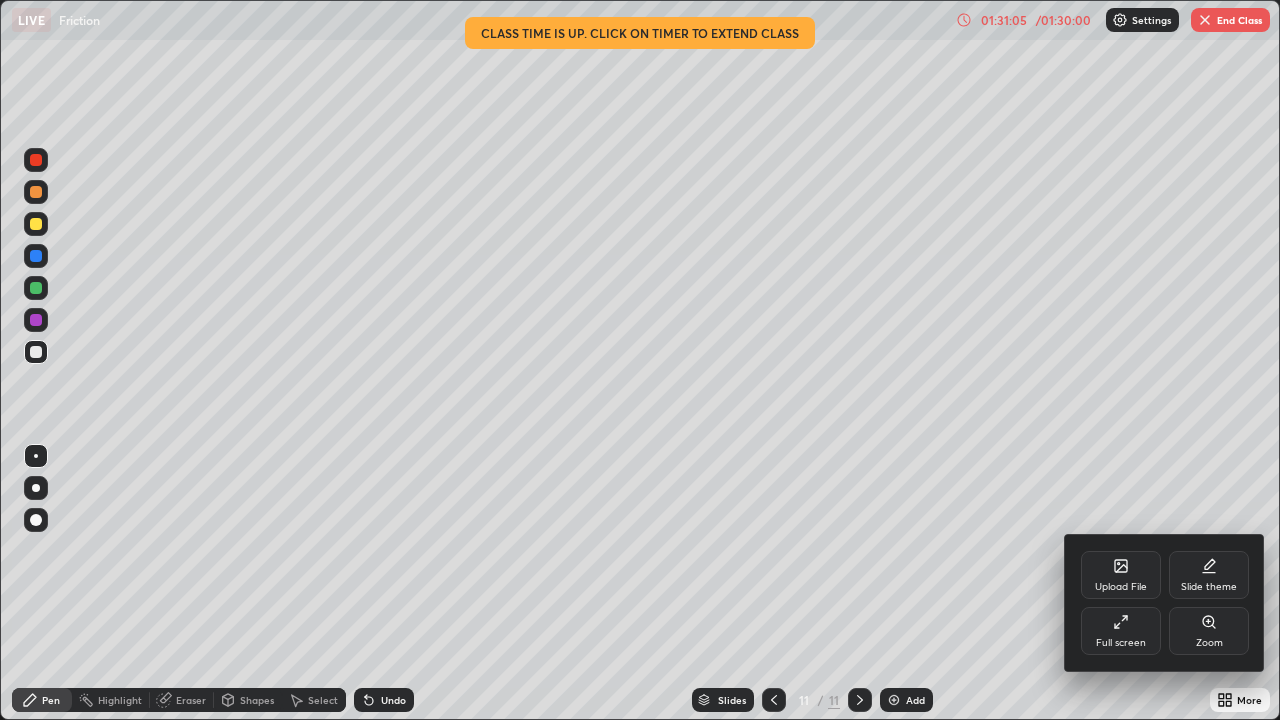 click on "Full screen" at bounding box center [1121, 631] 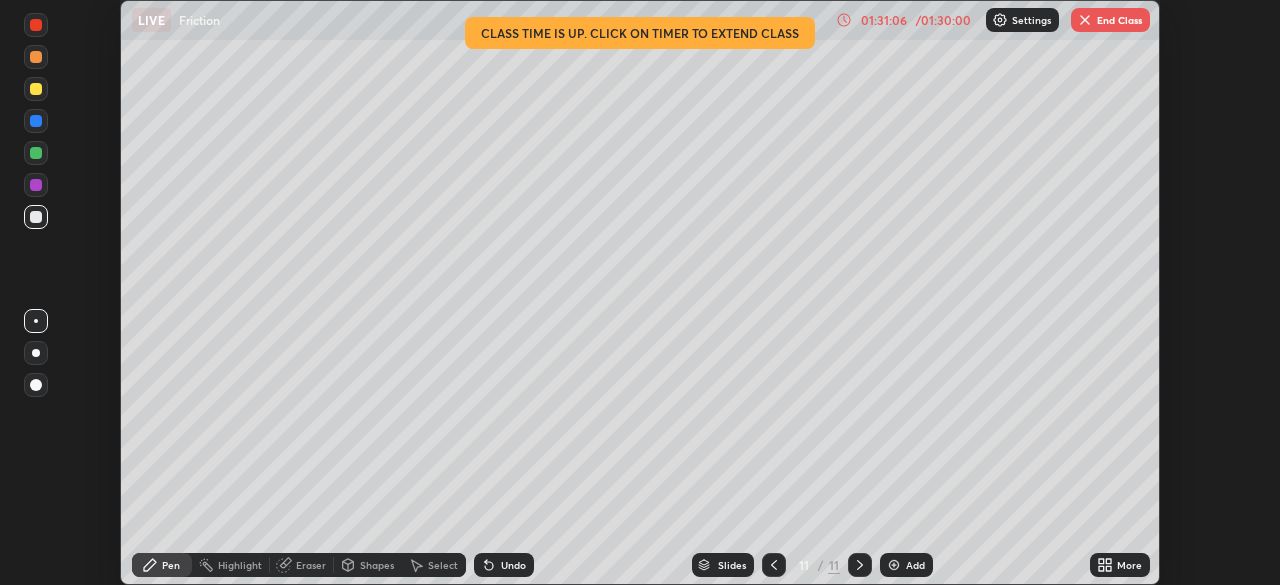 scroll, scrollTop: 585, scrollLeft: 1280, axis: both 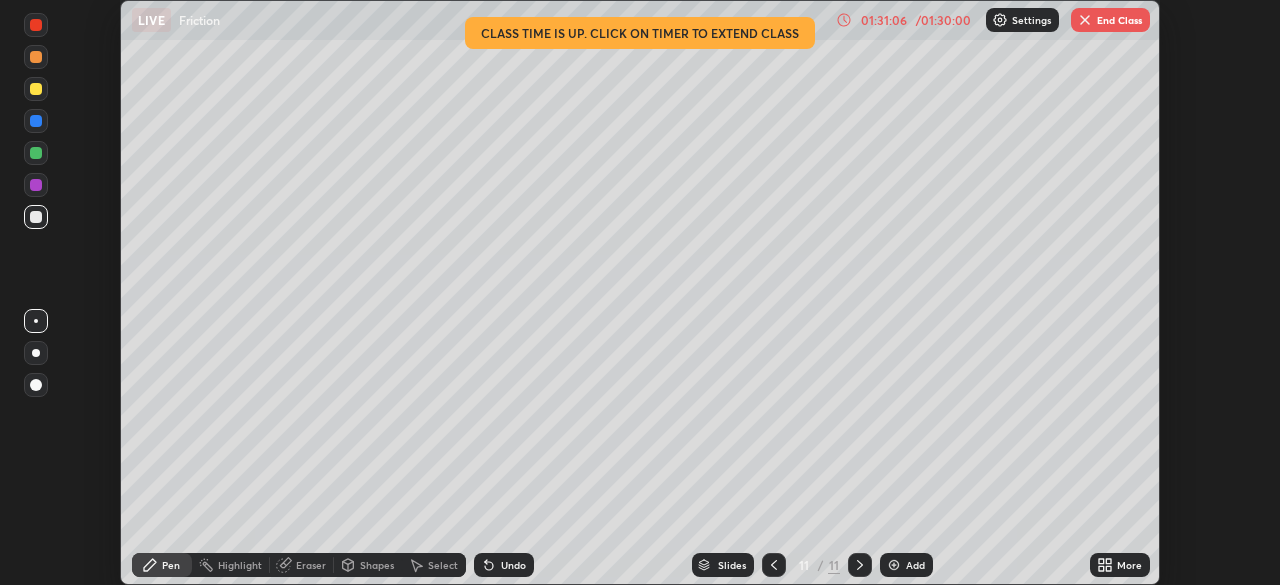 click on "End Class" at bounding box center (1110, 20) 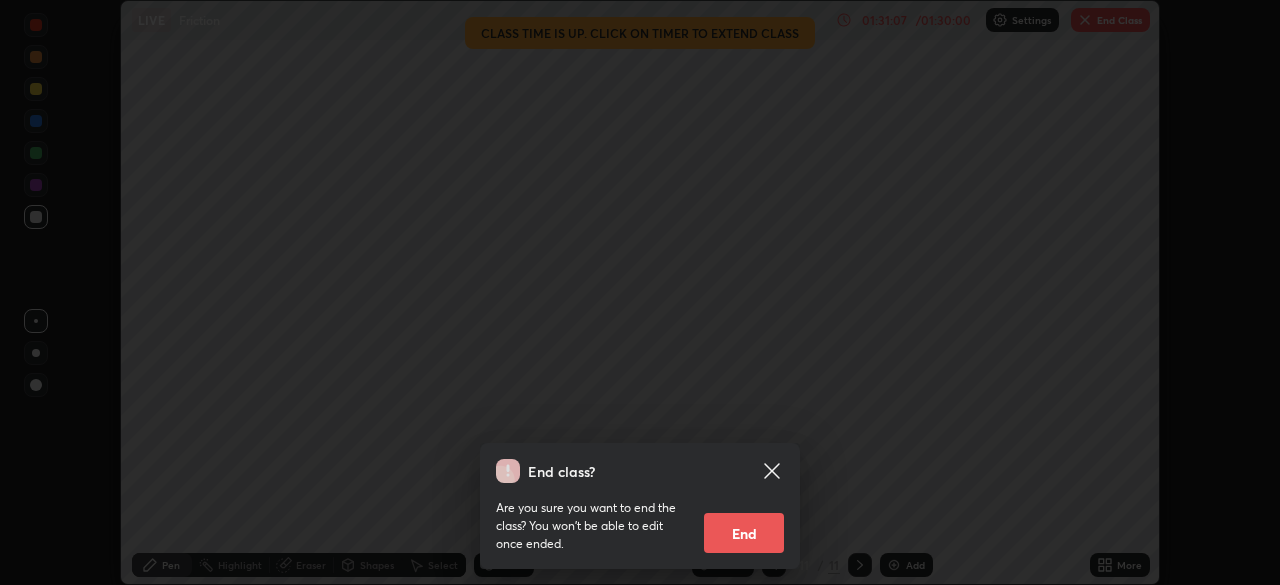 click on "End" at bounding box center [744, 533] 